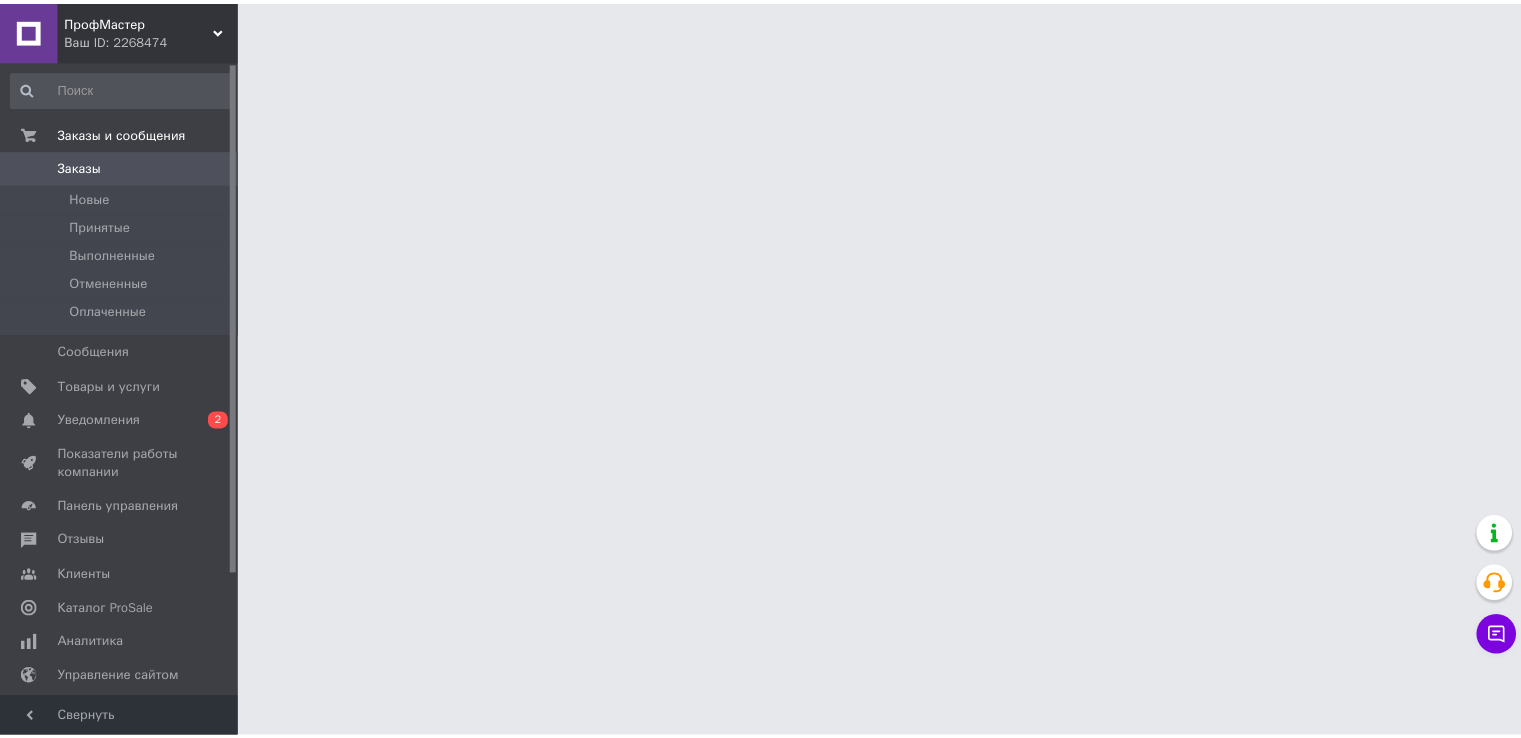 scroll, scrollTop: 0, scrollLeft: 0, axis: both 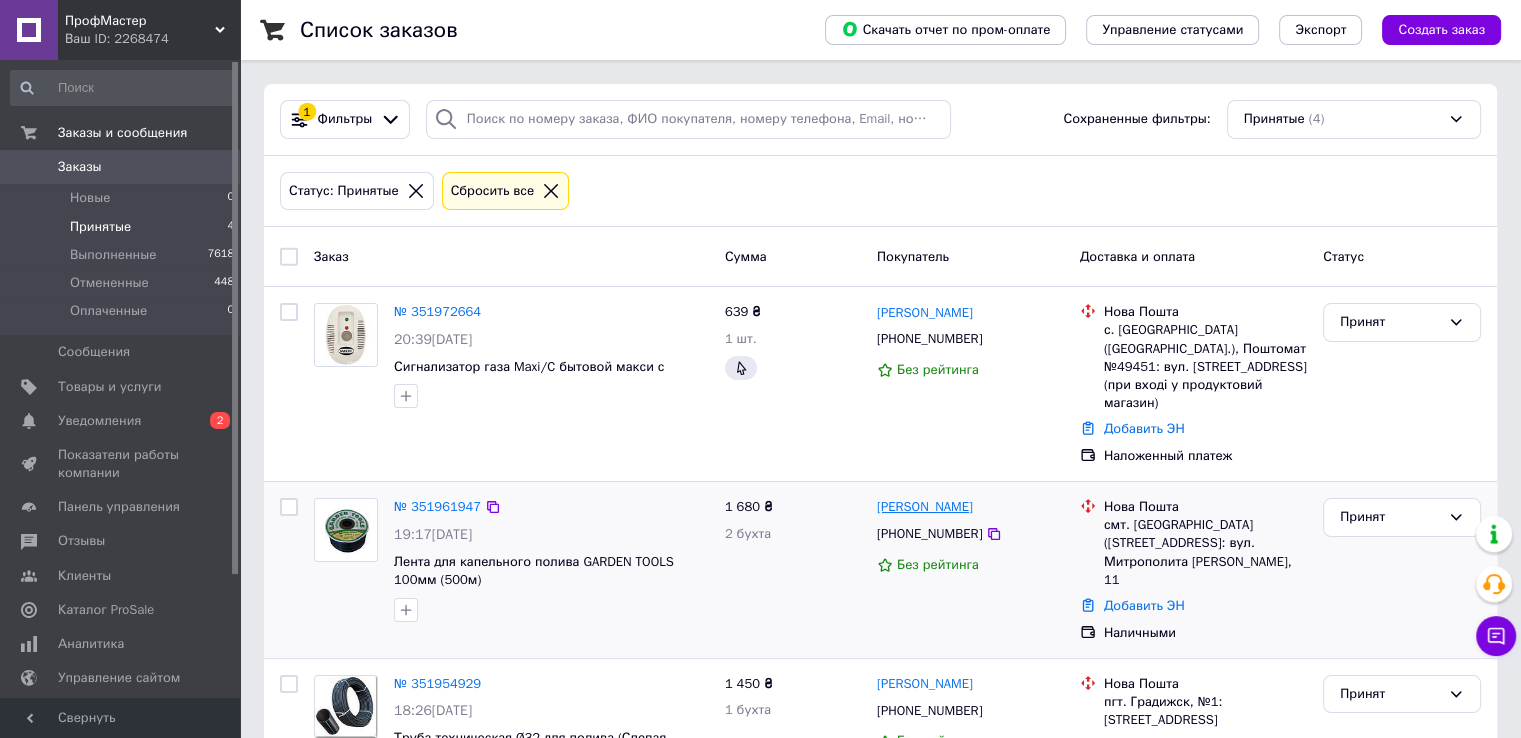 click on "[PERSON_NAME]" at bounding box center [925, 507] 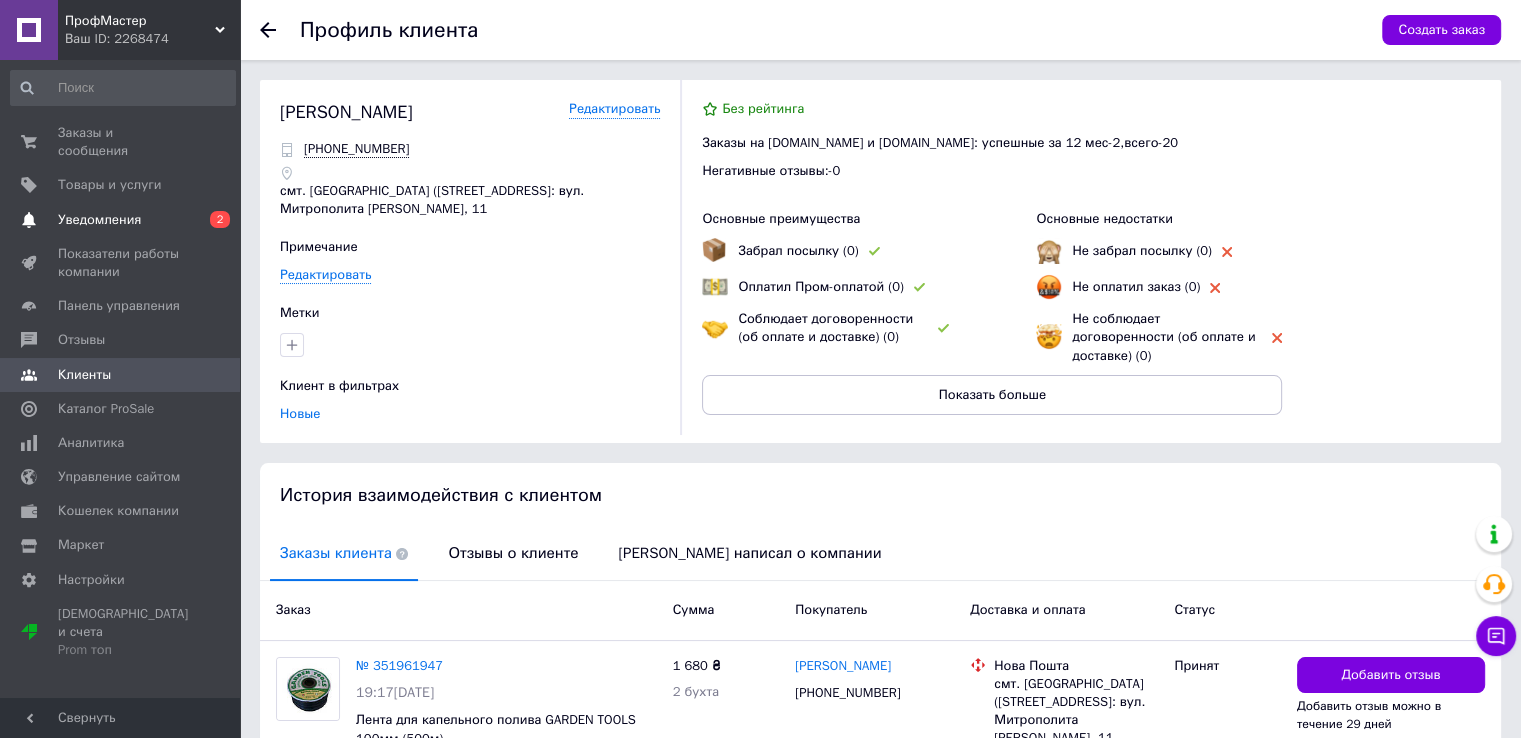 click on "Уведомления" at bounding box center [121, 220] 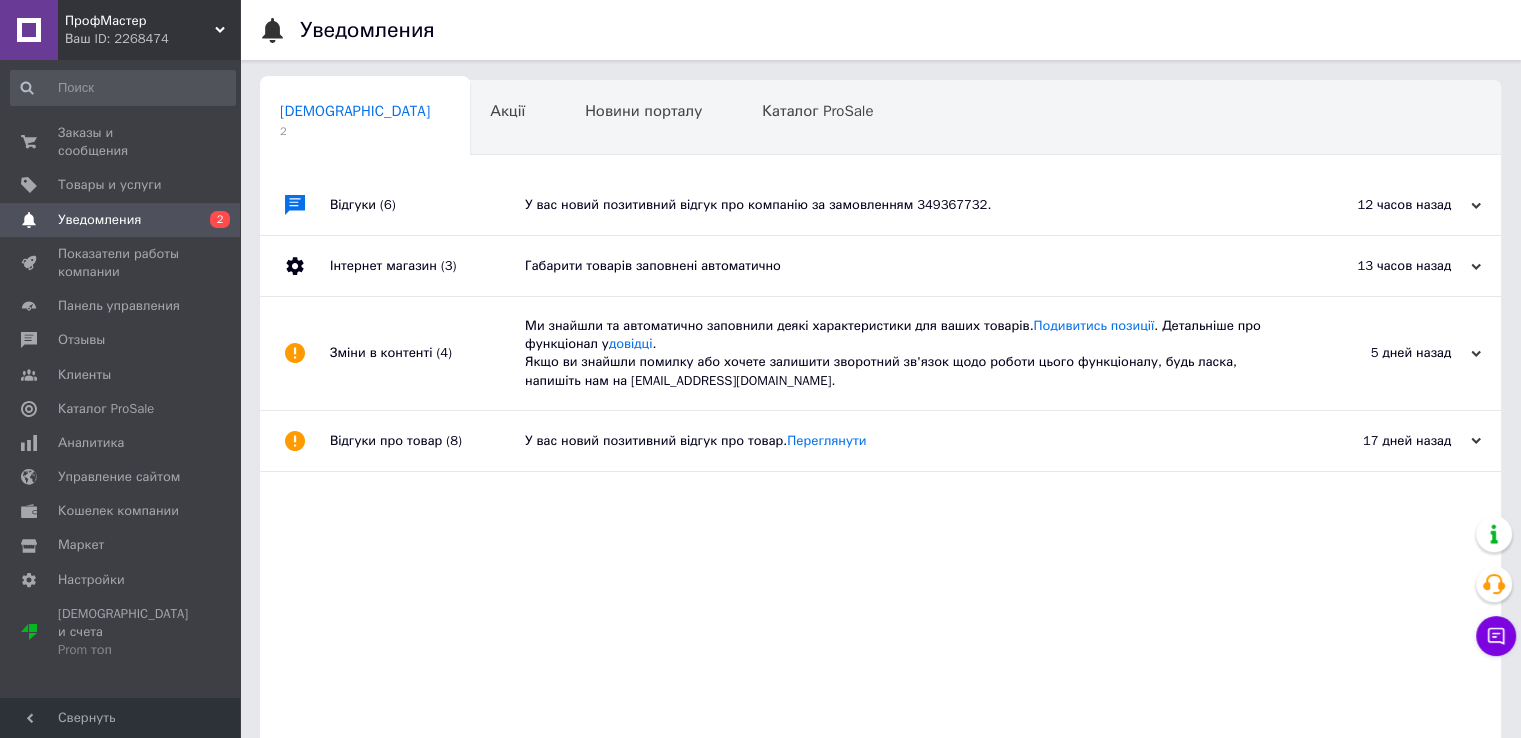 click on "У вас новий позитивний відгук про компанію за замовленням 349367732." at bounding box center [903, 205] 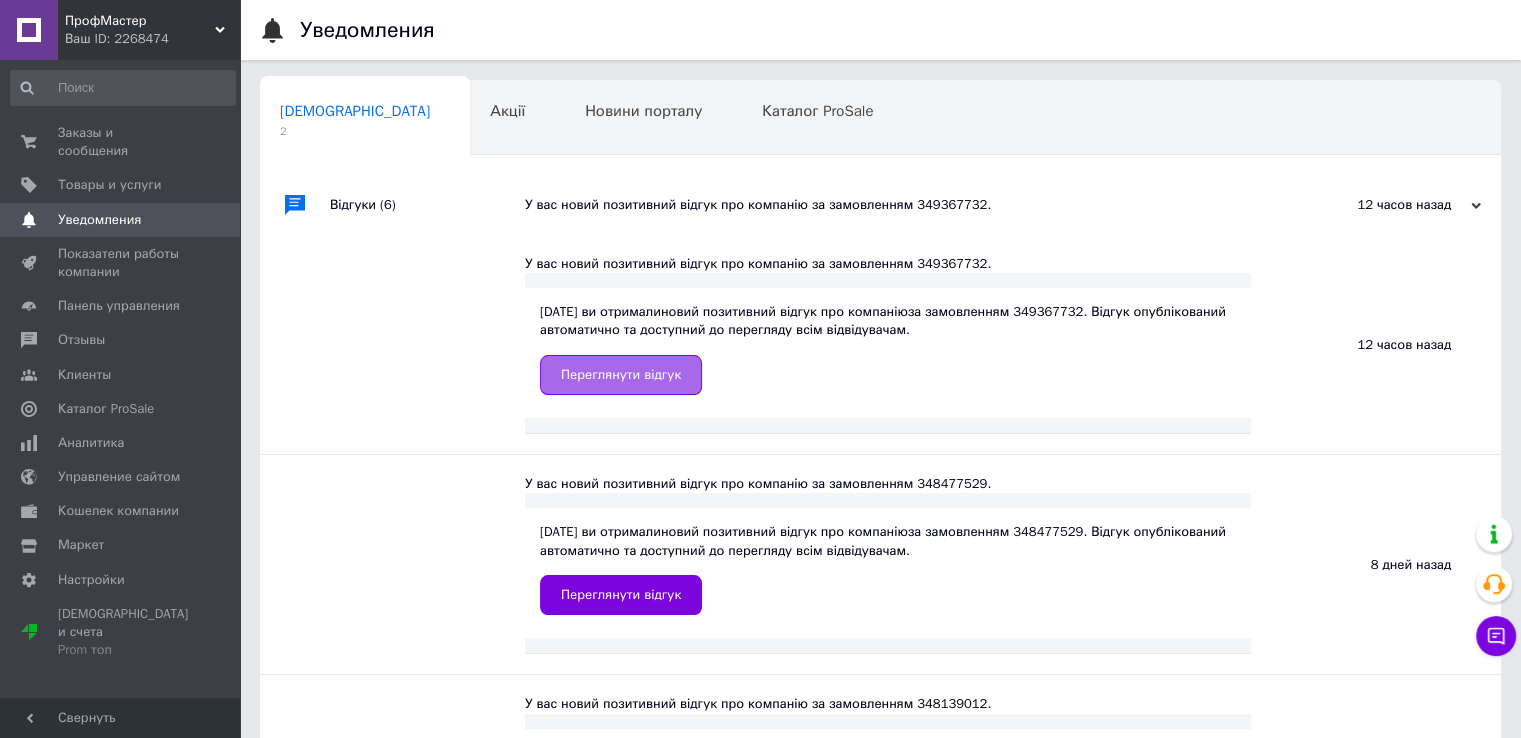 click on "Переглянути відгук" at bounding box center [621, 375] 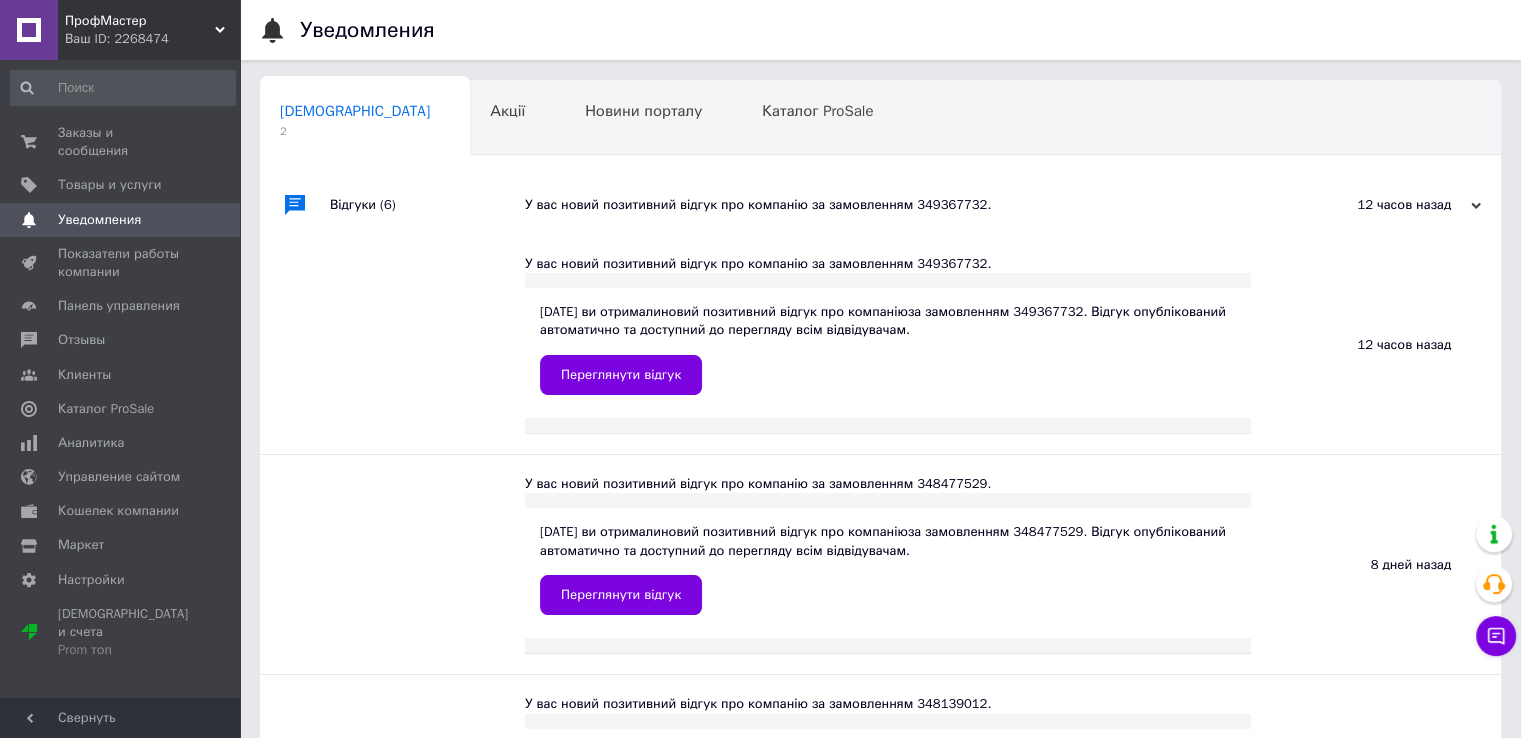 click on "Уведомления" at bounding box center [99, 220] 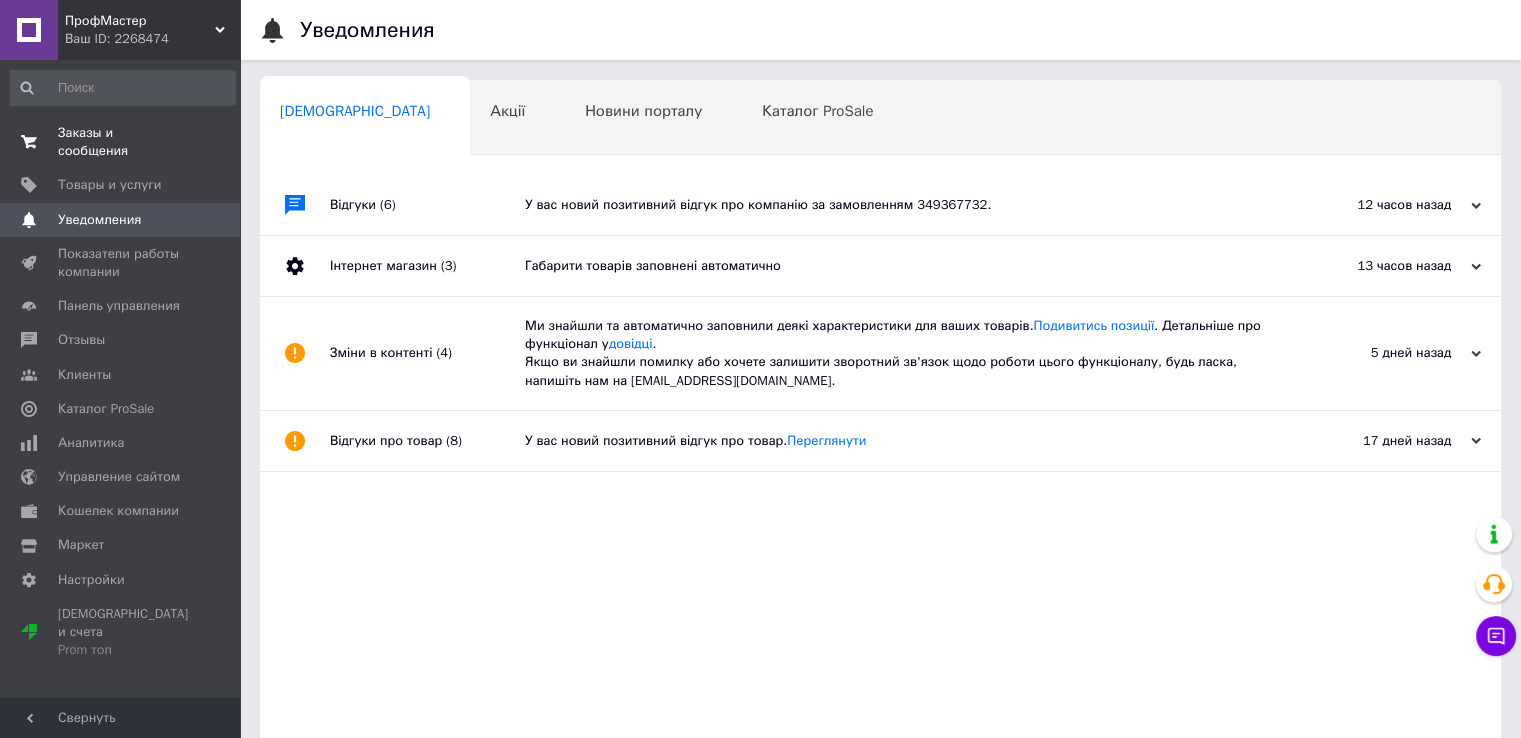click on "Заказы и сообщения" at bounding box center (121, 142) 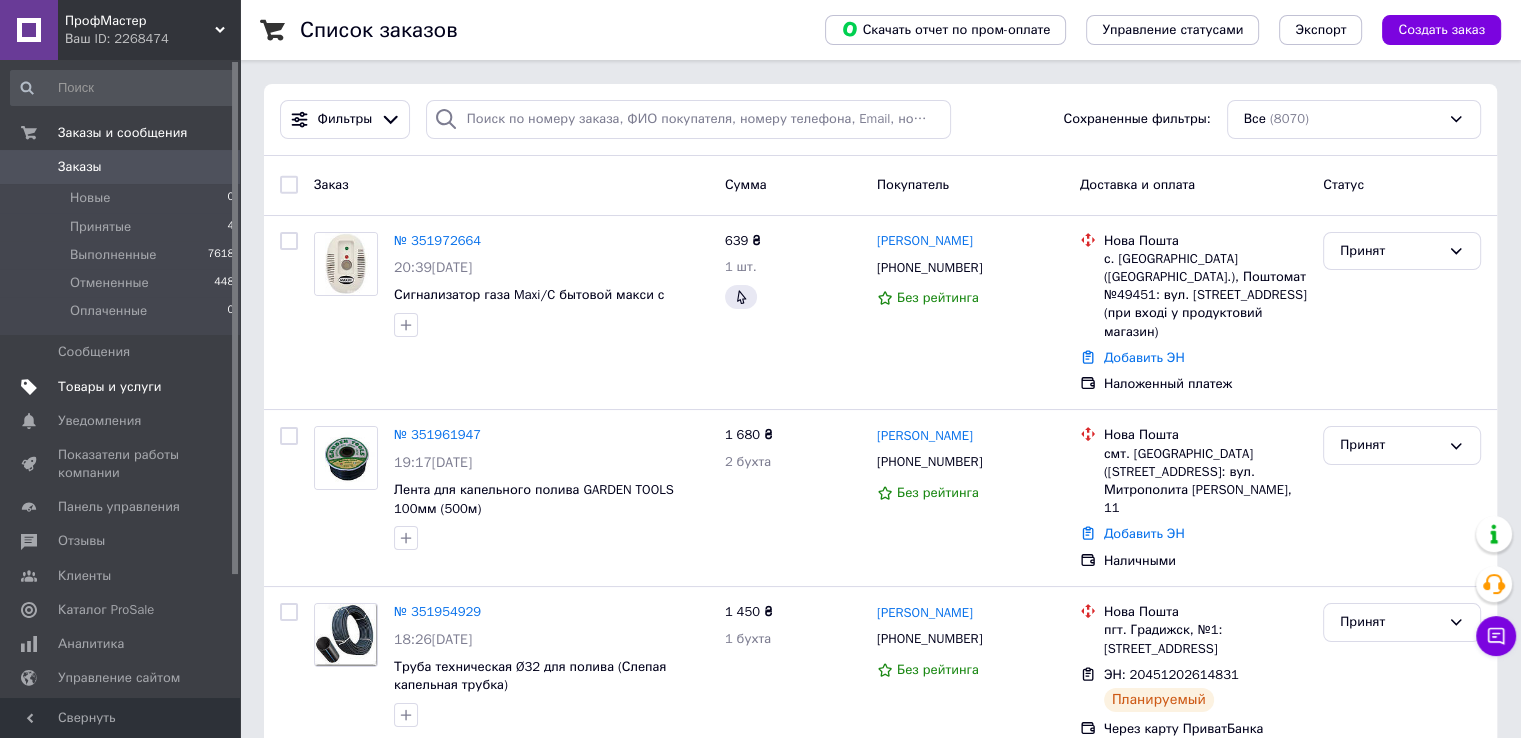 click on "Товары и услуги" at bounding box center (110, 387) 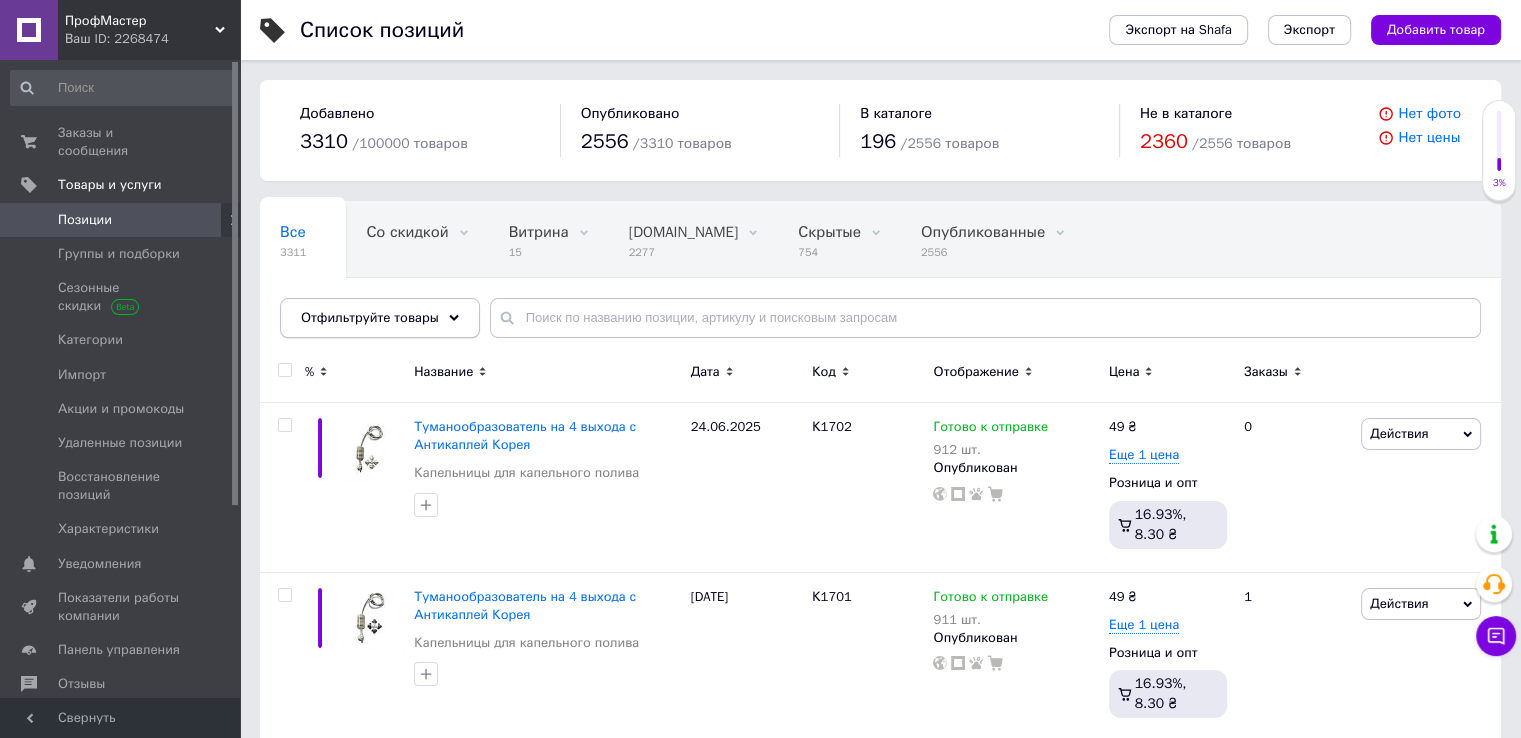 click 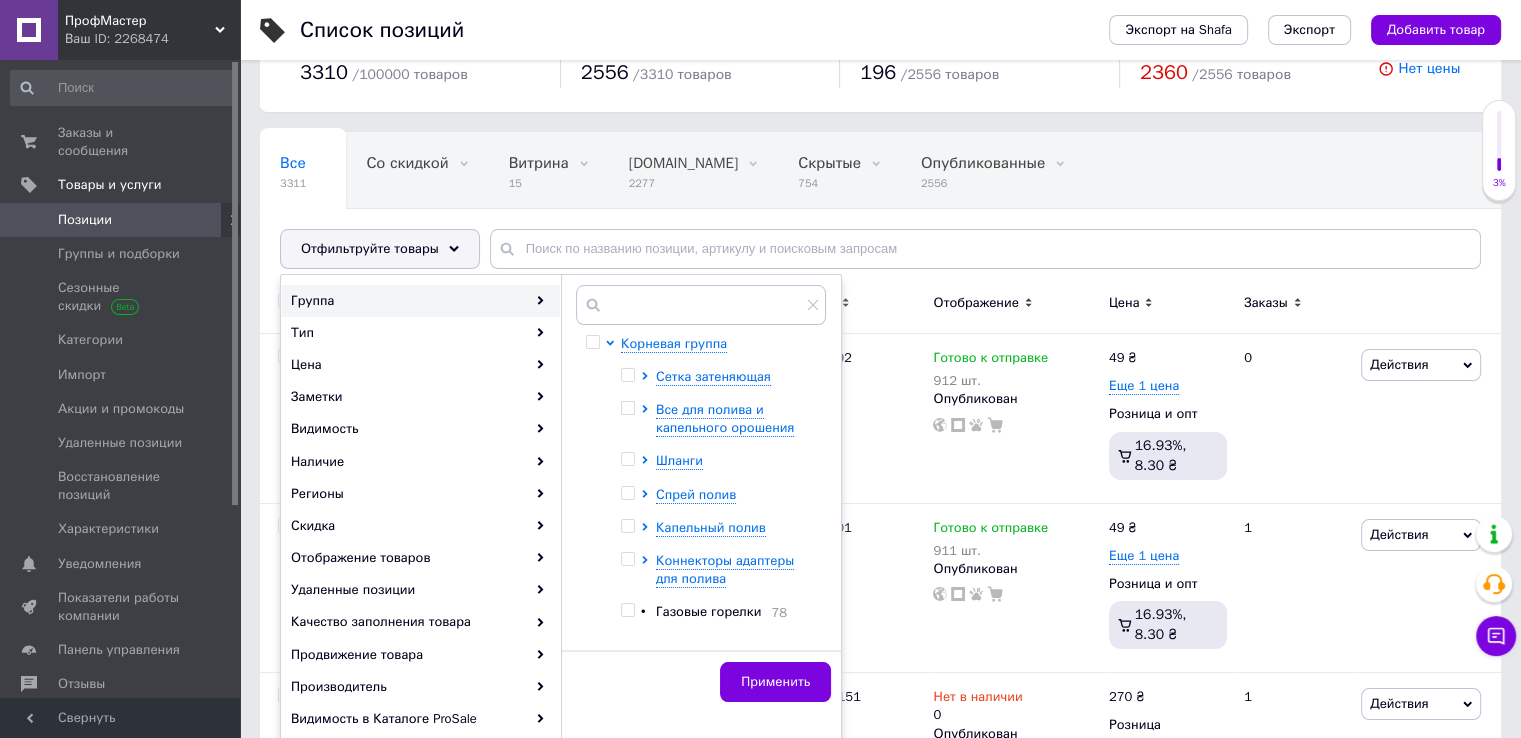 scroll, scrollTop: 100, scrollLeft: 0, axis: vertical 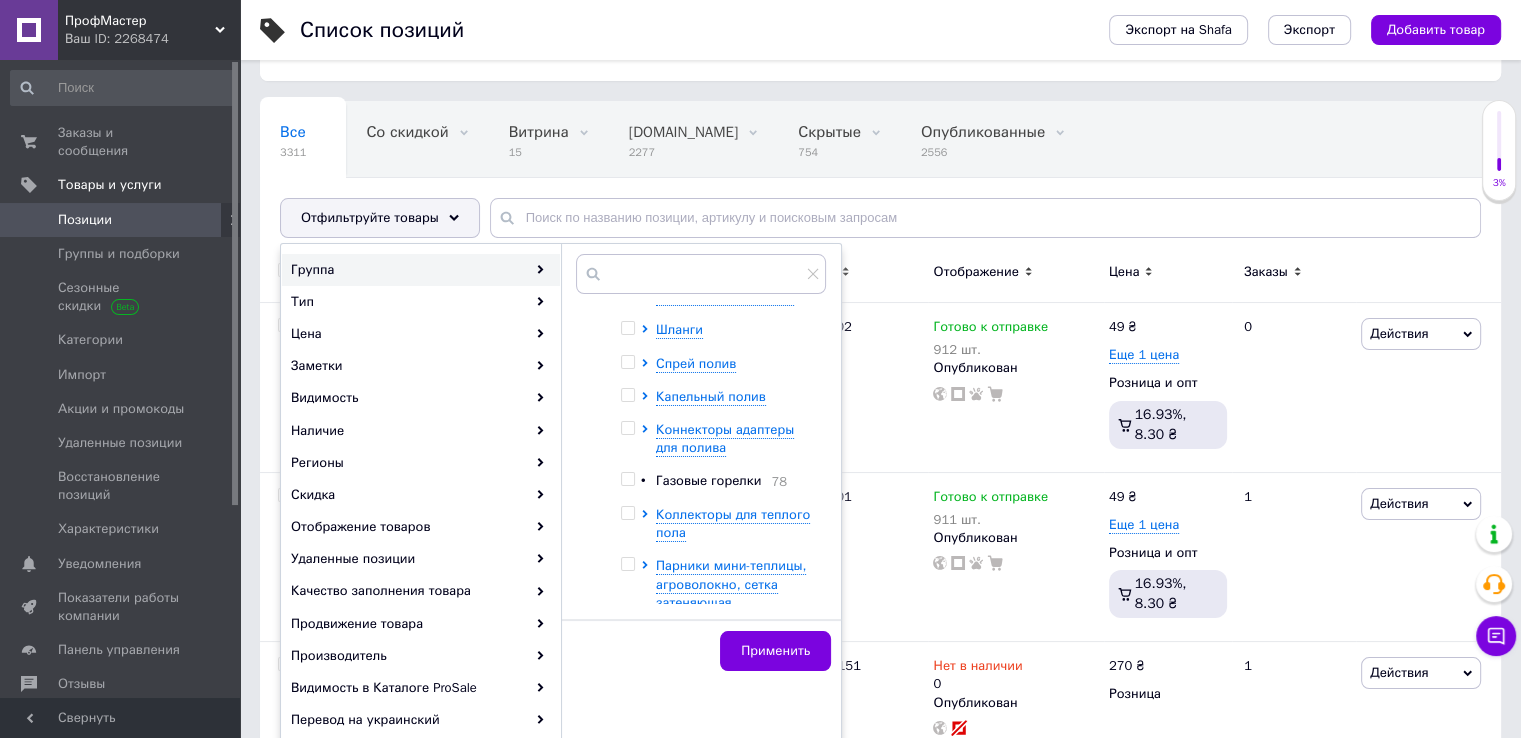 click at bounding box center (627, 479) 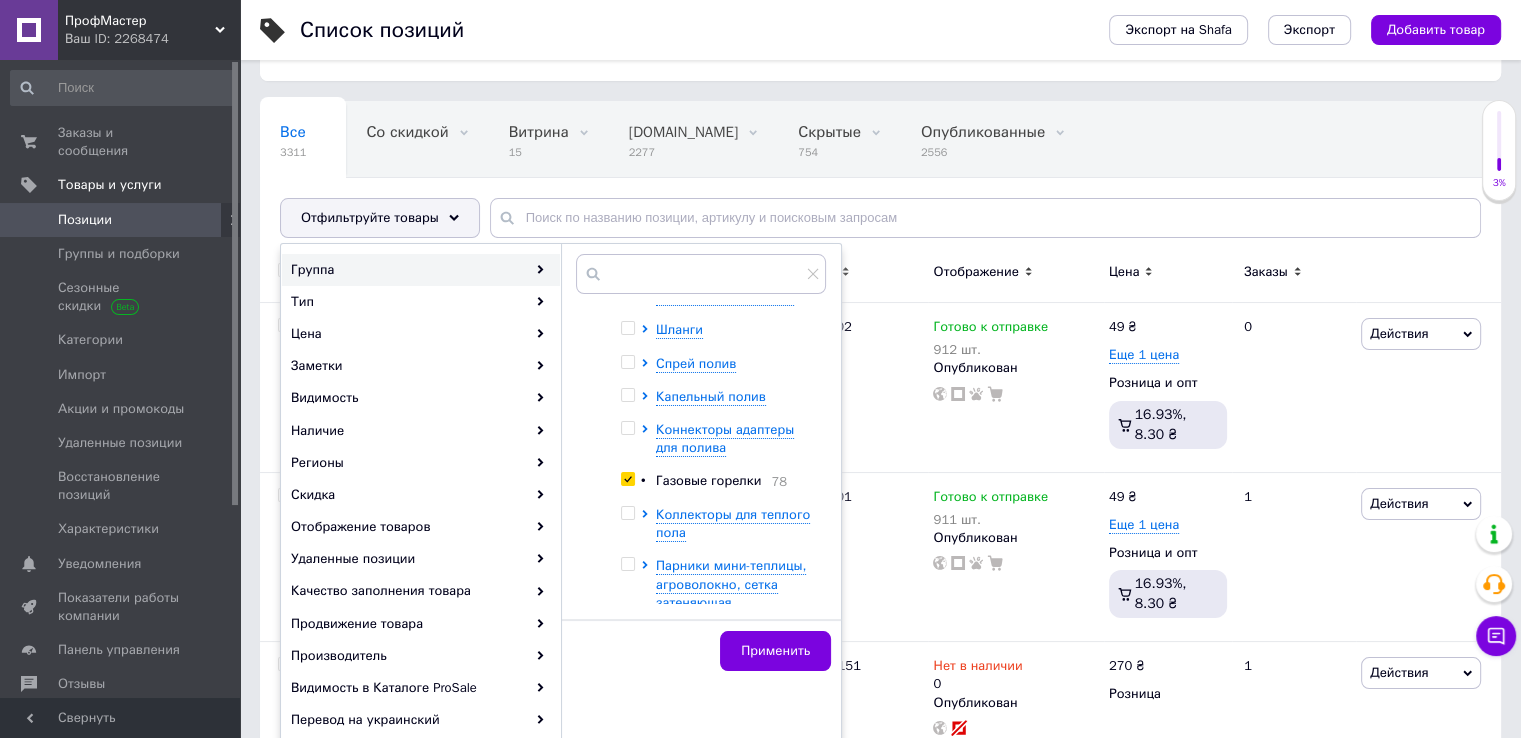 checkbox on "true" 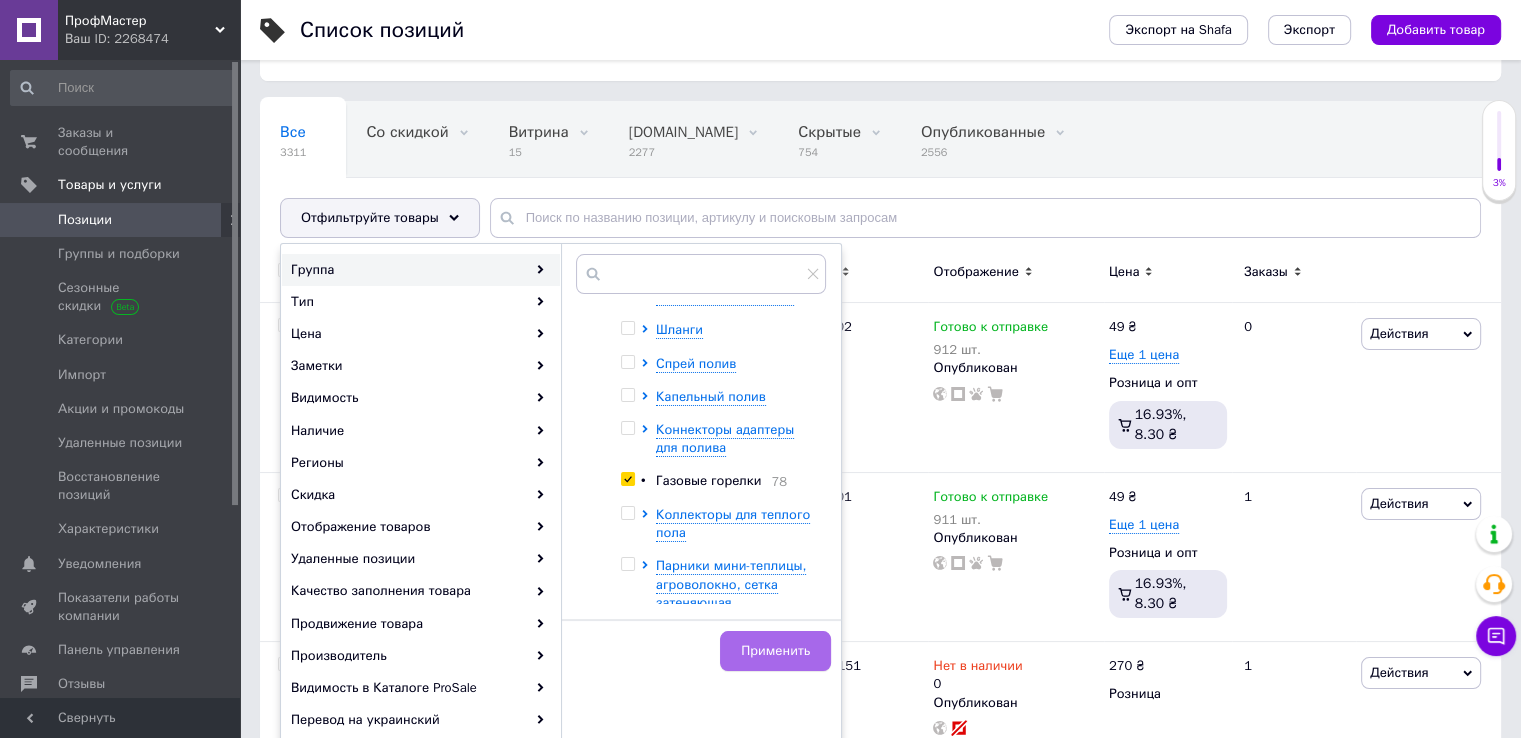 click on "Применить" at bounding box center (775, 651) 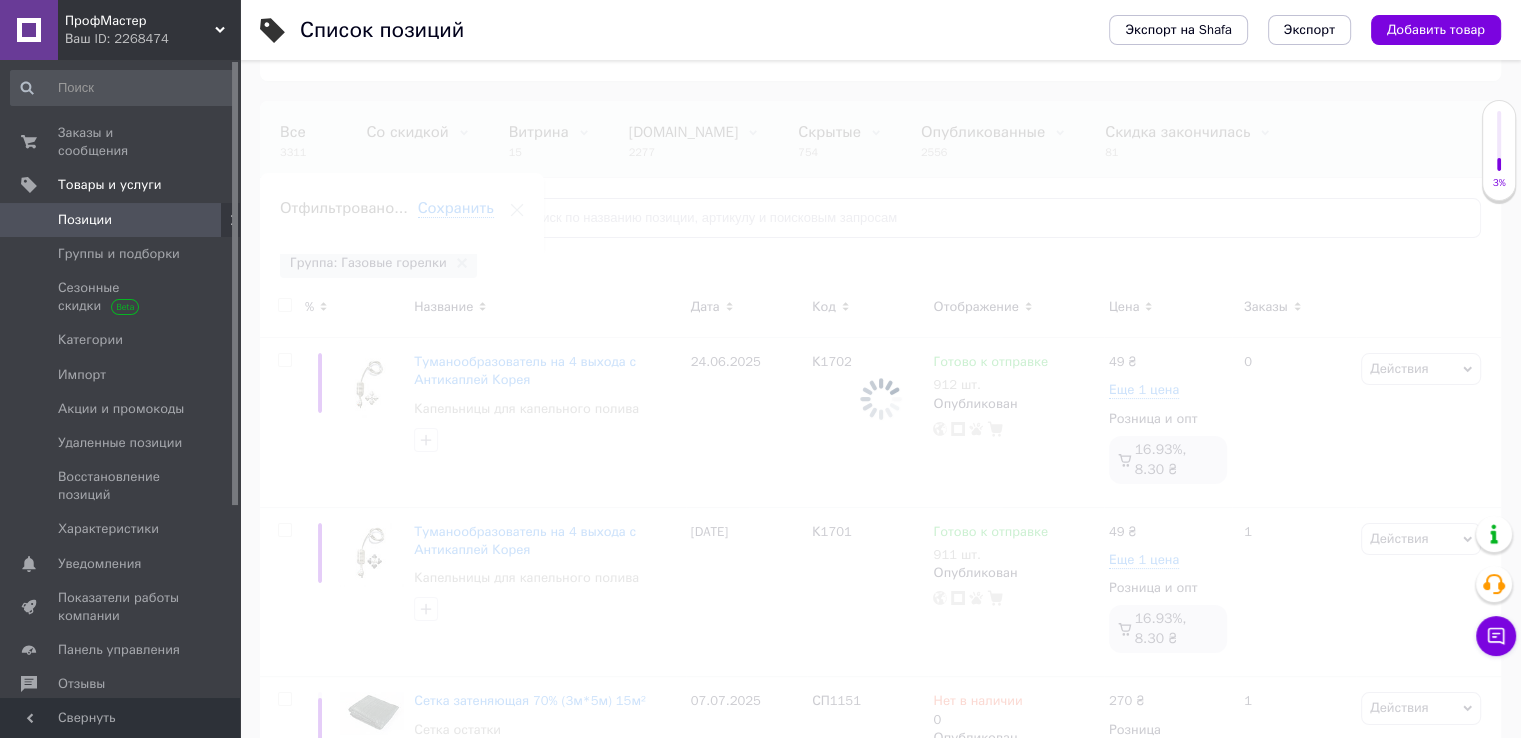 scroll, scrollTop: 0, scrollLeft: 156, axis: horizontal 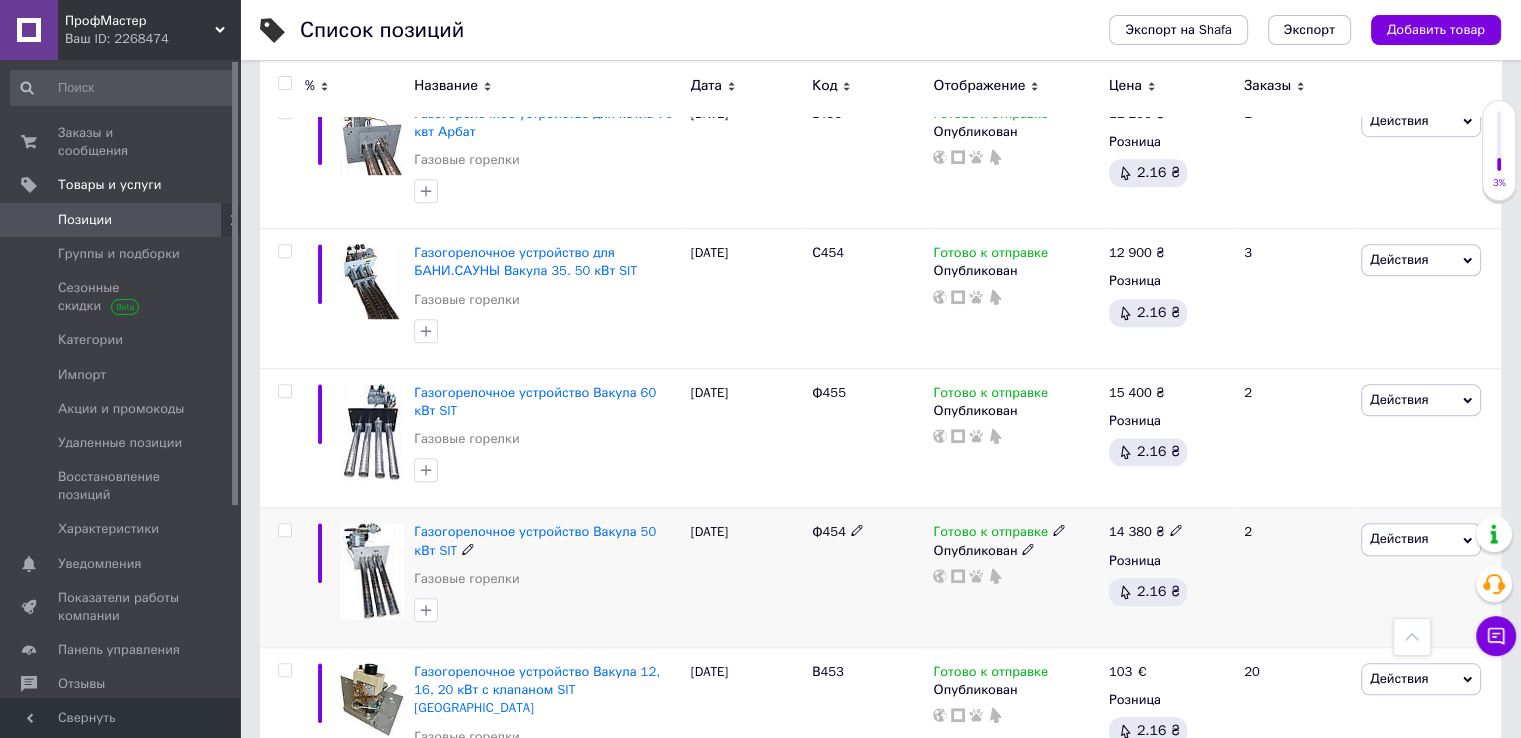 click on "14 380" at bounding box center [1130, 531] 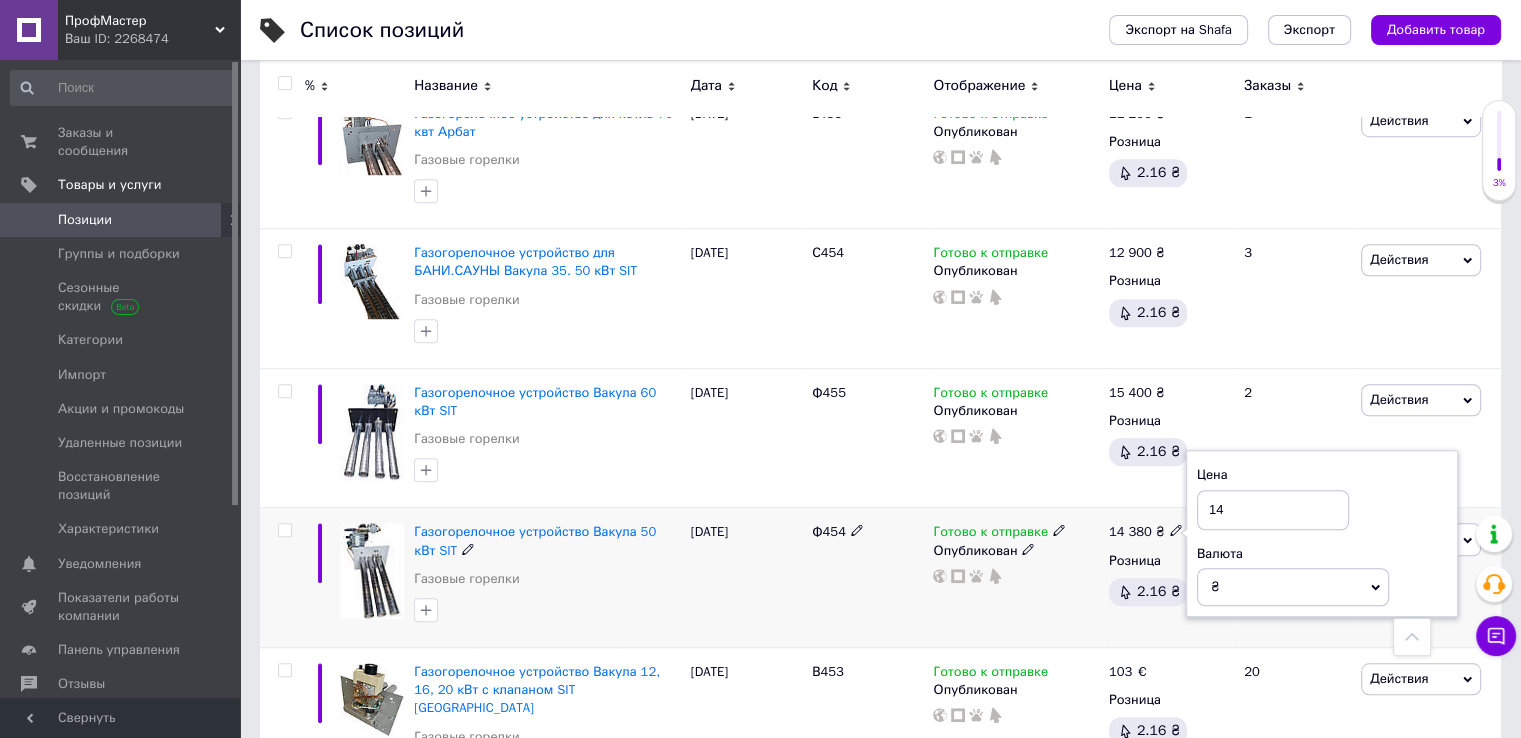 type on "1" 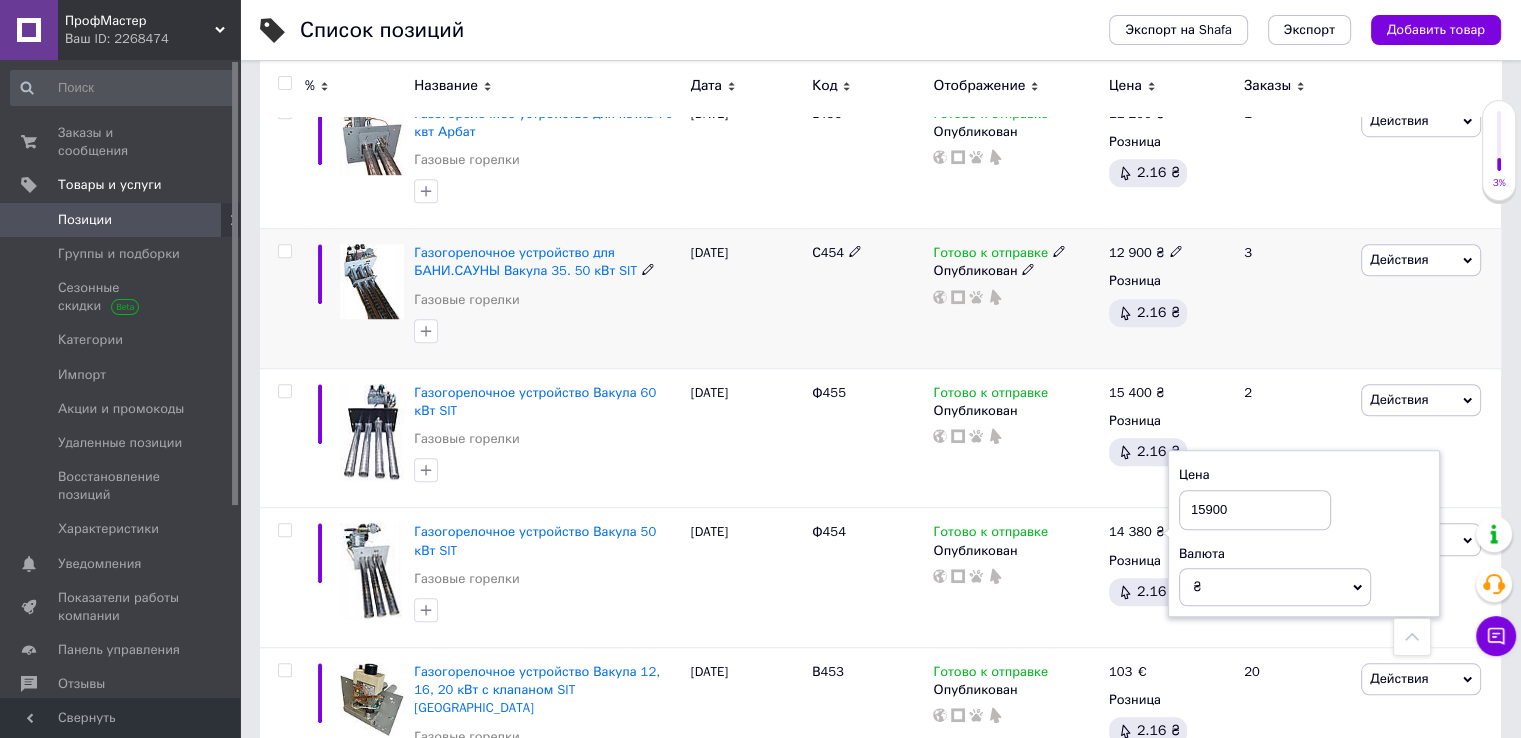 type on "15900" 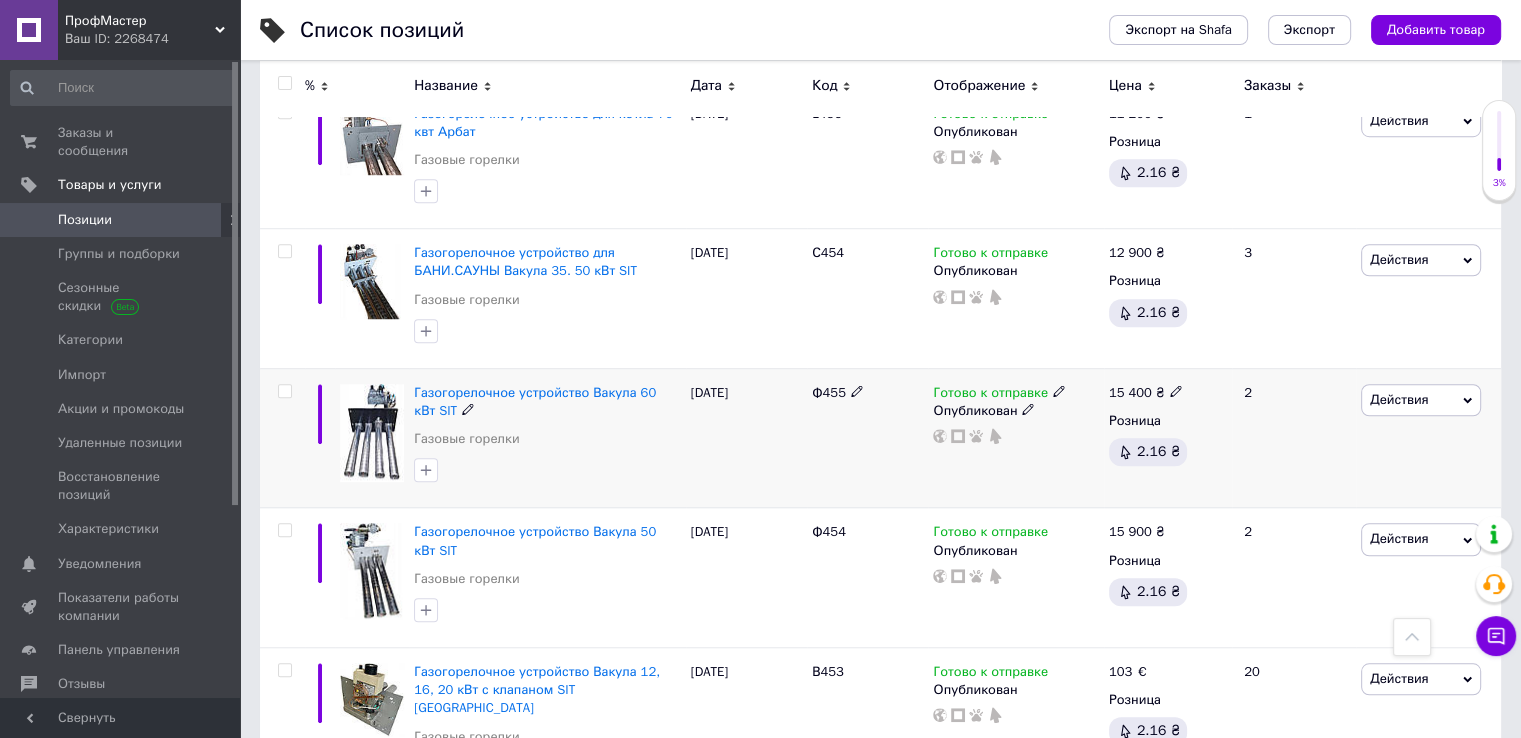 click on "15 400" at bounding box center (1130, 392) 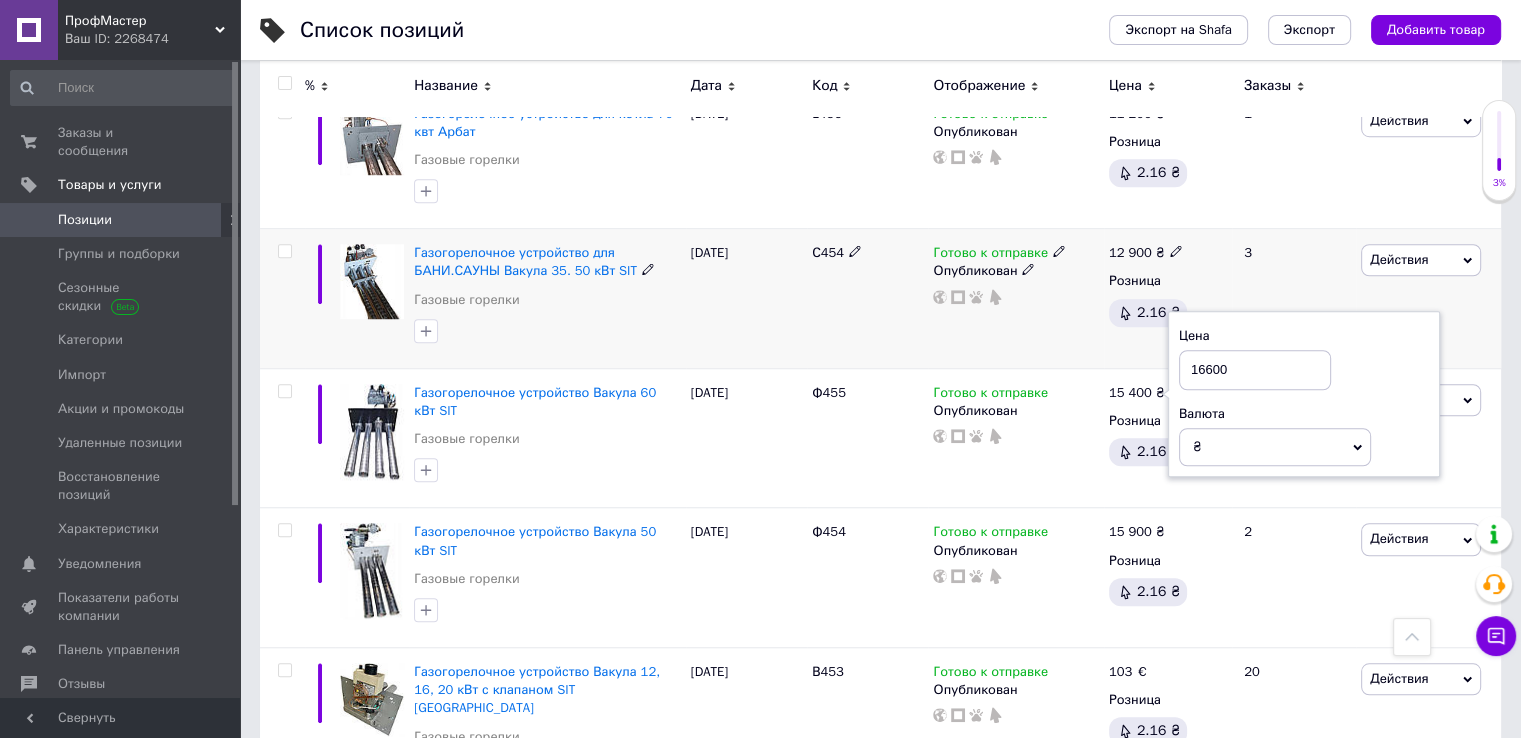 type on "16600" 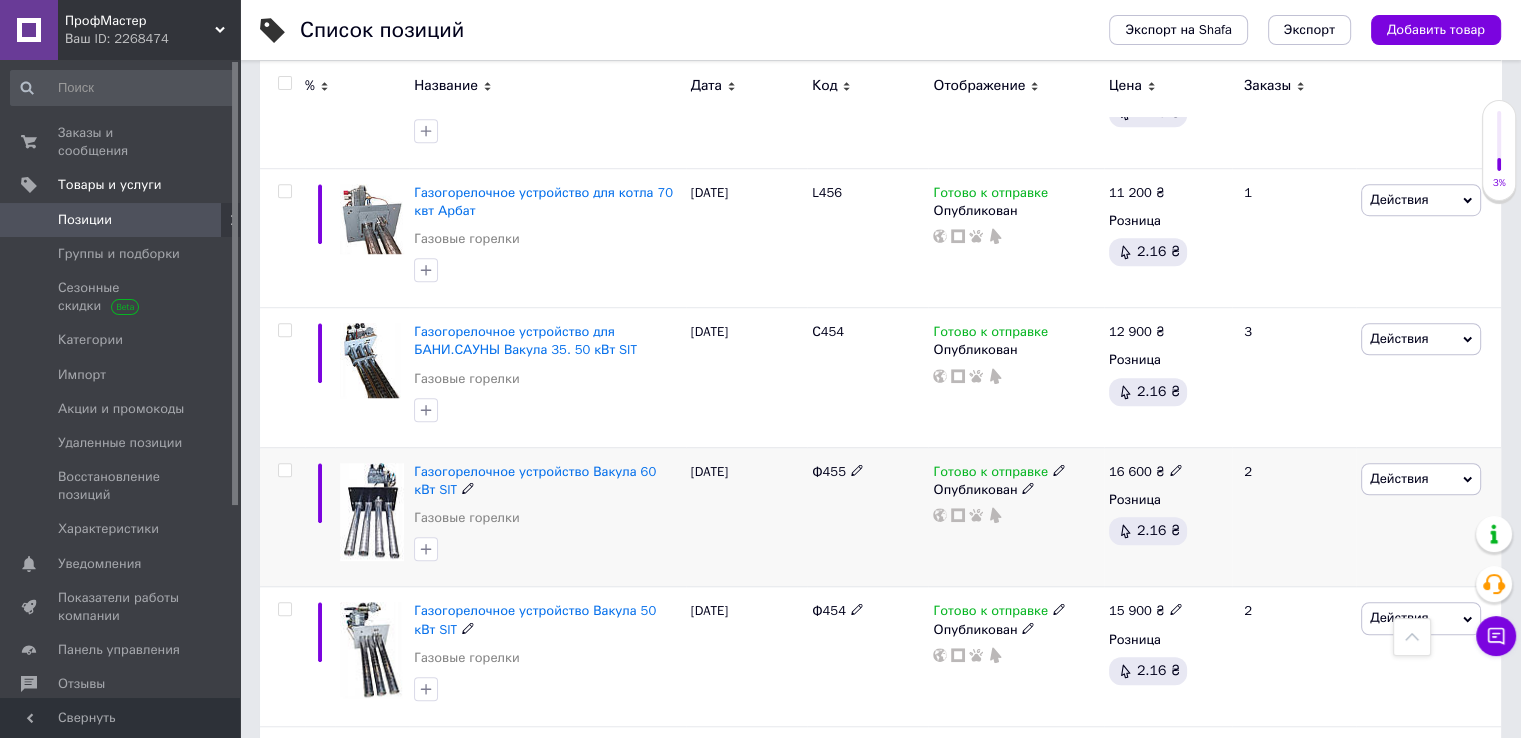 scroll, scrollTop: 1400, scrollLeft: 0, axis: vertical 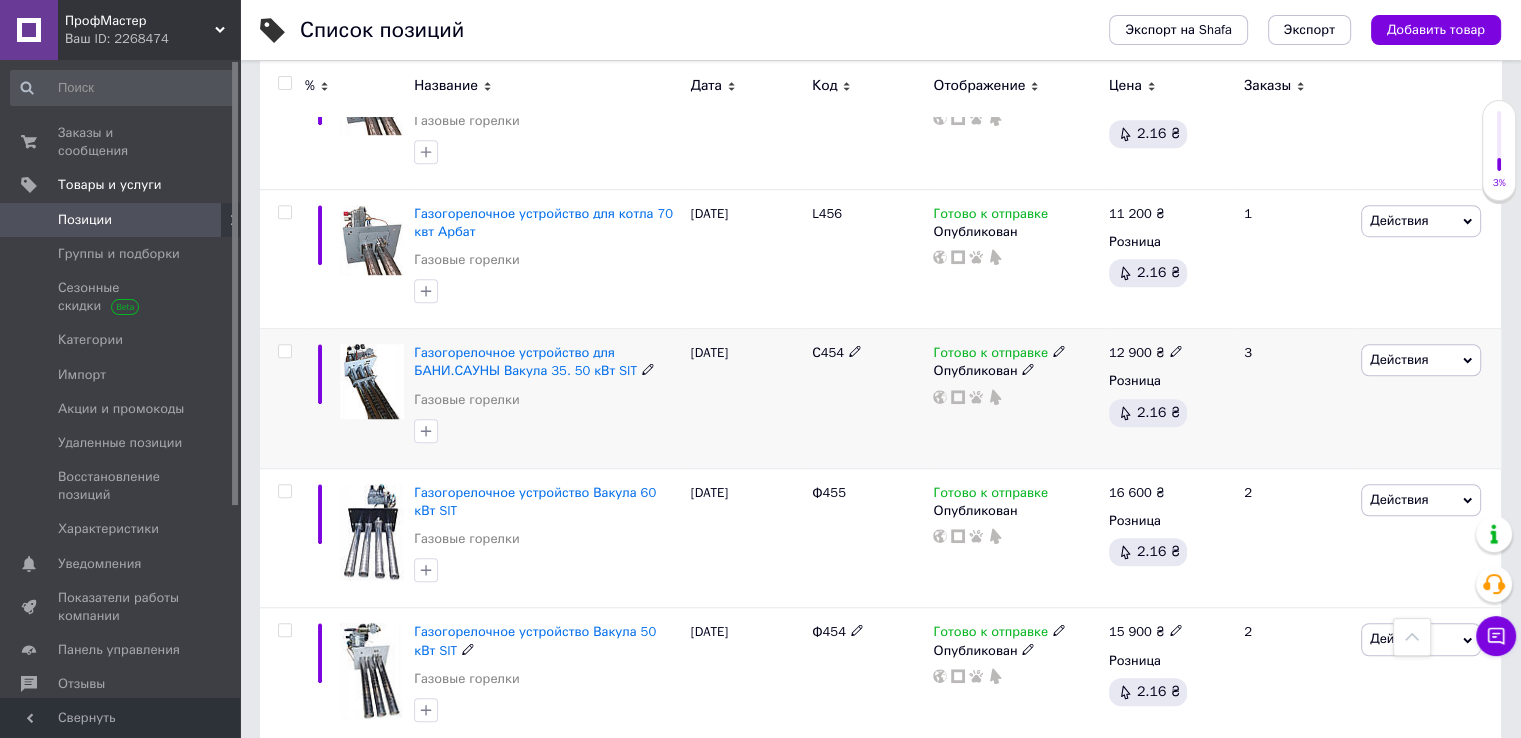 click on "Готово к отправке" at bounding box center [990, 355] 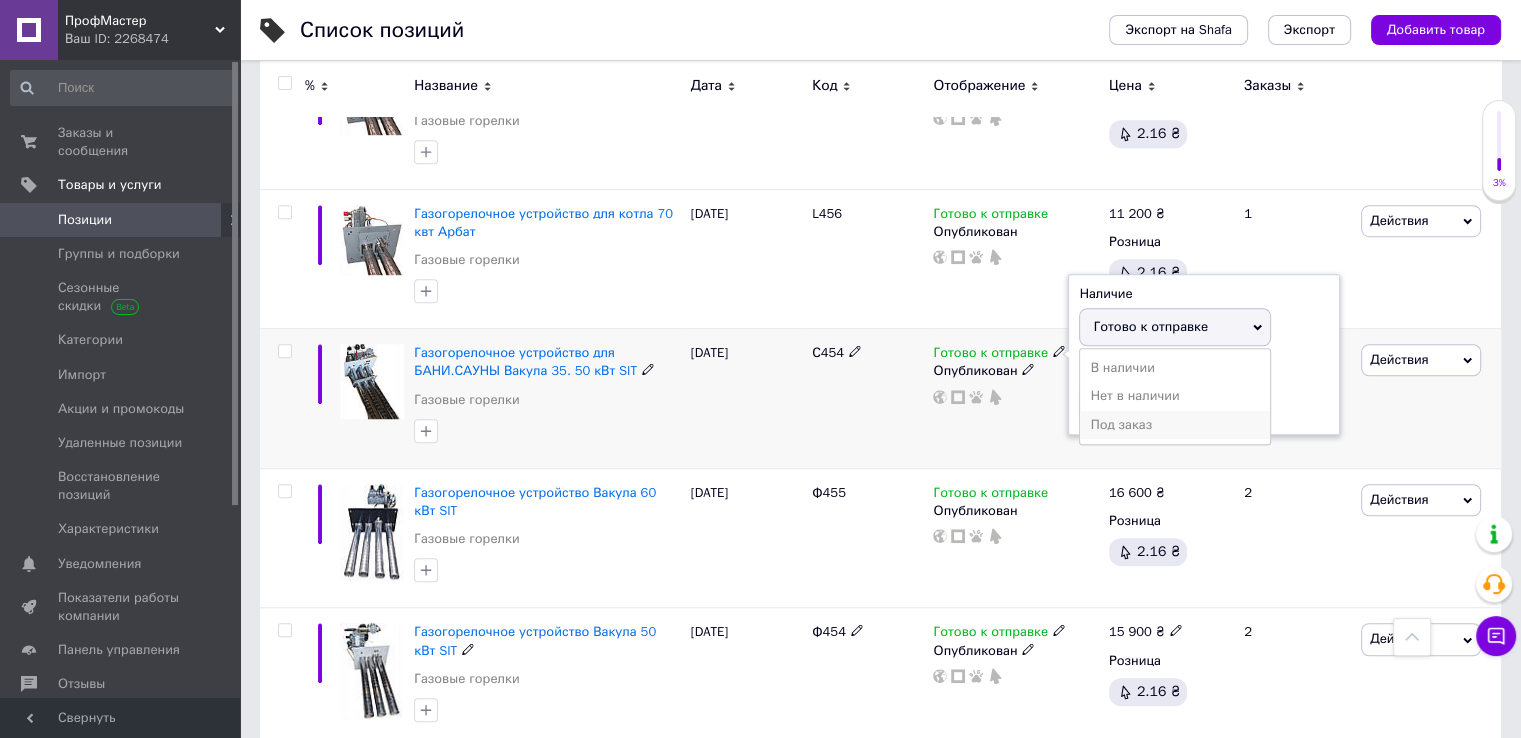 click on "Под заказ" at bounding box center (1175, 425) 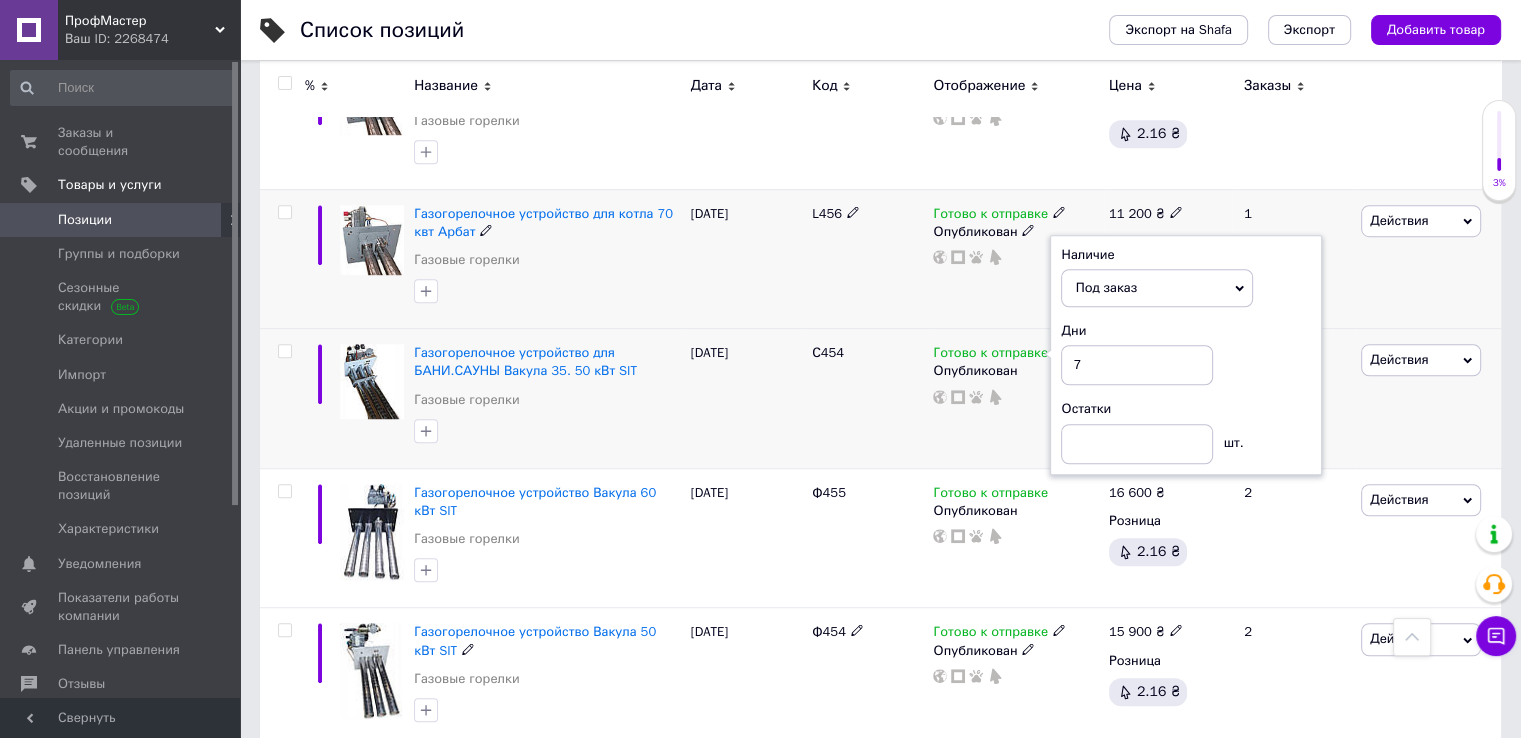 click on "L456" at bounding box center (867, 259) 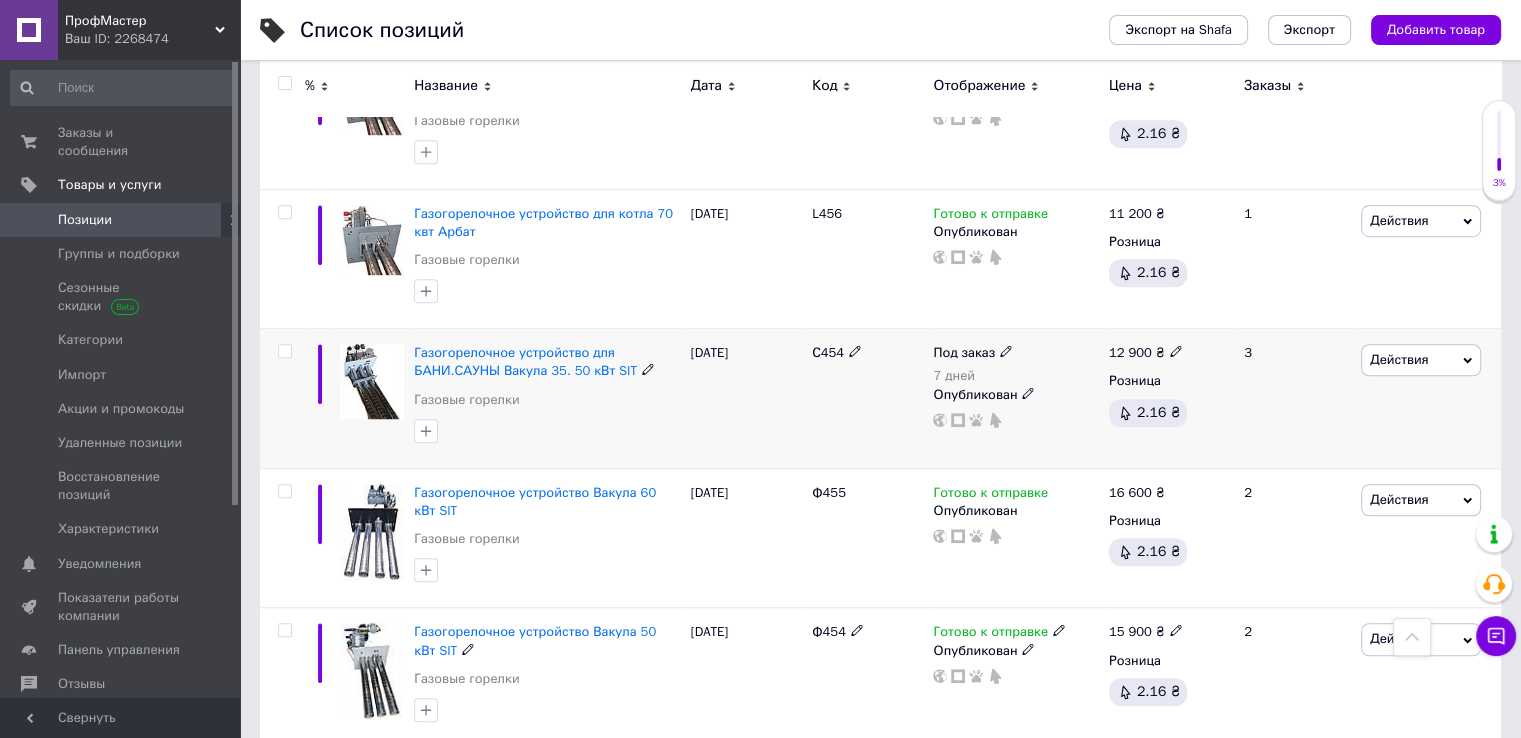 click on "12 900" at bounding box center (1130, 352) 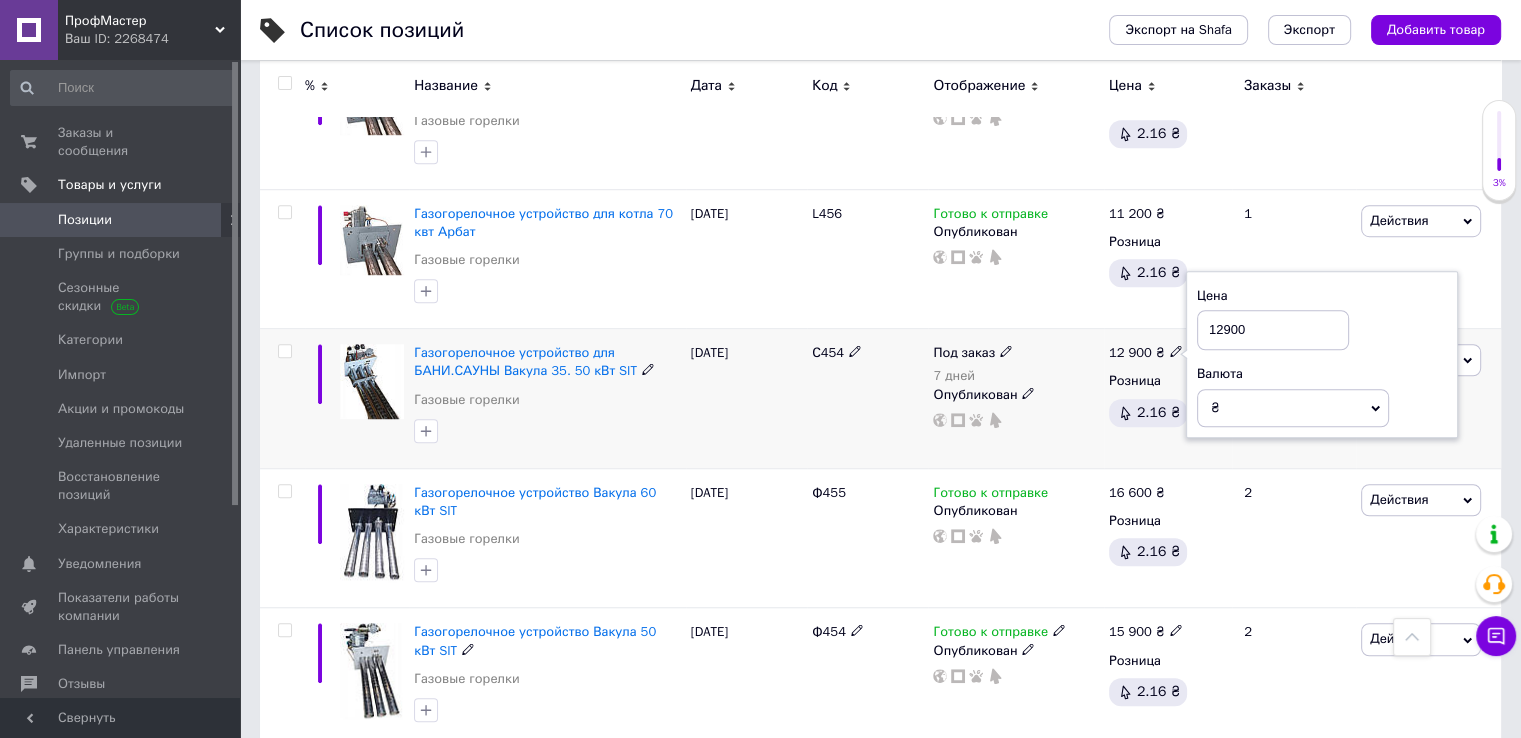 click on "12900" at bounding box center (1273, 330) 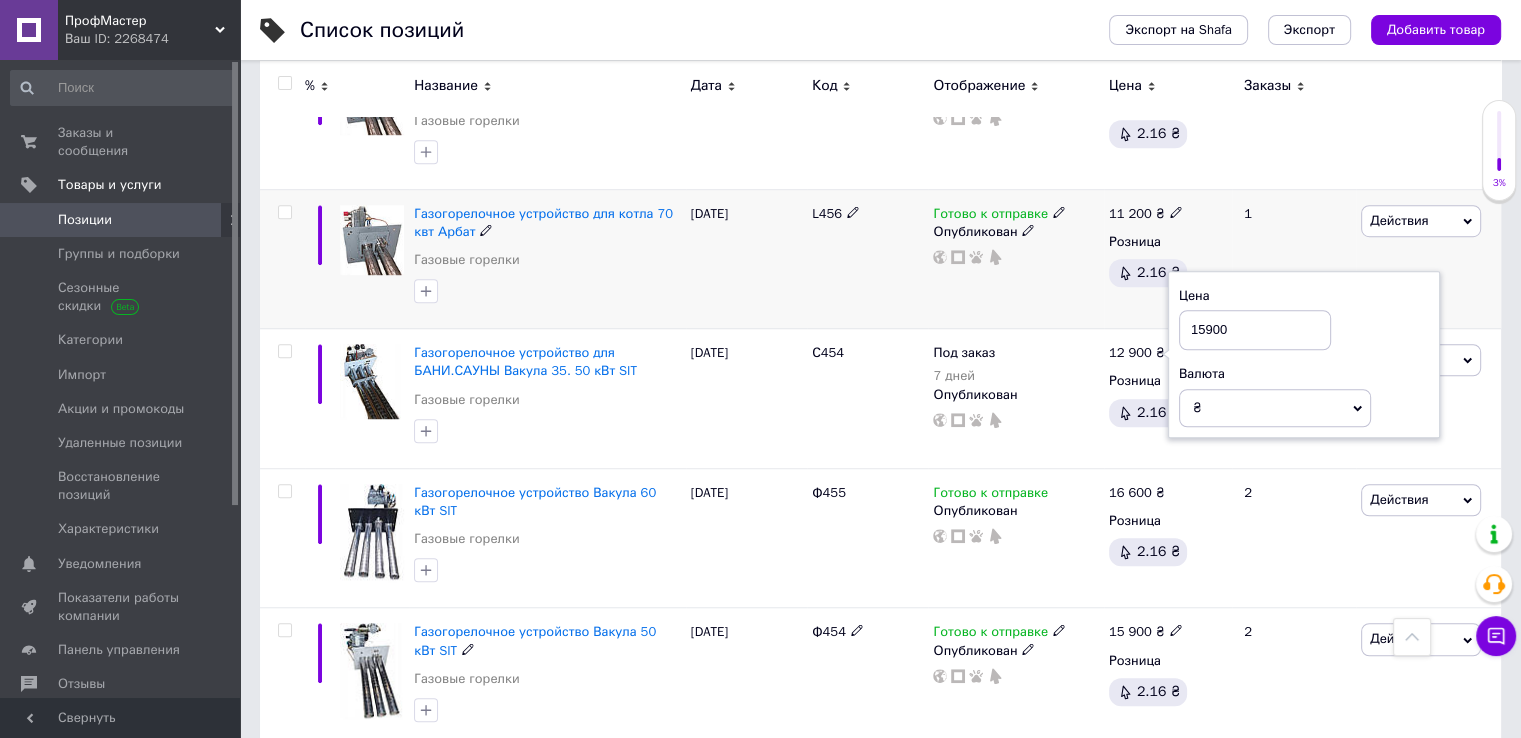 type on "15900" 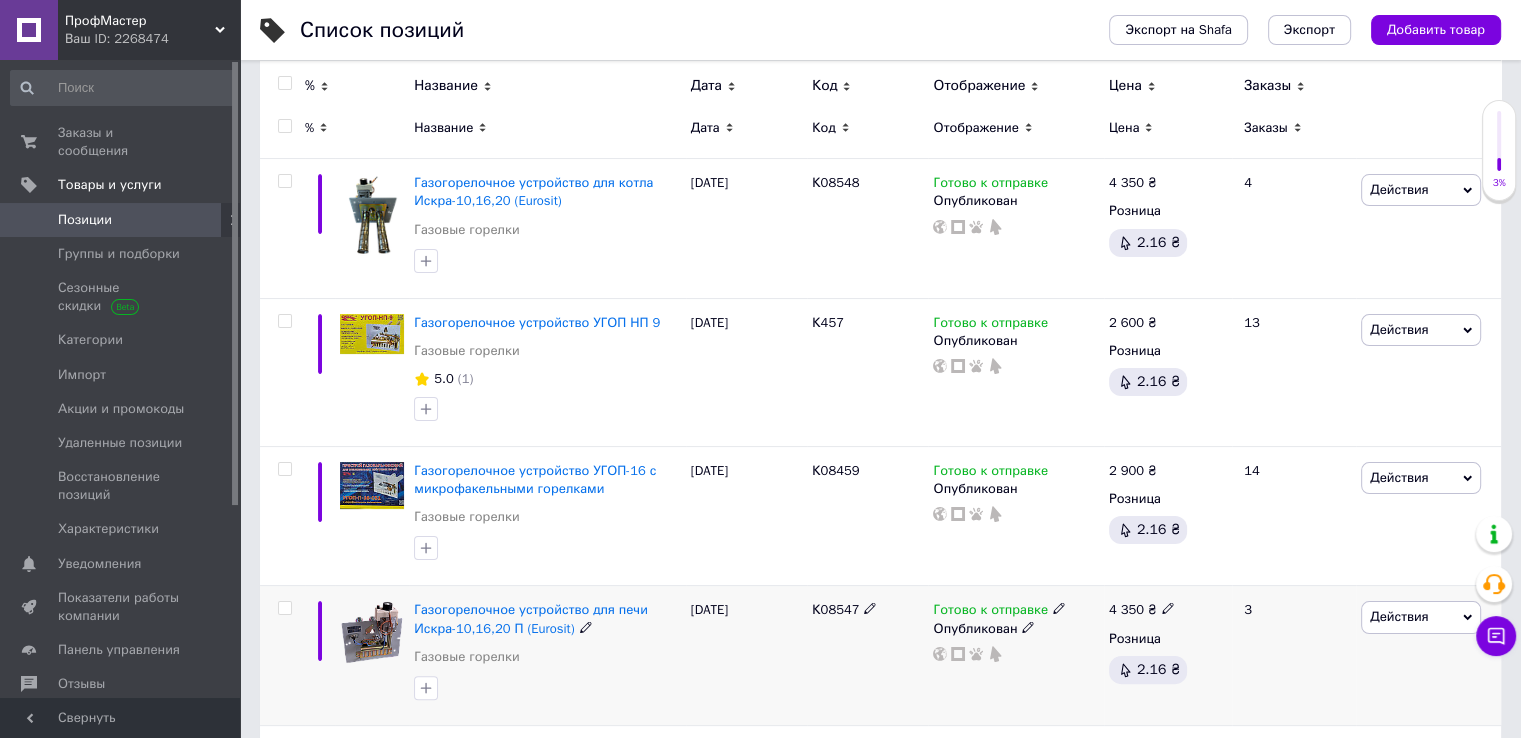 scroll, scrollTop: 400, scrollLeft: 0, axis: vertical 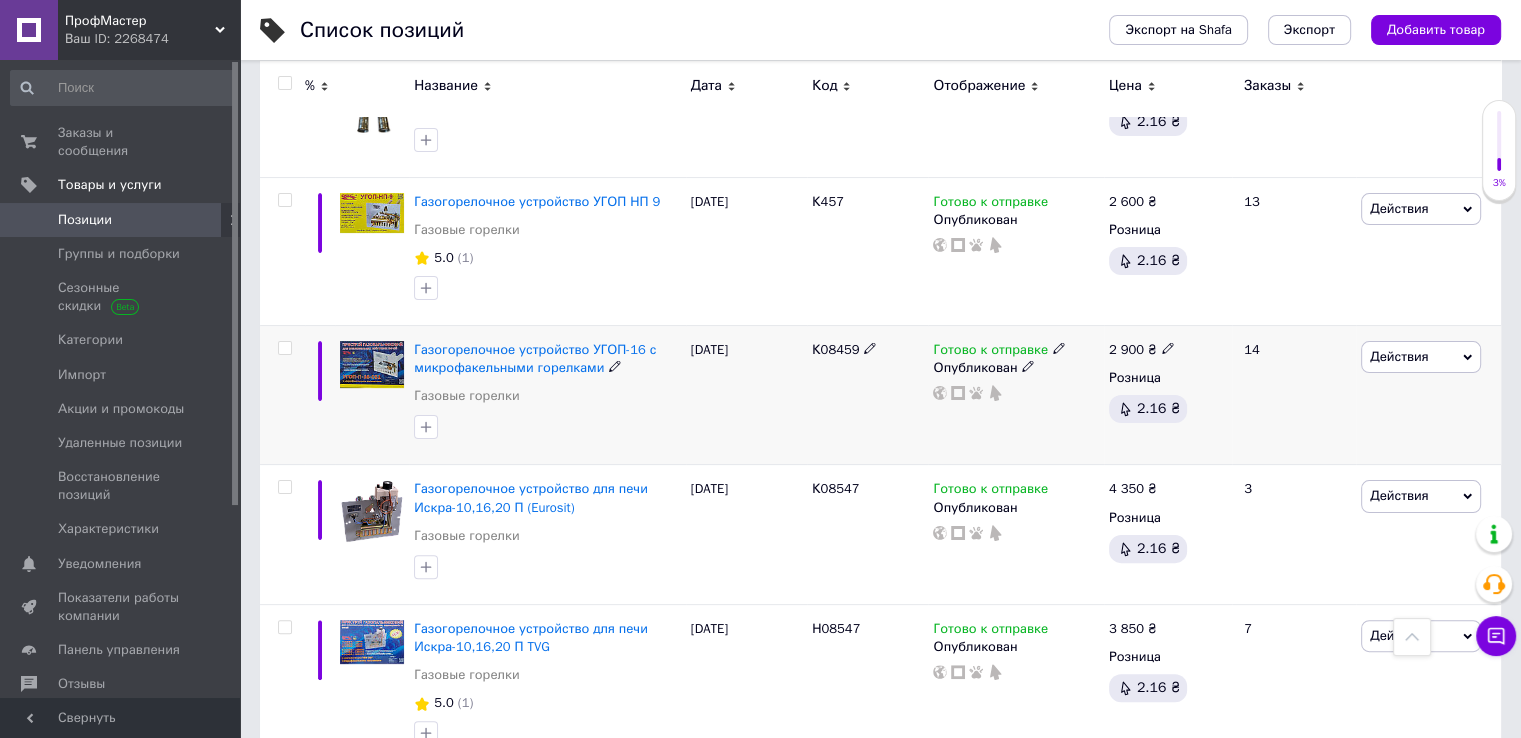 click on "2 900   ₴" at bounding box center [1142, 350] 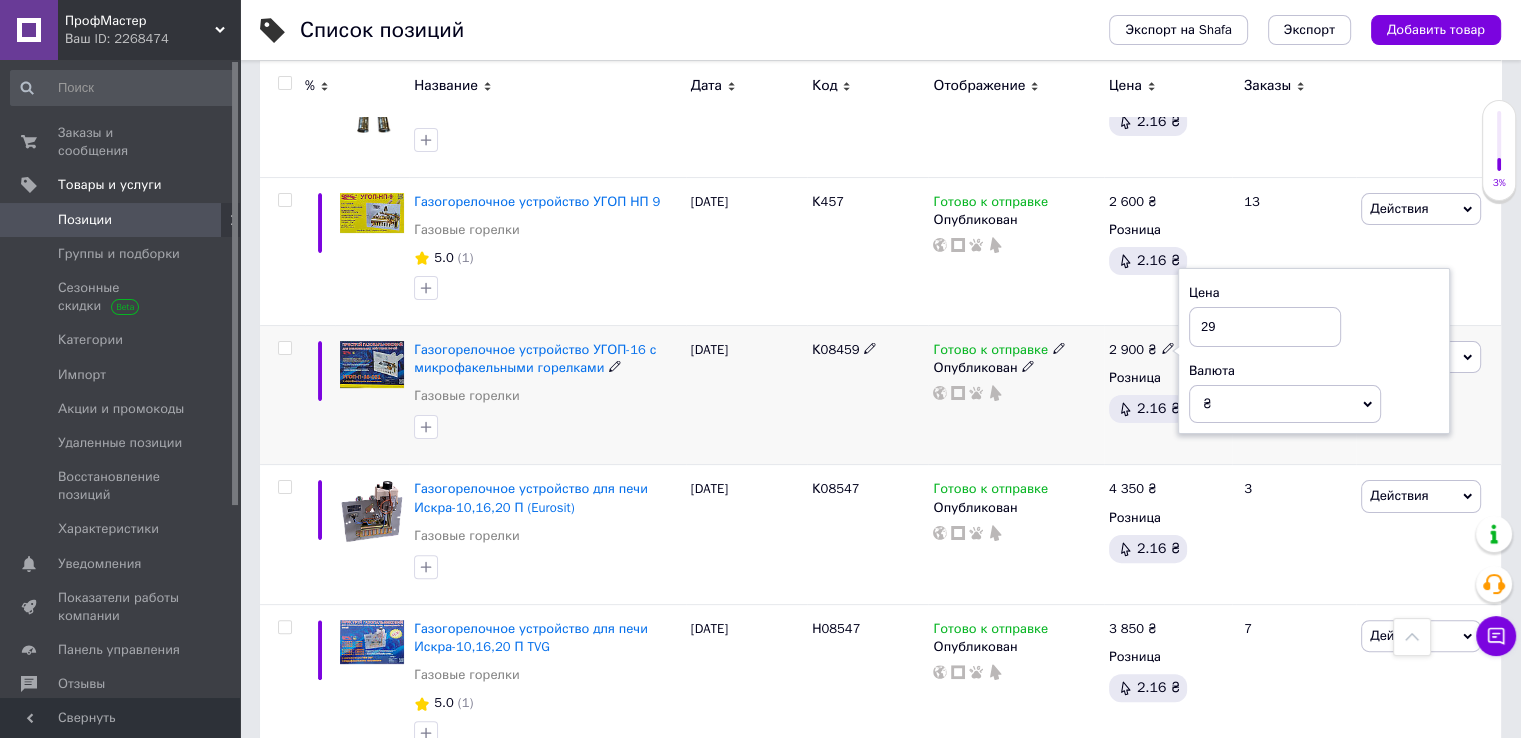 type on "2" 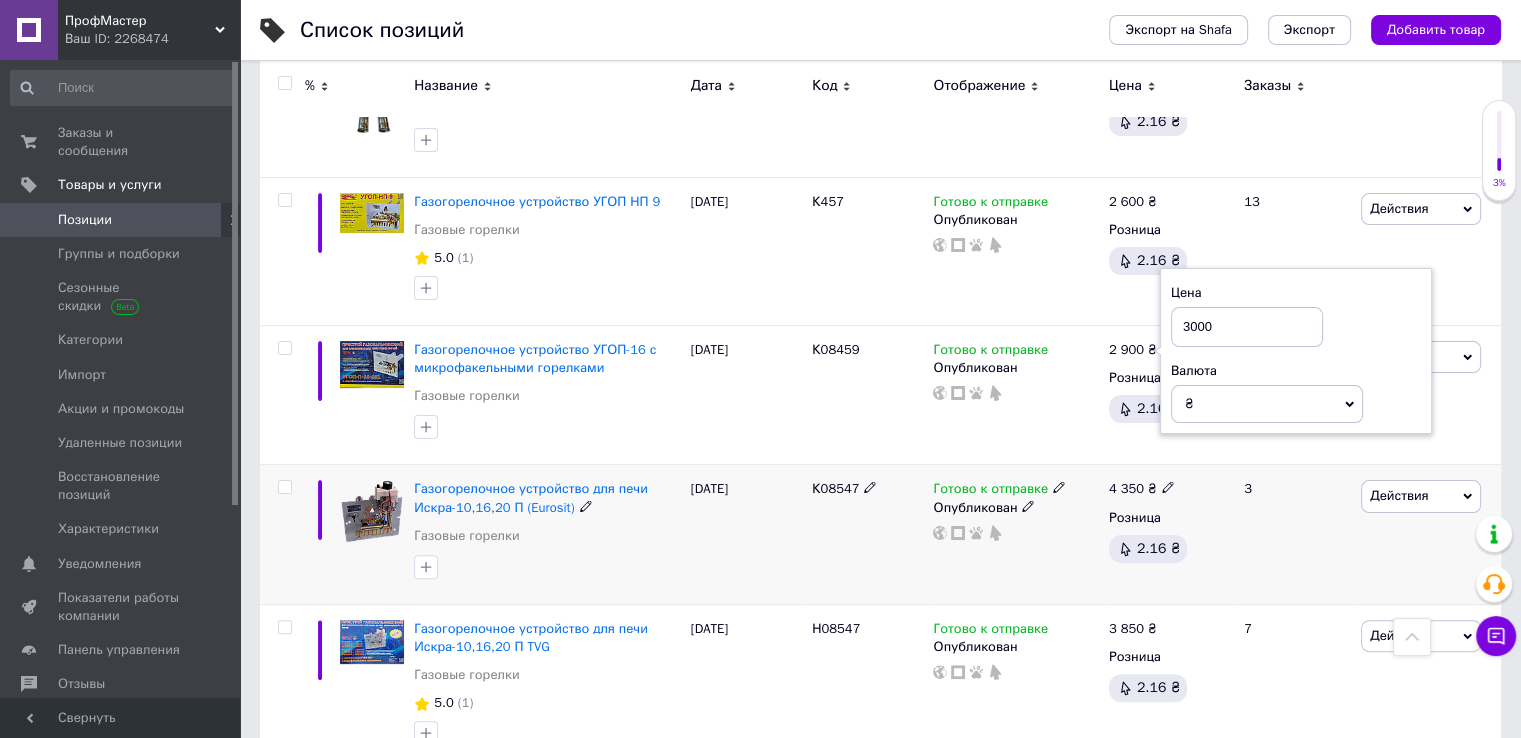 type on "3000" 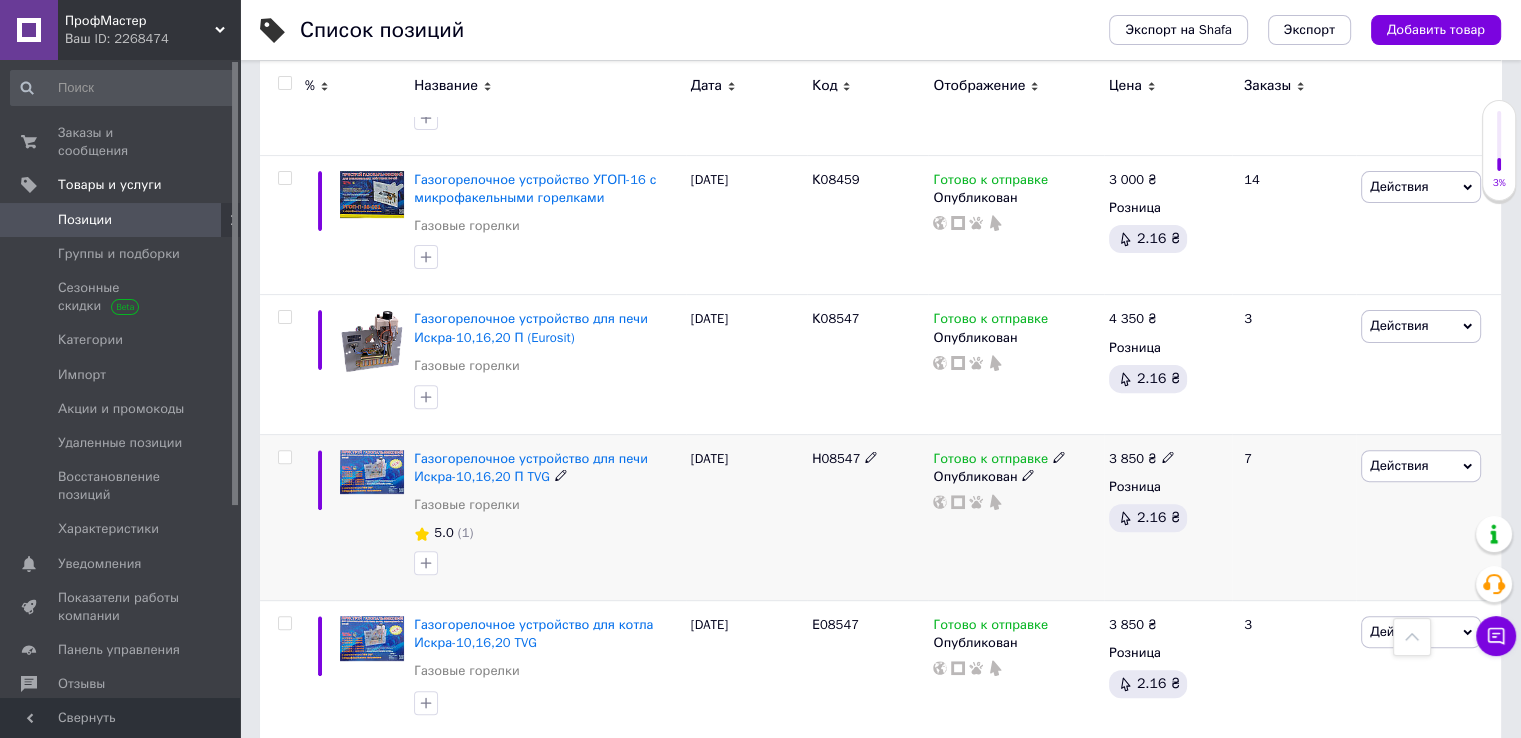 scroll, scrollTop: 600, scrollLeft: 0, axis: vertical 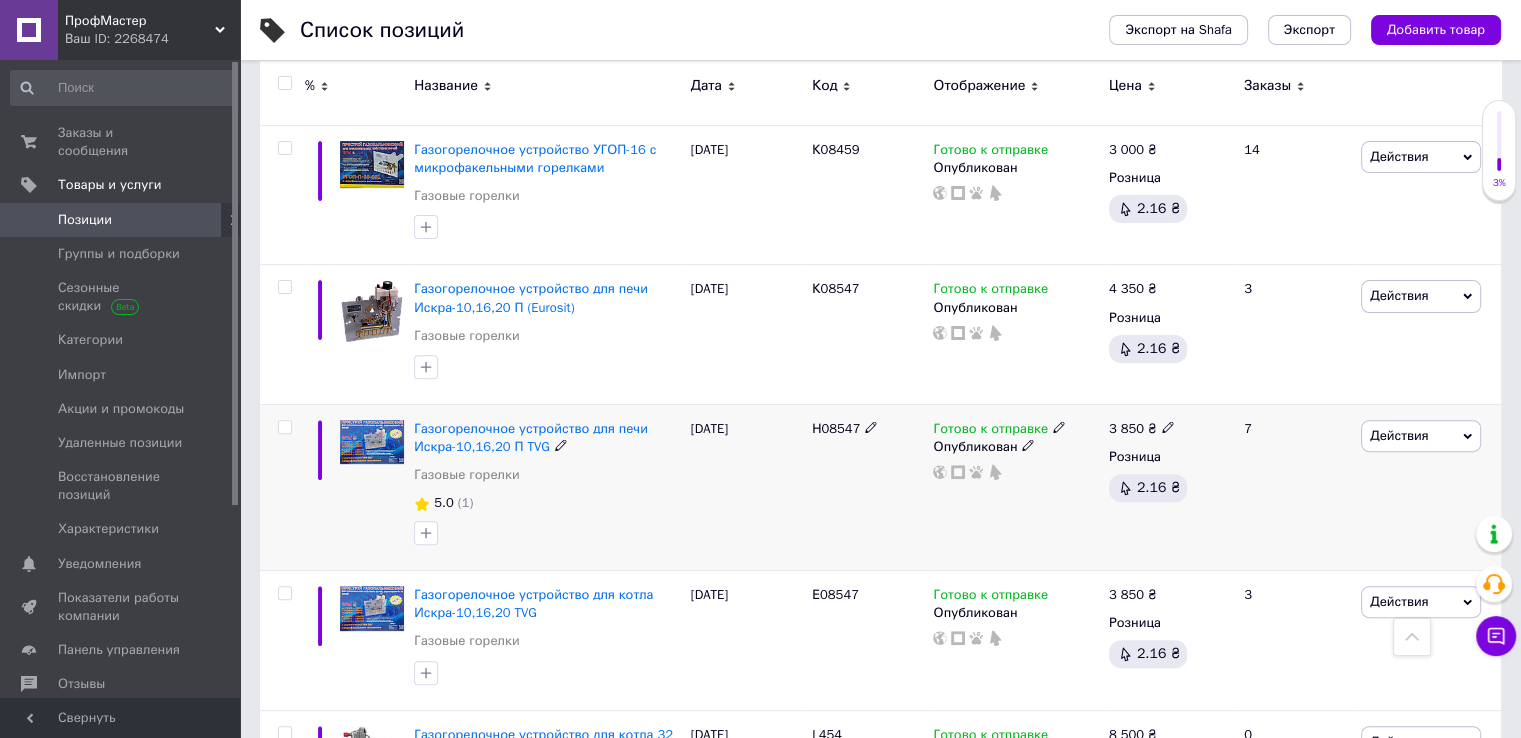 click on "3 850" at bounding box center [1126, 428] 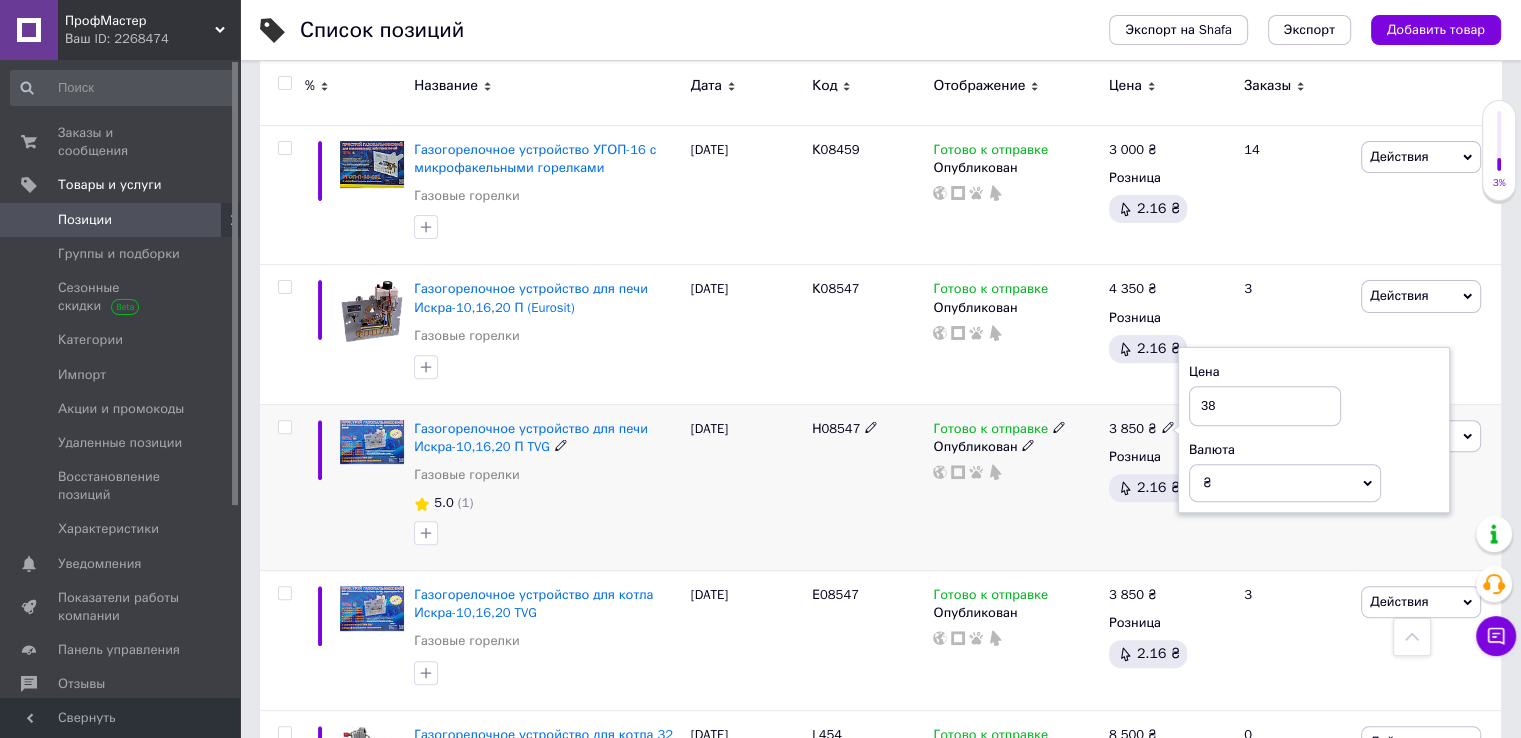 type on "3" 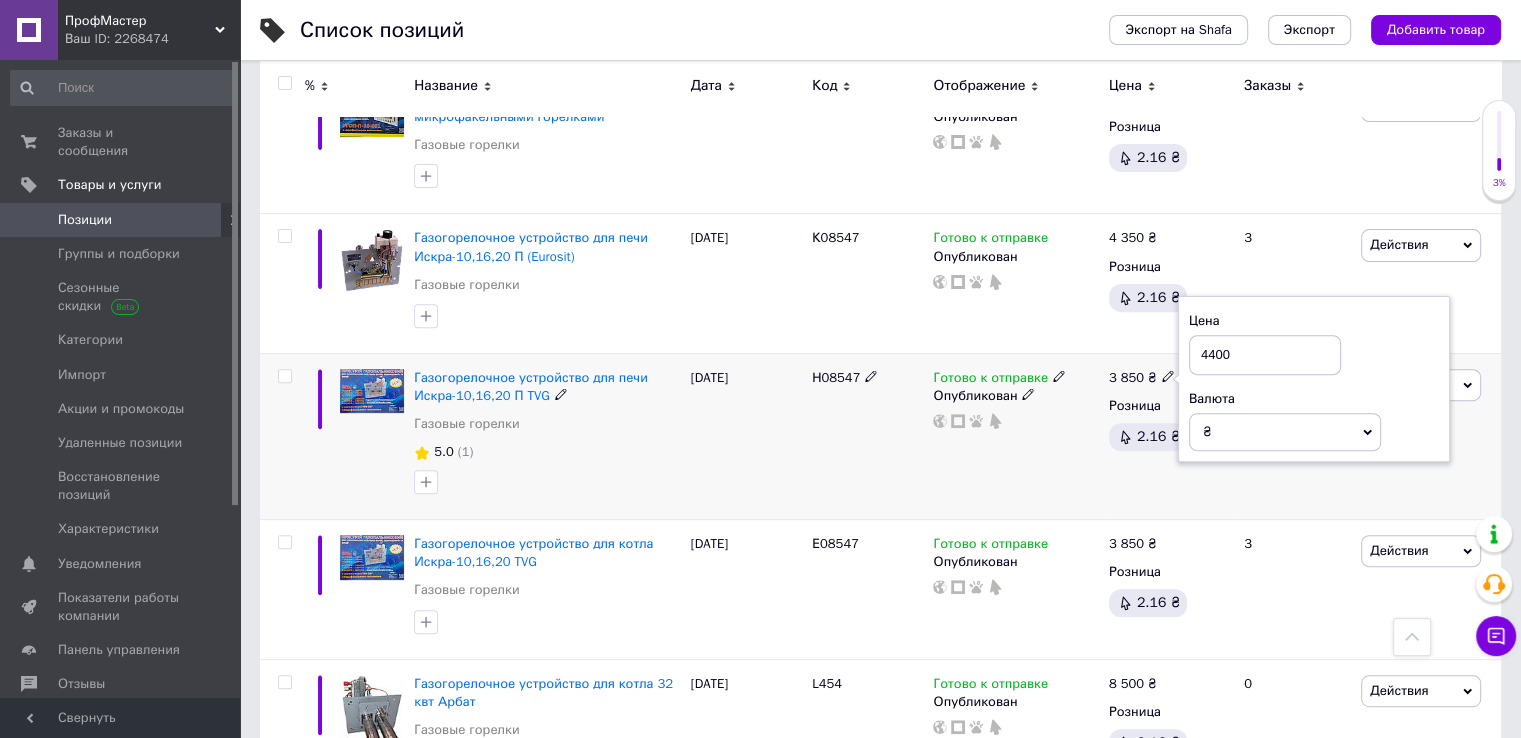 scroll, scrollTop: 700, scrollLeft: 0, axis: vertical 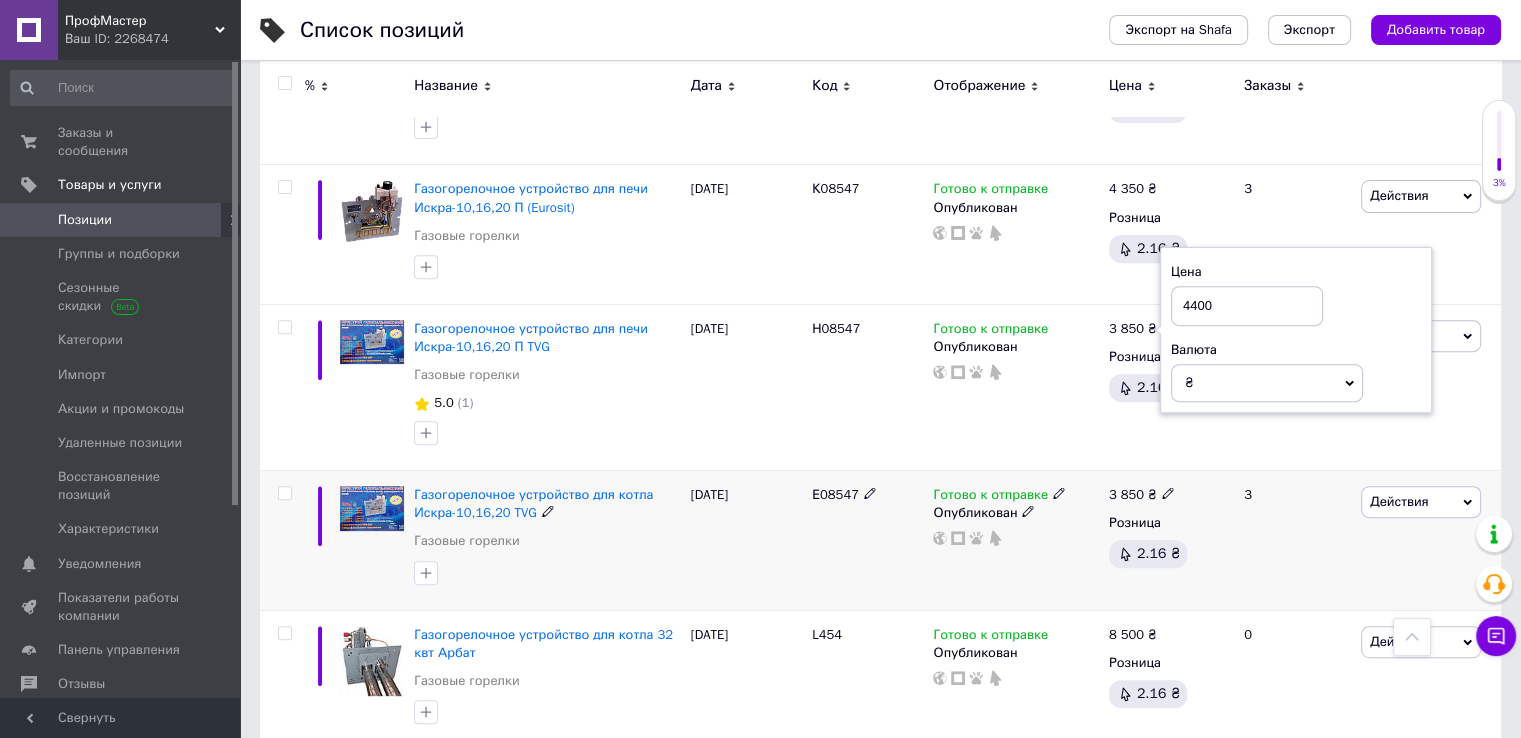 type on "4400" 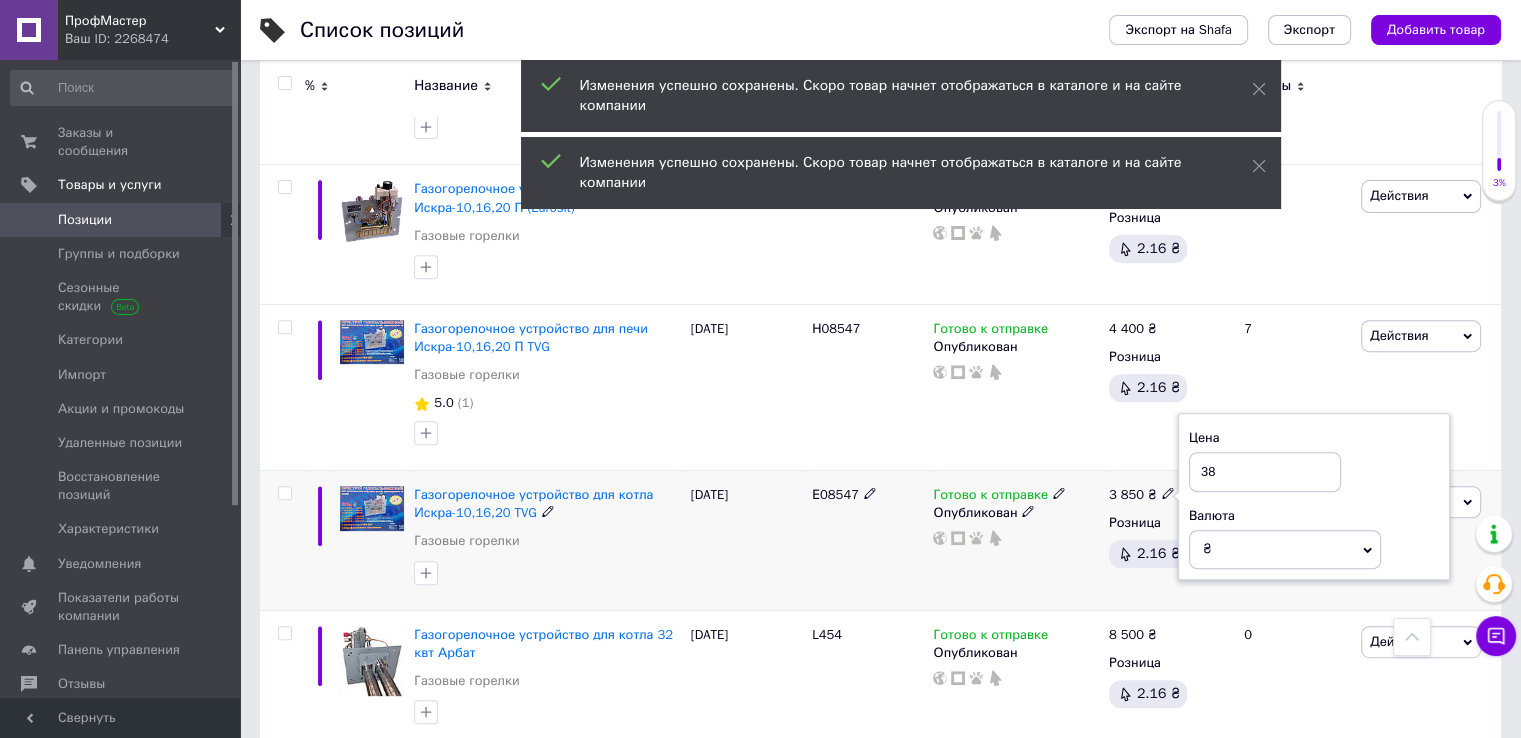 type on "3" 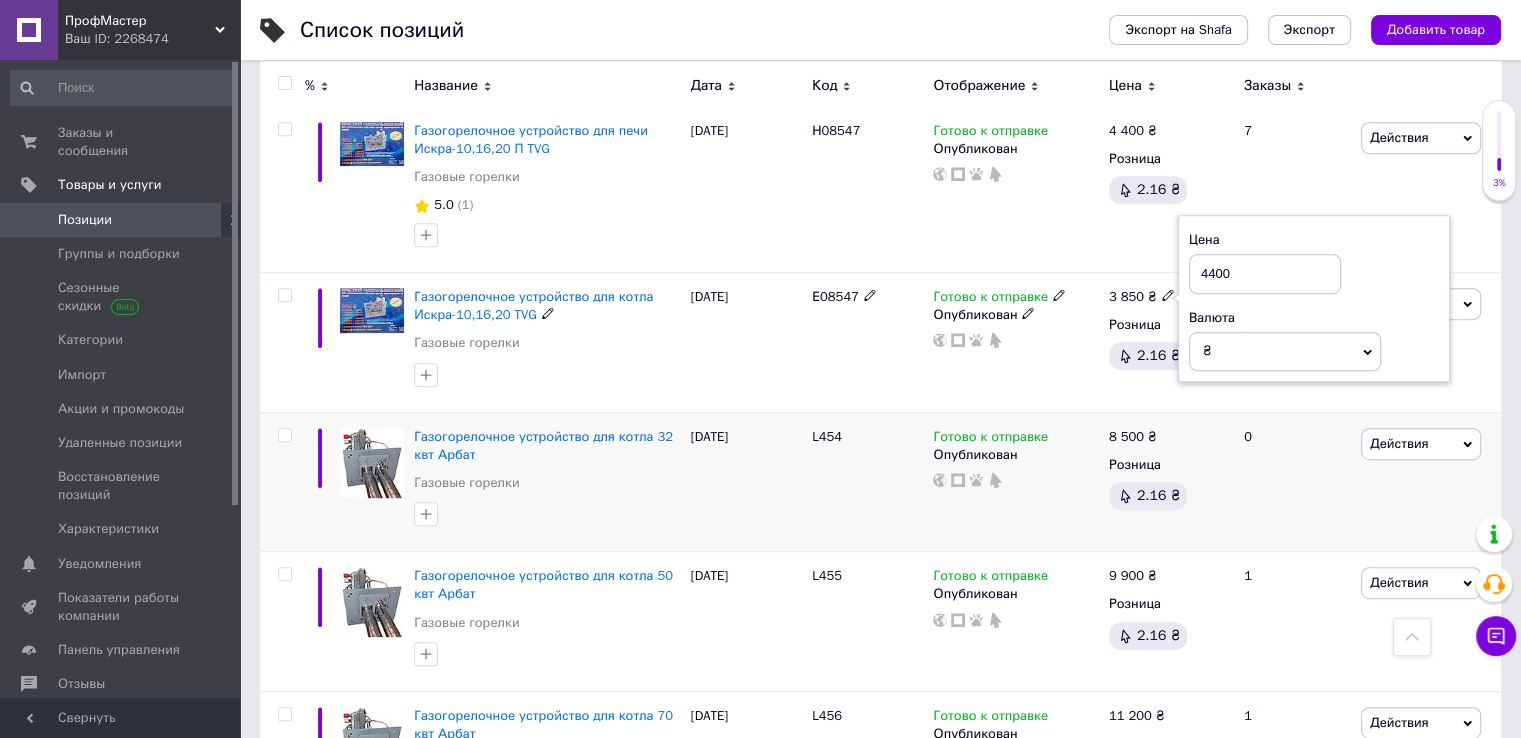 scroll, scrollTop: 900, scrollLeft: 0, axis: vertical 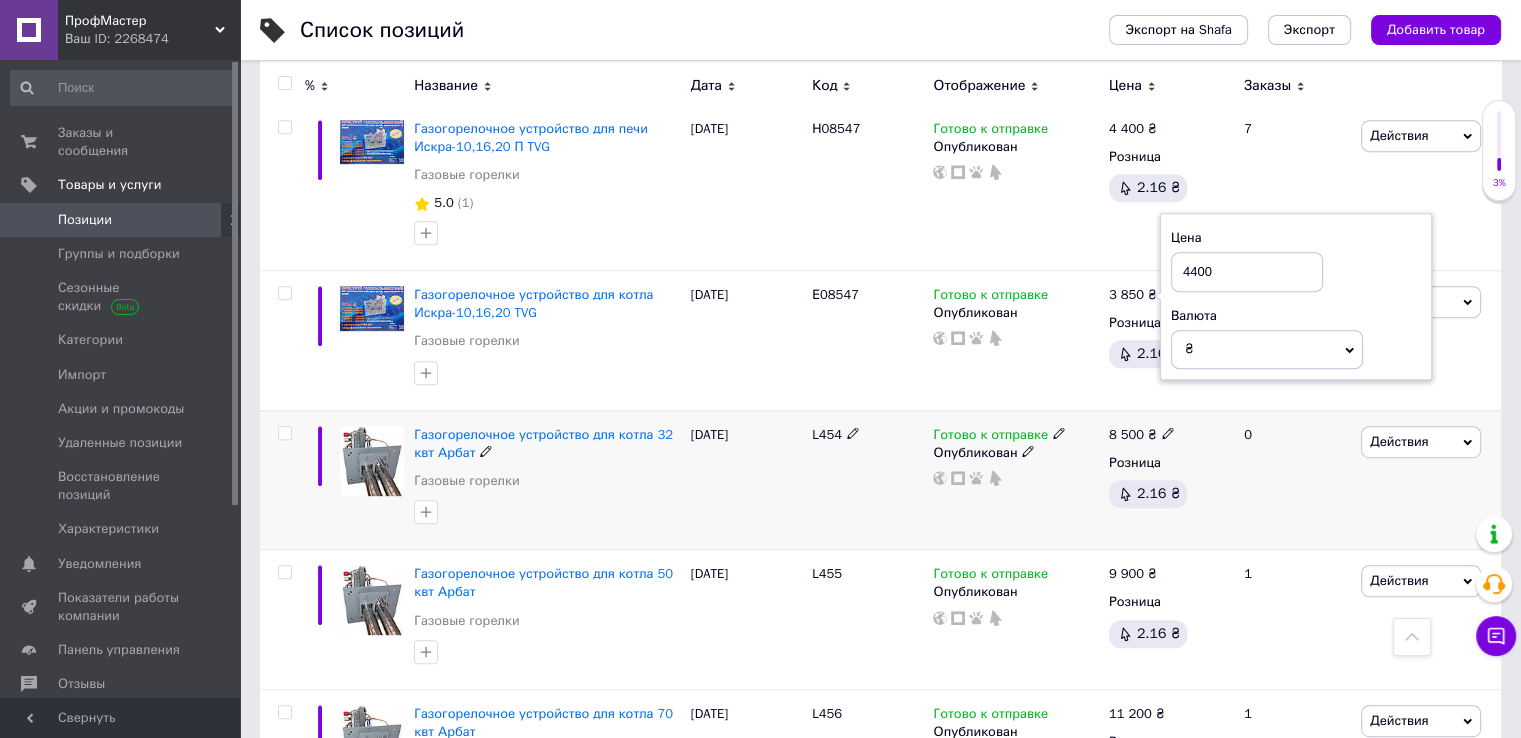 type on "4400" 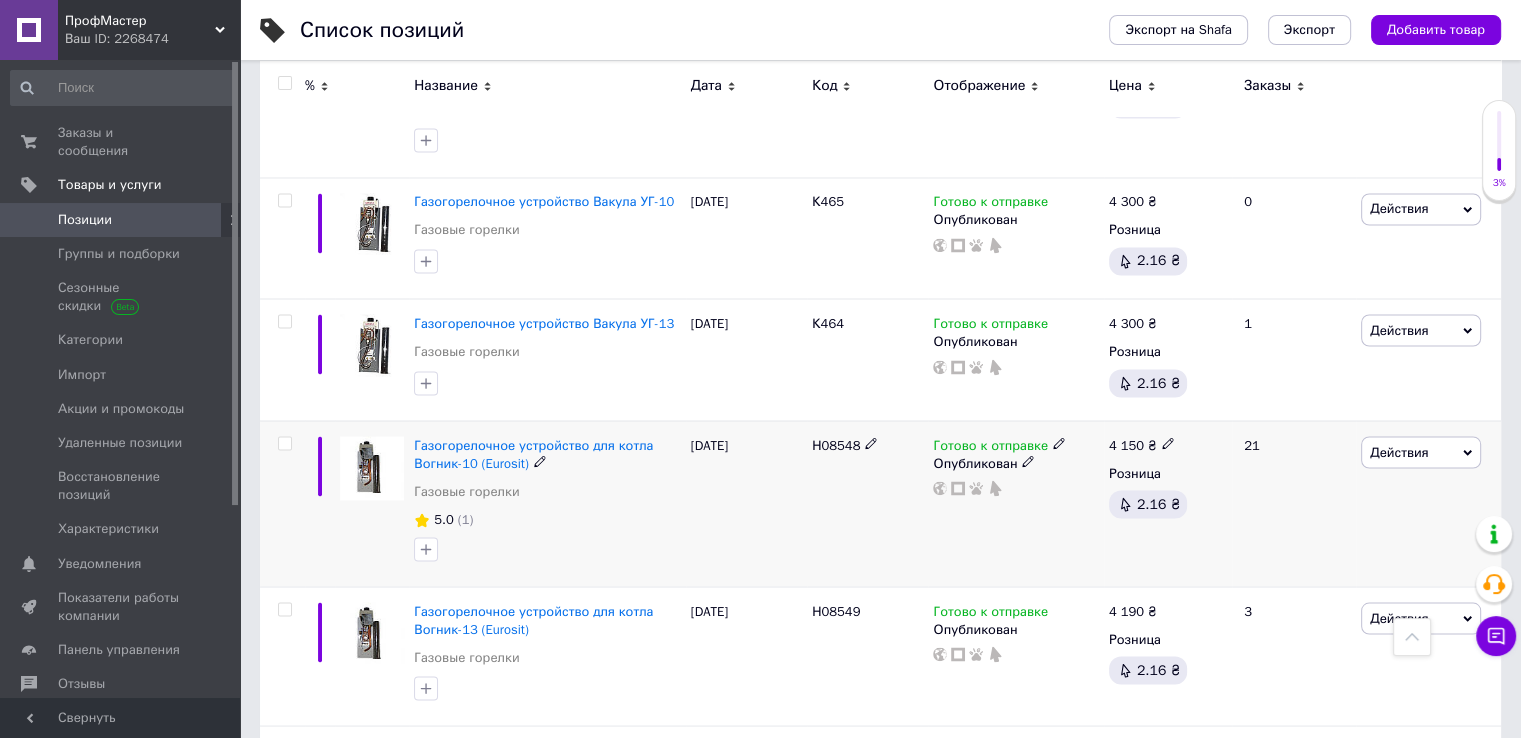 scroll, scrollTop: 3400, scrollLeft: 0, axis: vertical 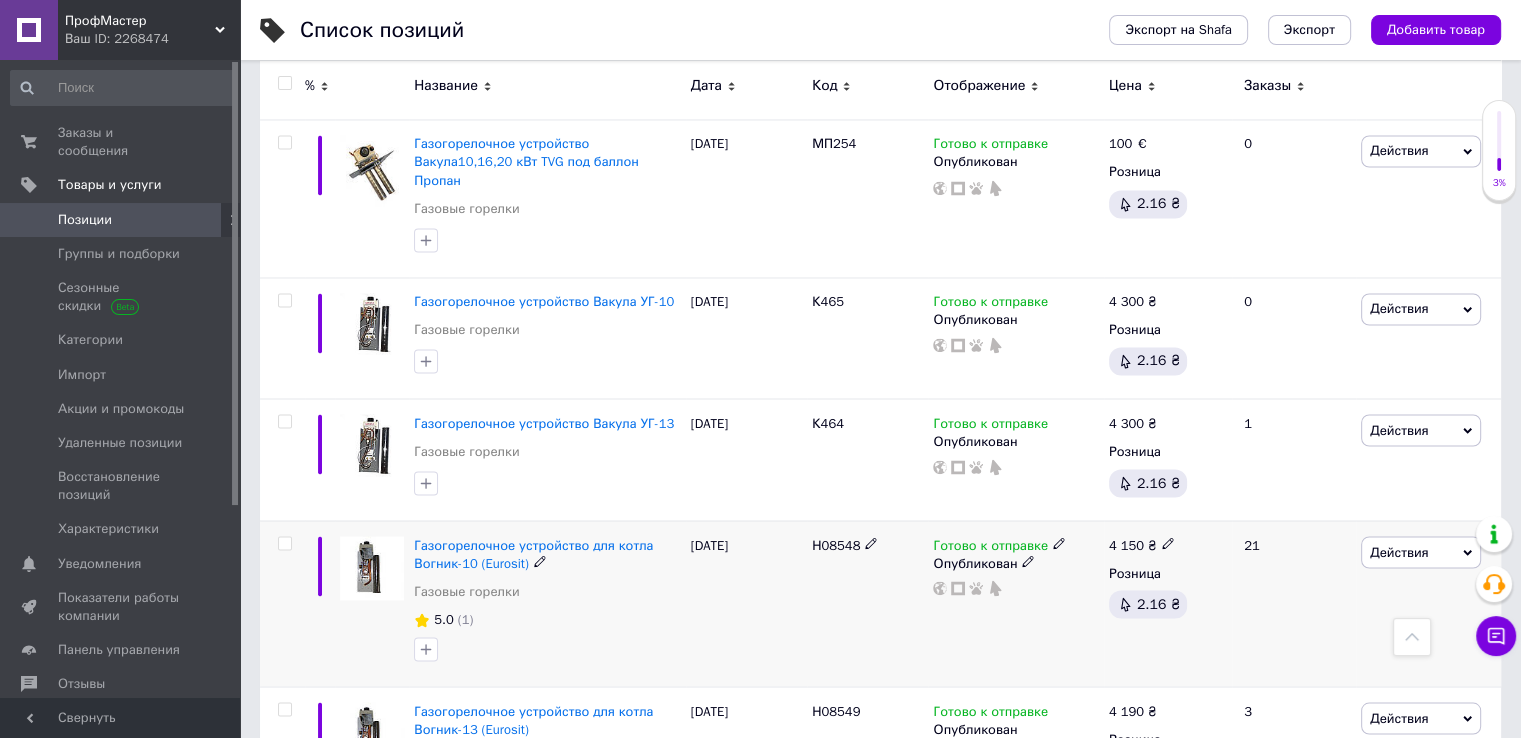 click on "4 150" at bounding box center (1126, 544) 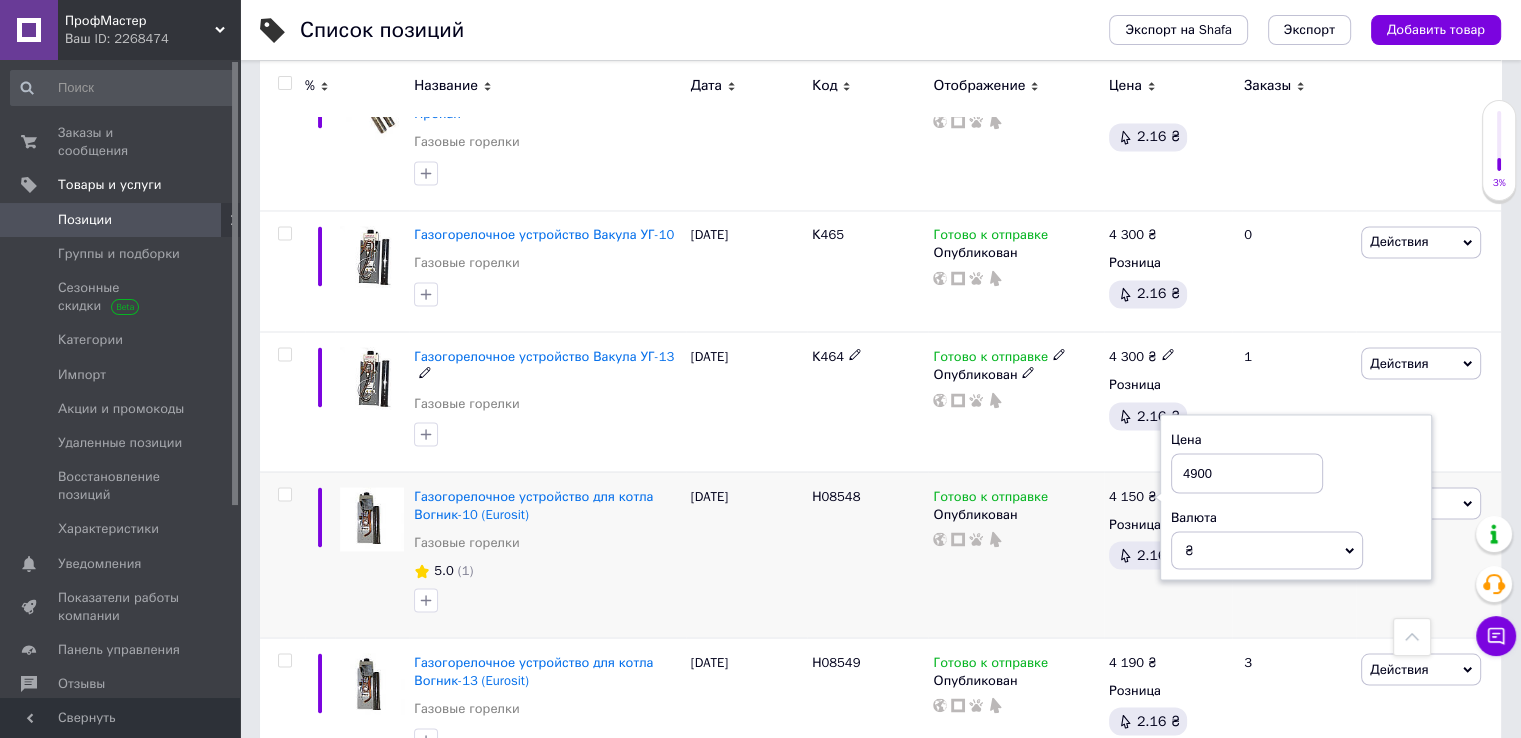 scroll, scrollTop: 3500, scrollLeft: 0, axis: vertical 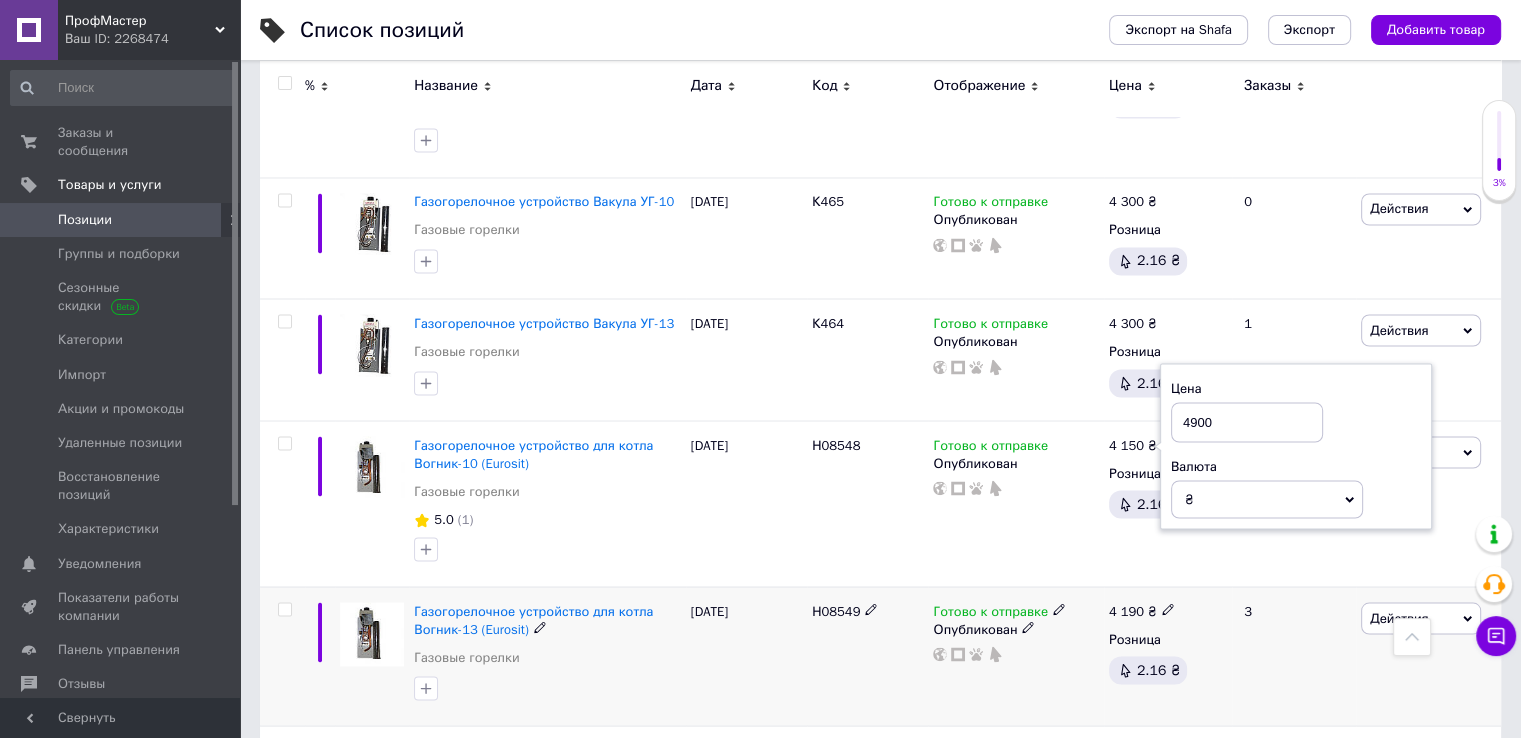 type on "4900" 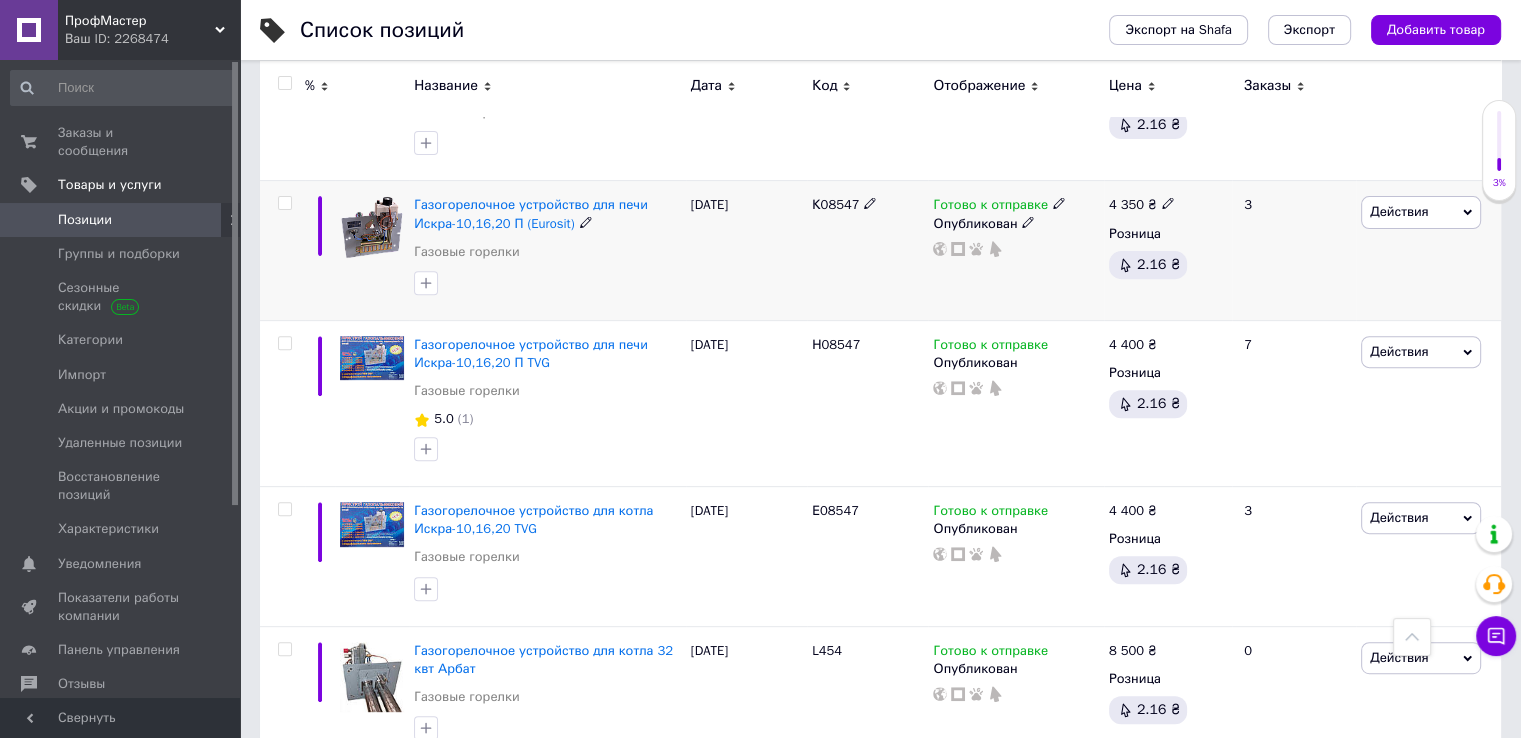 scroll, scrollTop: 700, scrollLeft: 0, axis: vertical 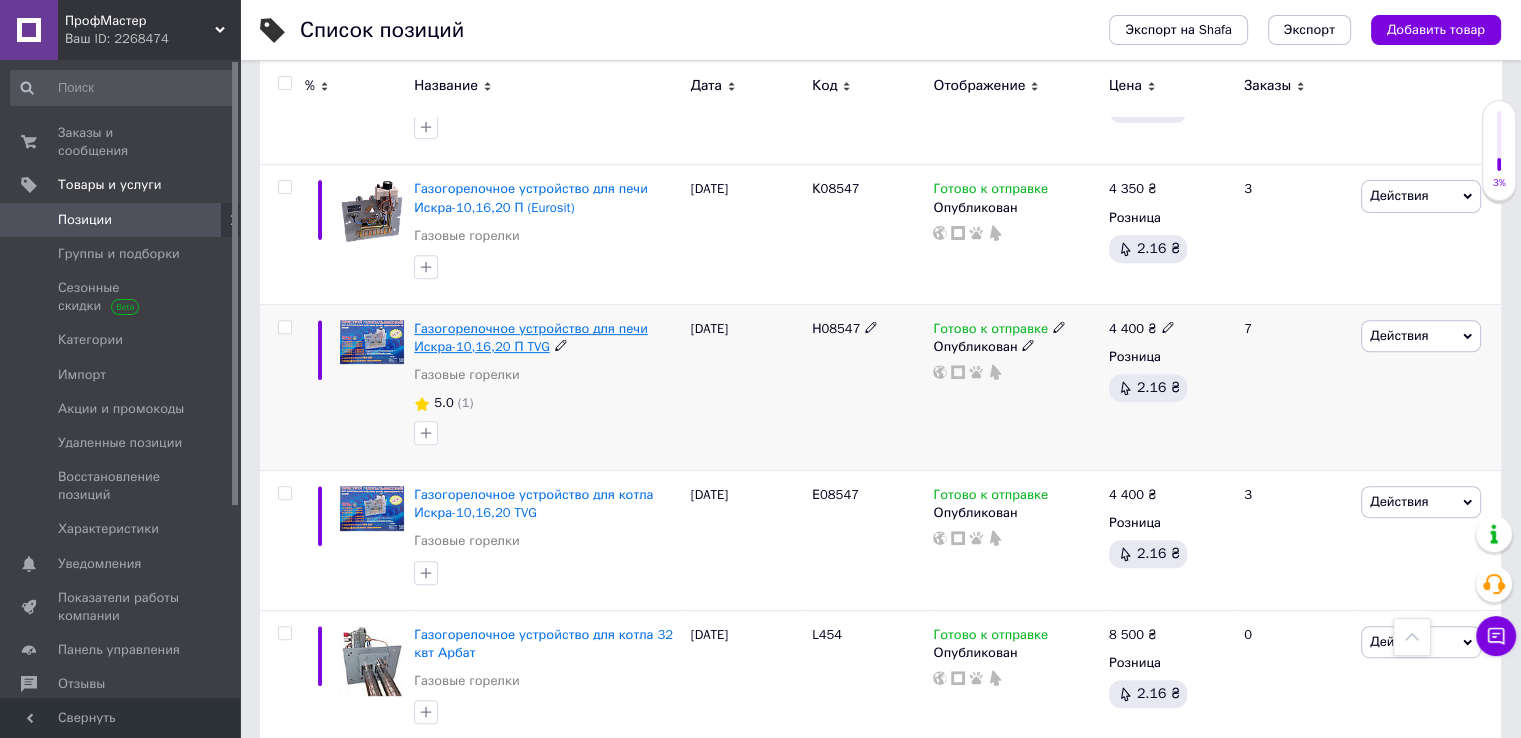click on "Газогорелочное устройство для печи Искра-10,16,20 П TVG" at bounding box center [531, 337] 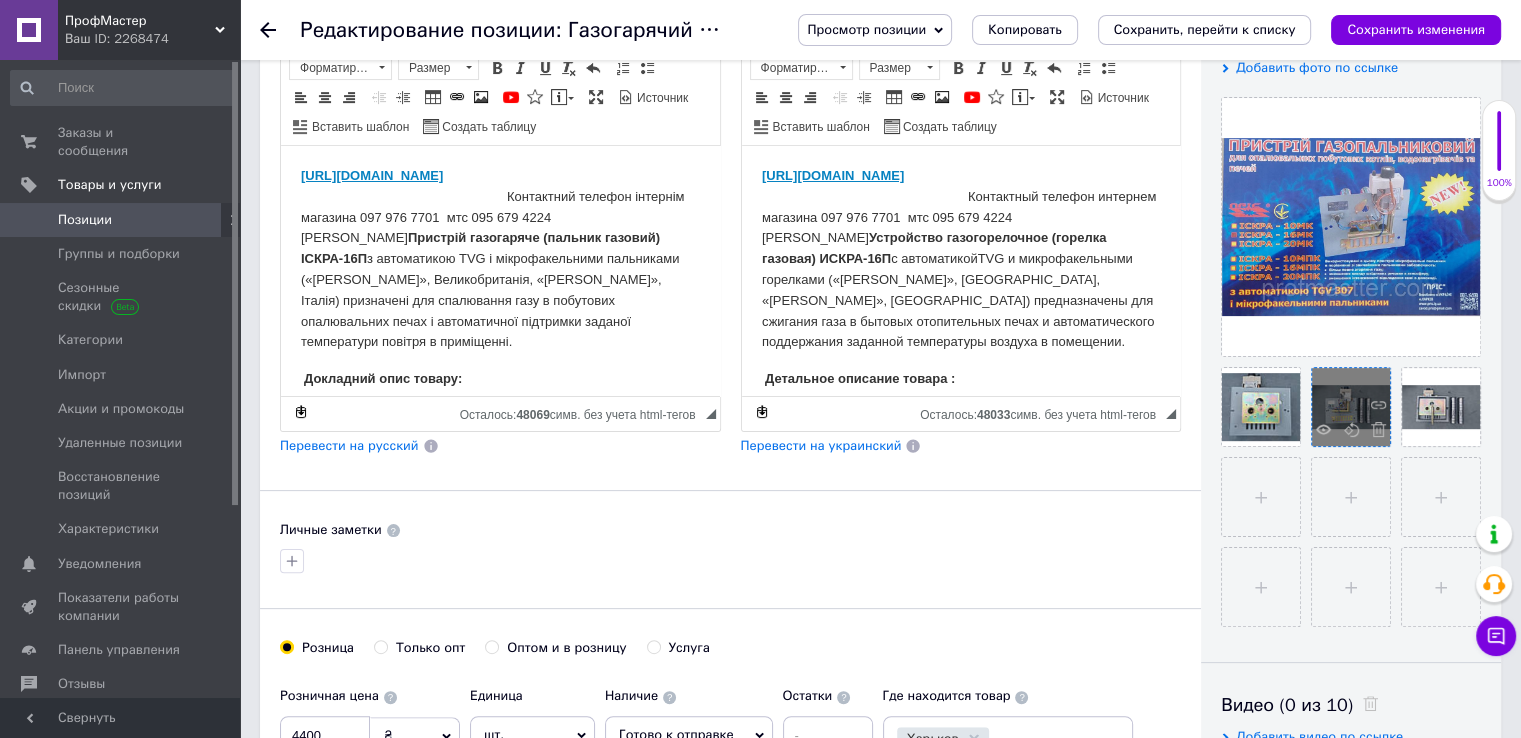 scroll, scrollTop: 0, scrollLeft: 0, axis: both 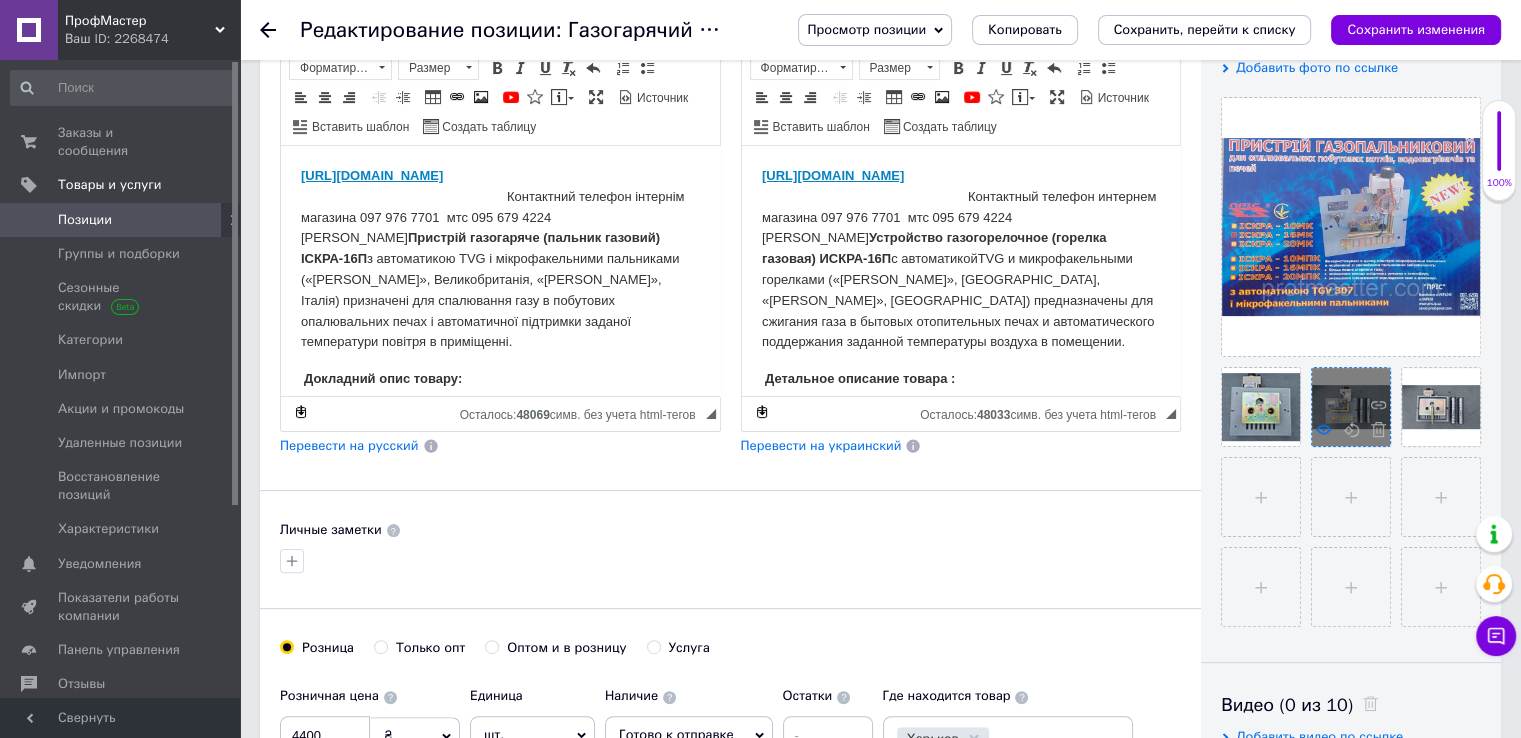 click 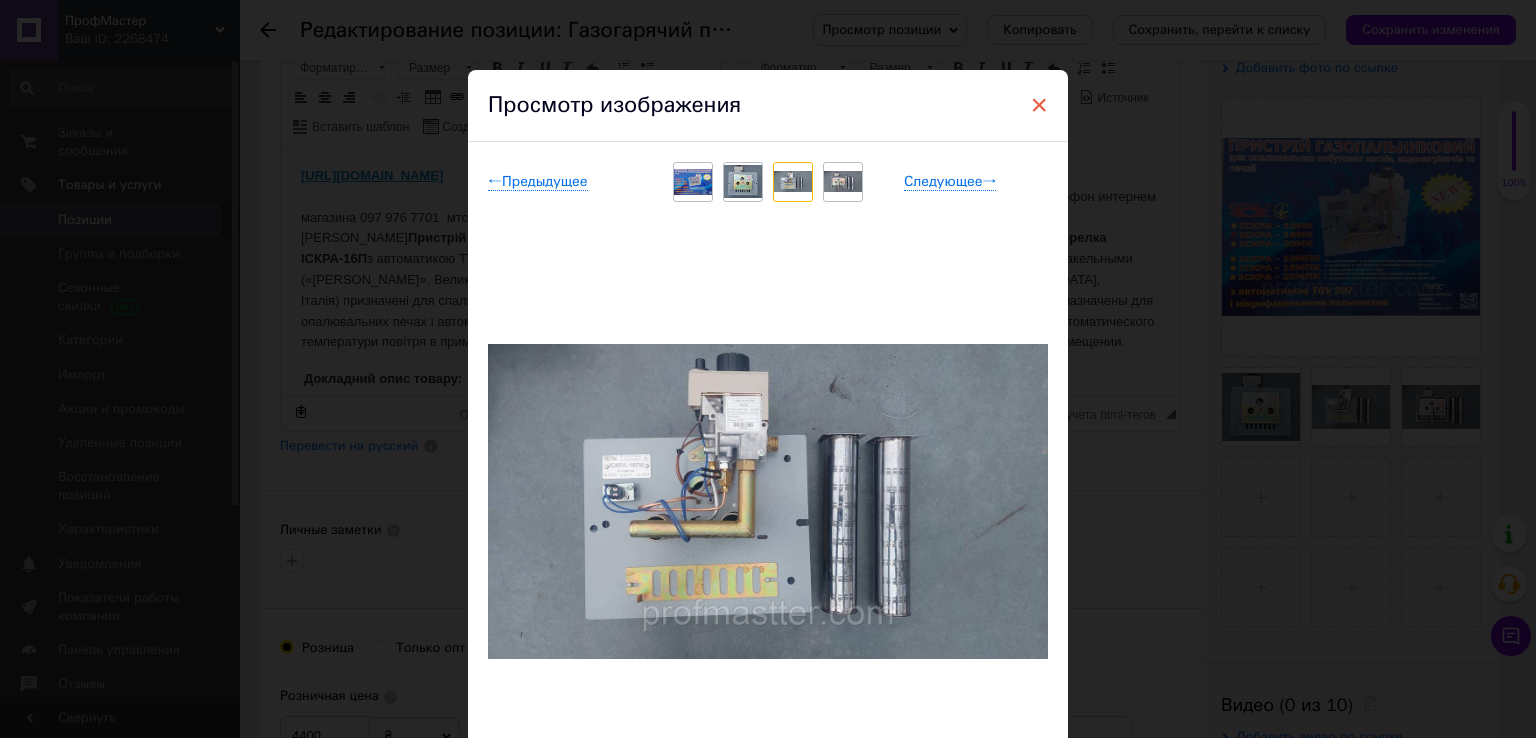 click on "×" at bounding box center (1039, 105) 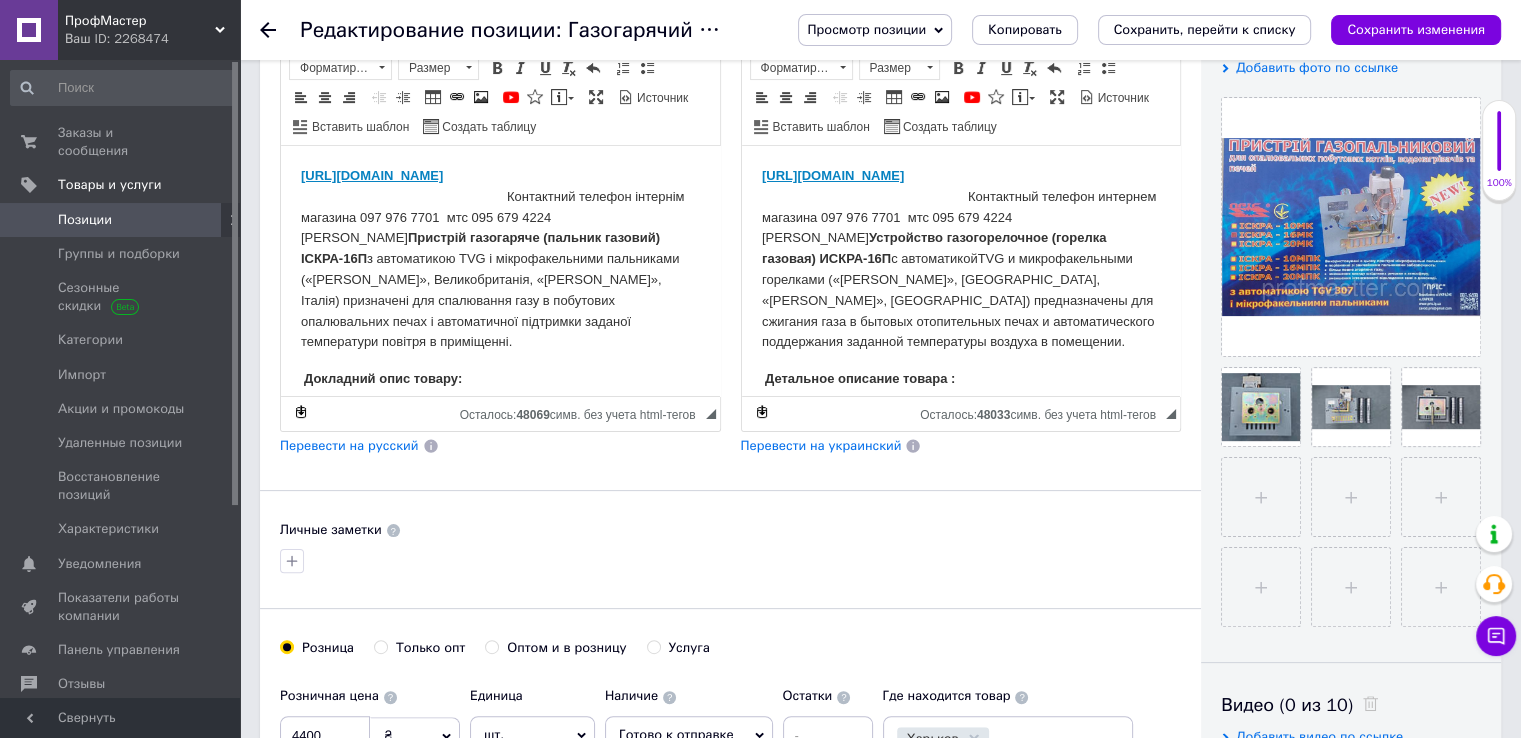 click 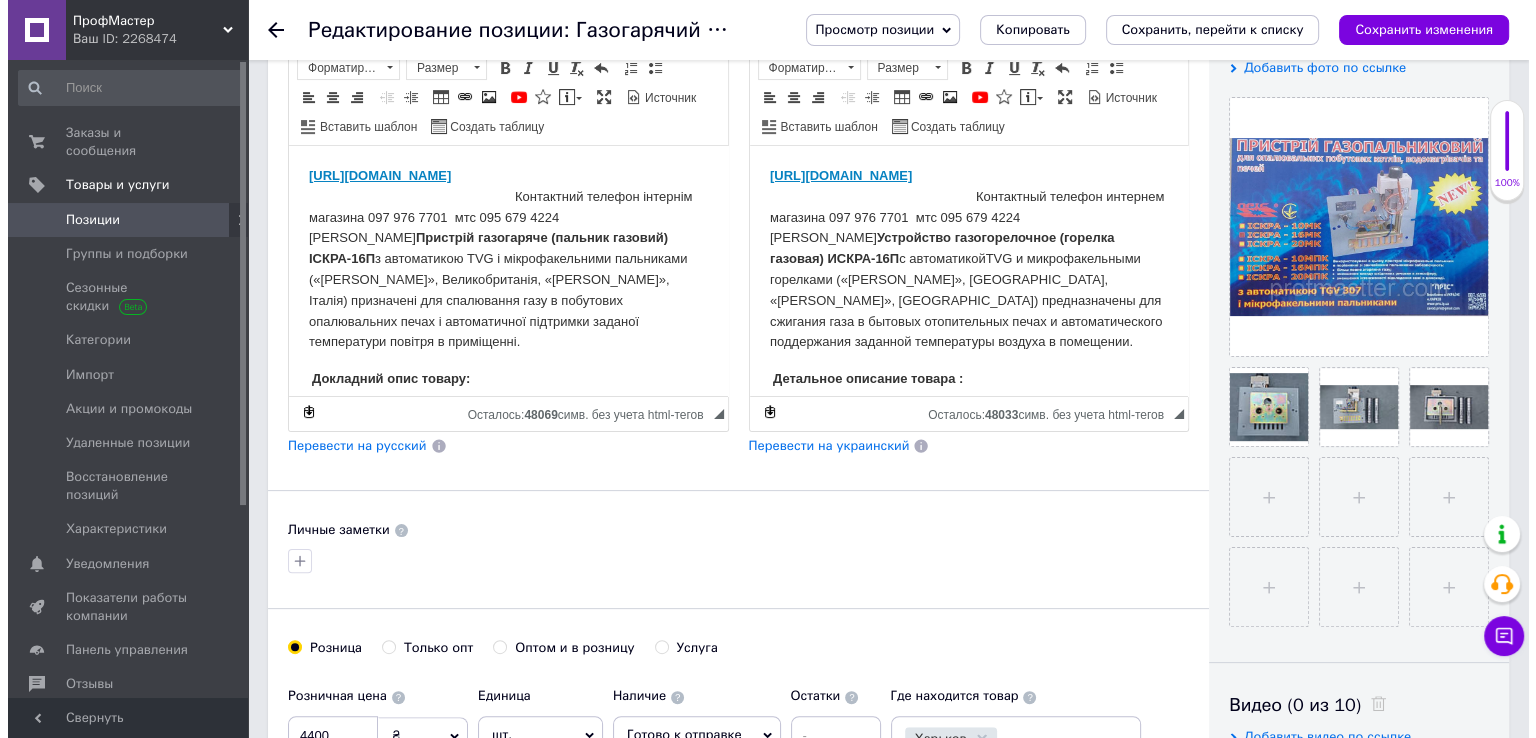 scroll, scrollTop: 0, scrollLeft: 0, axis: both 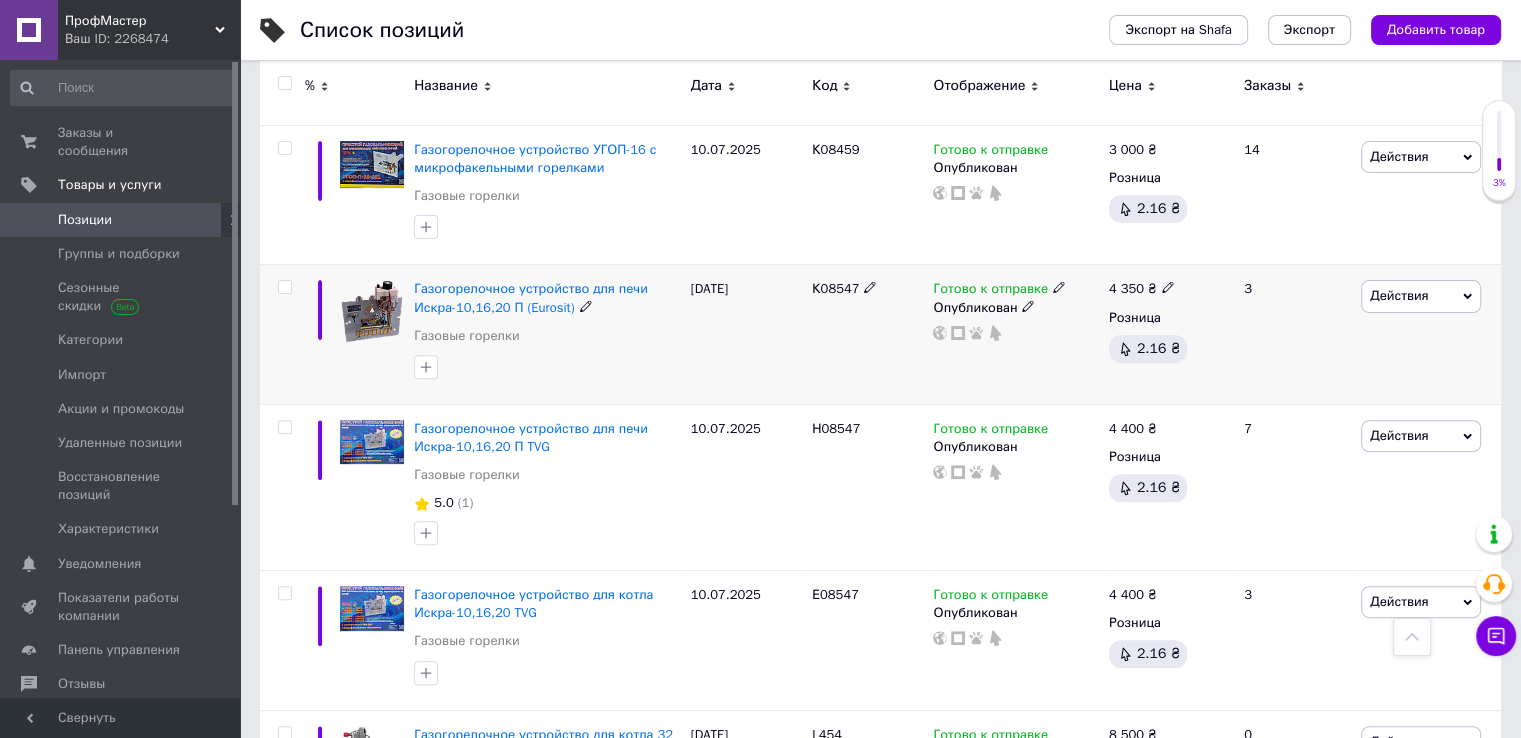 click on "4 350" at bounding box center [1126, 288] 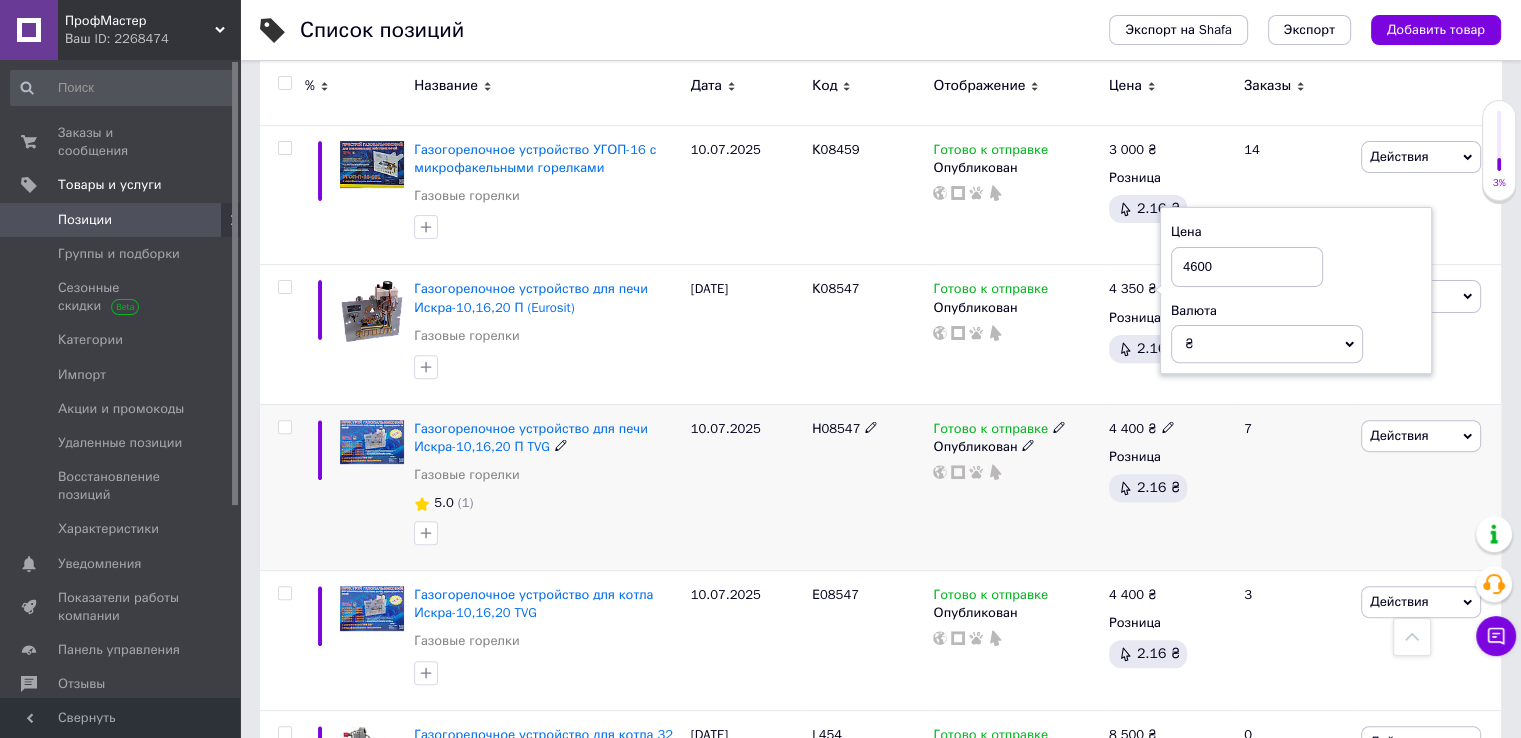 type on "4600" 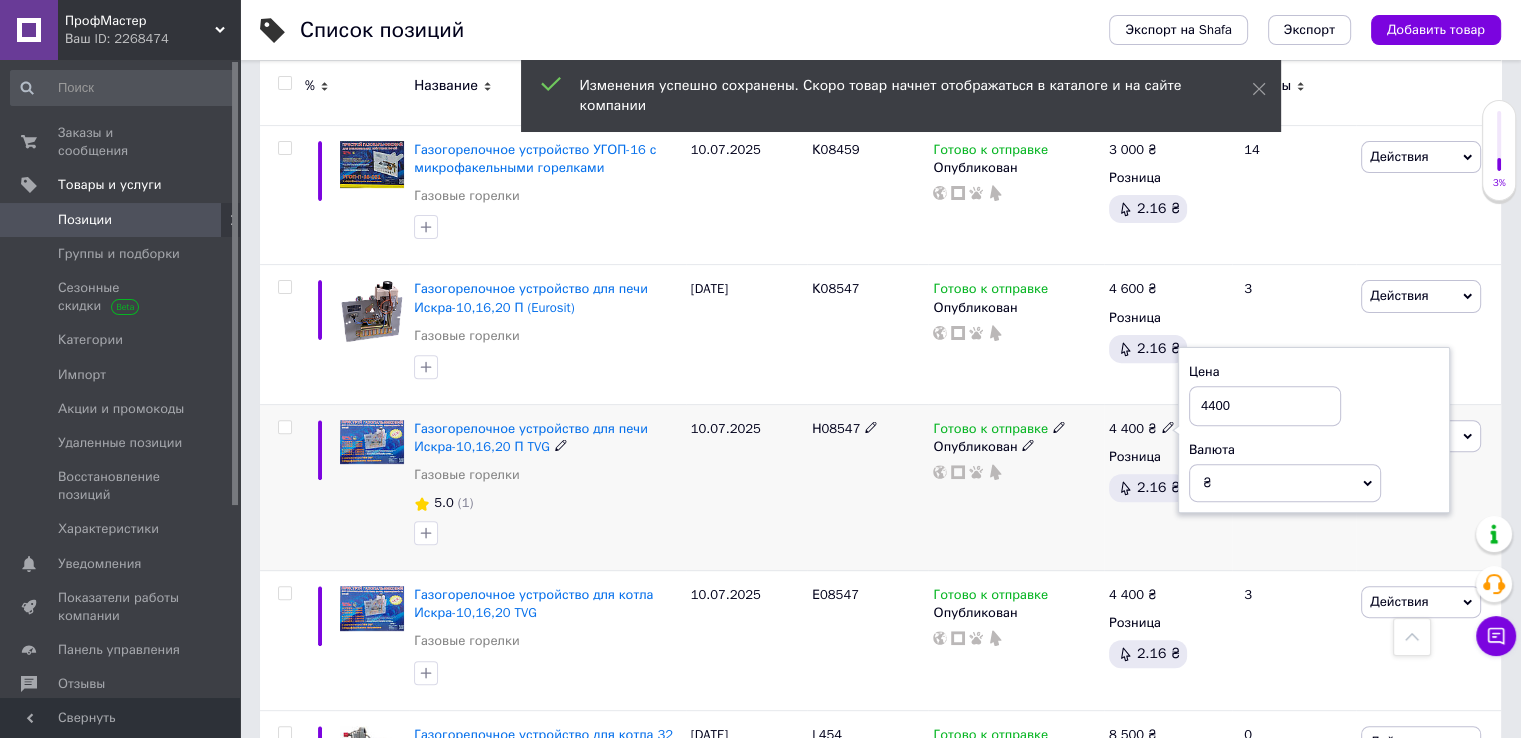 click on "4400" at bounding box center (1265, 406) 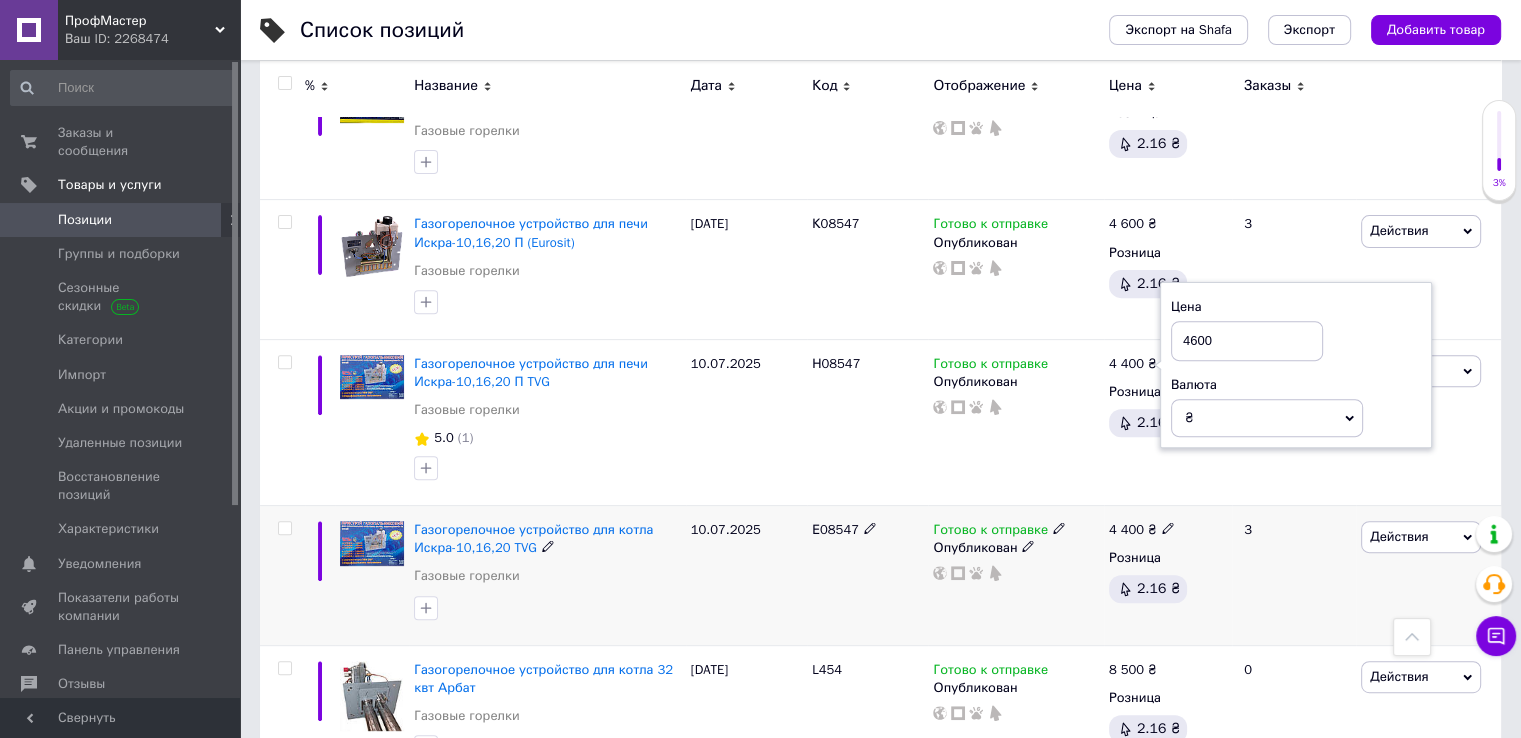 scroll, scrollTop: 700, scrollLeft: 0, axis: vertical 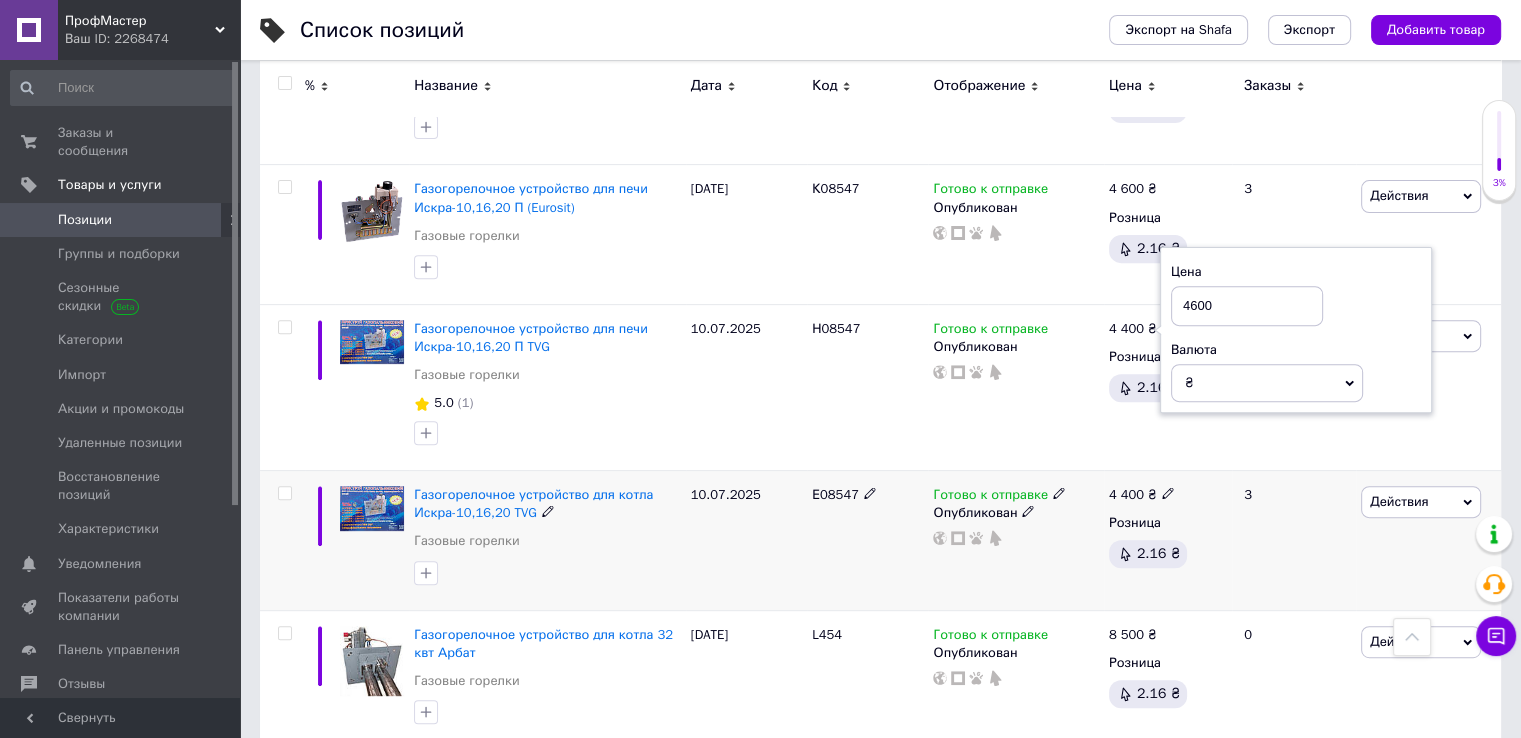 type on "4600" 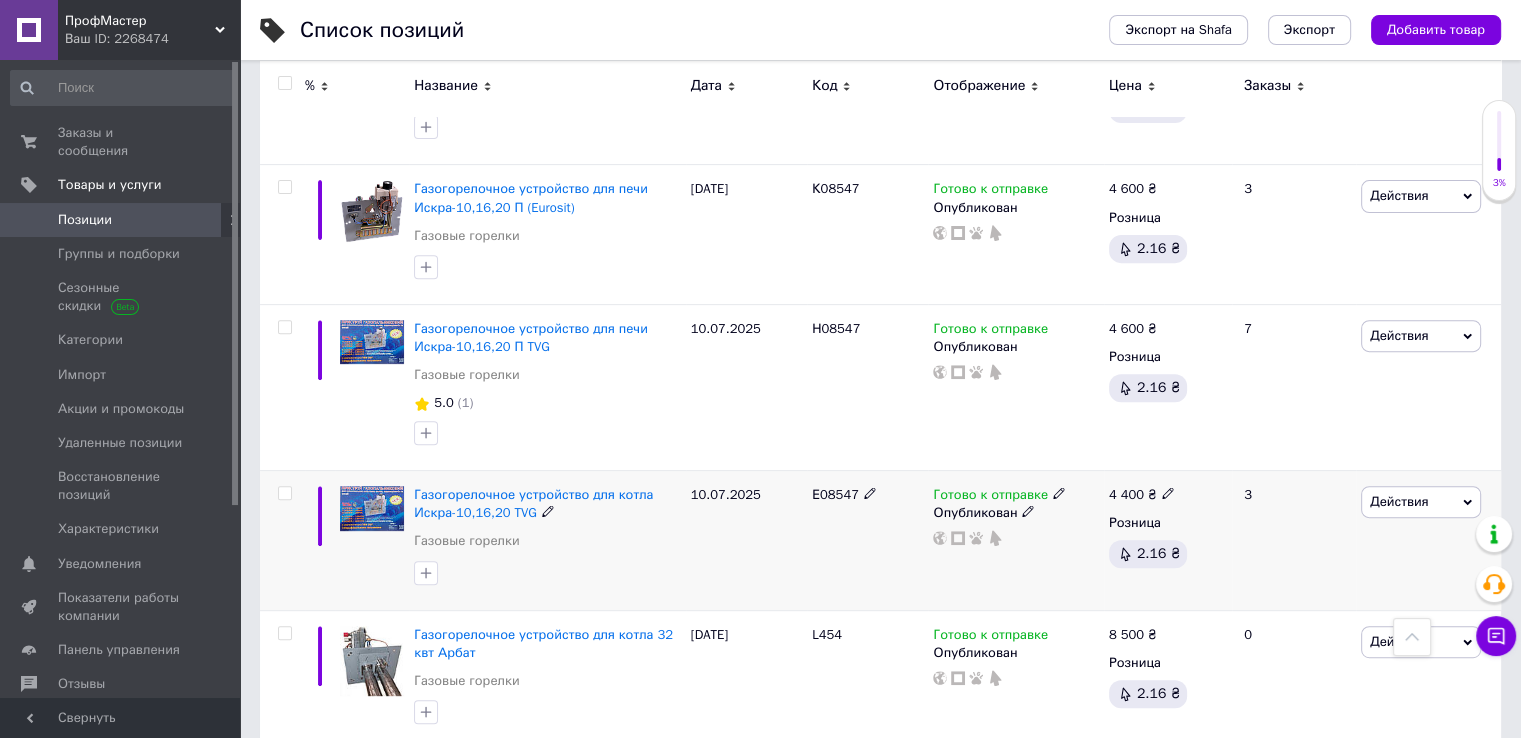 click on "4 400" at bounding box center [1126, 494] 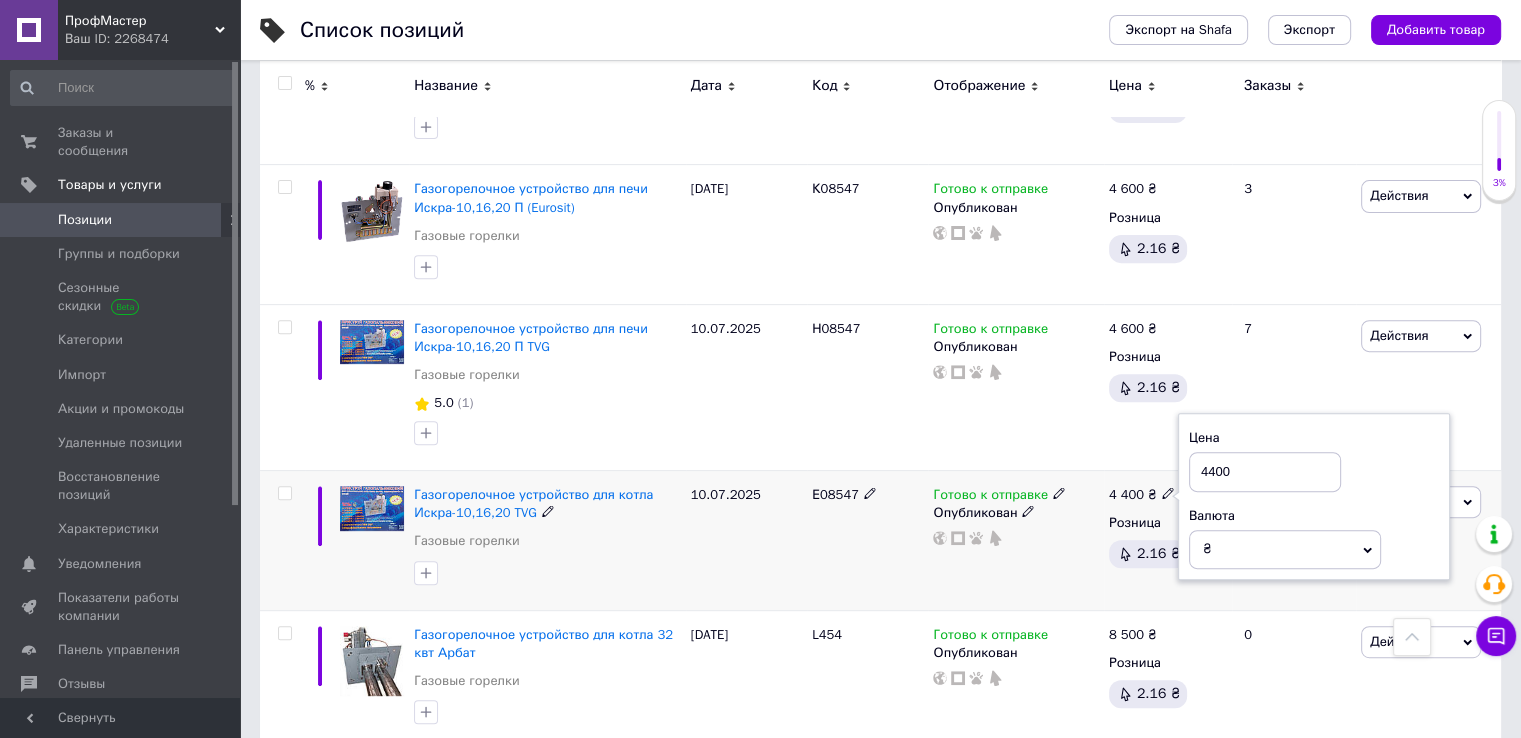 click on "4400" at bounding box center [1265, 472] 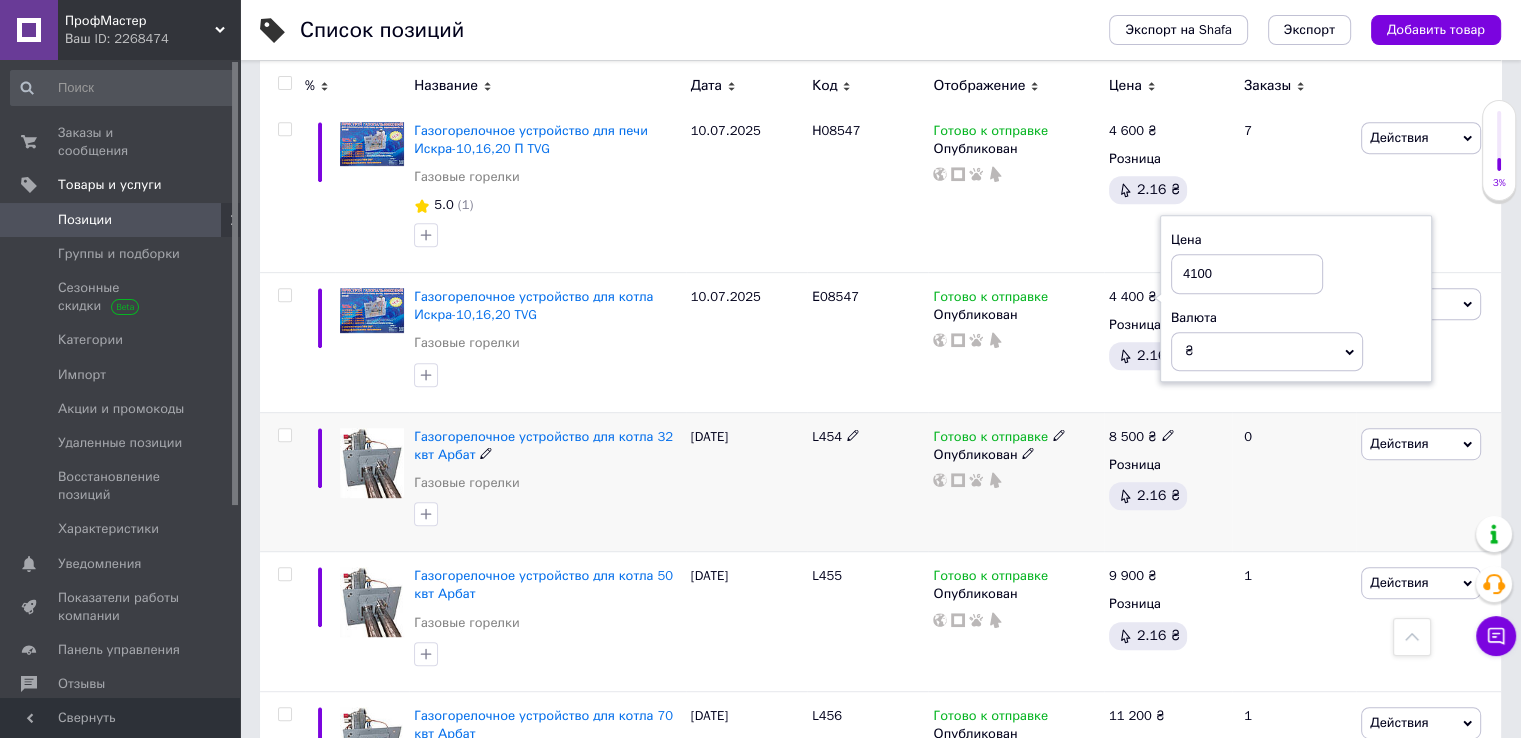 scroll, scrollTop: 900, scrollLeft: 0, axis: vertical 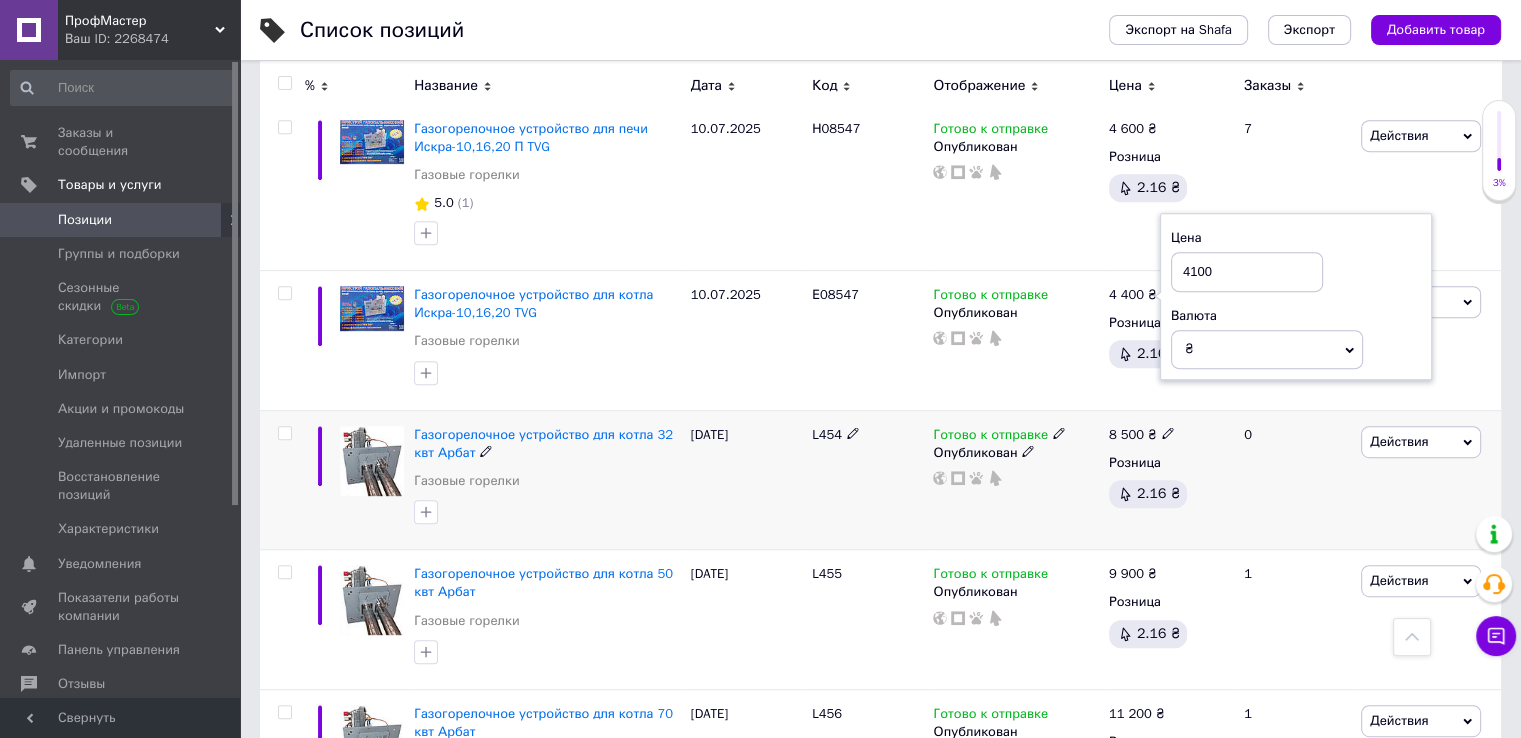 type on "4100" 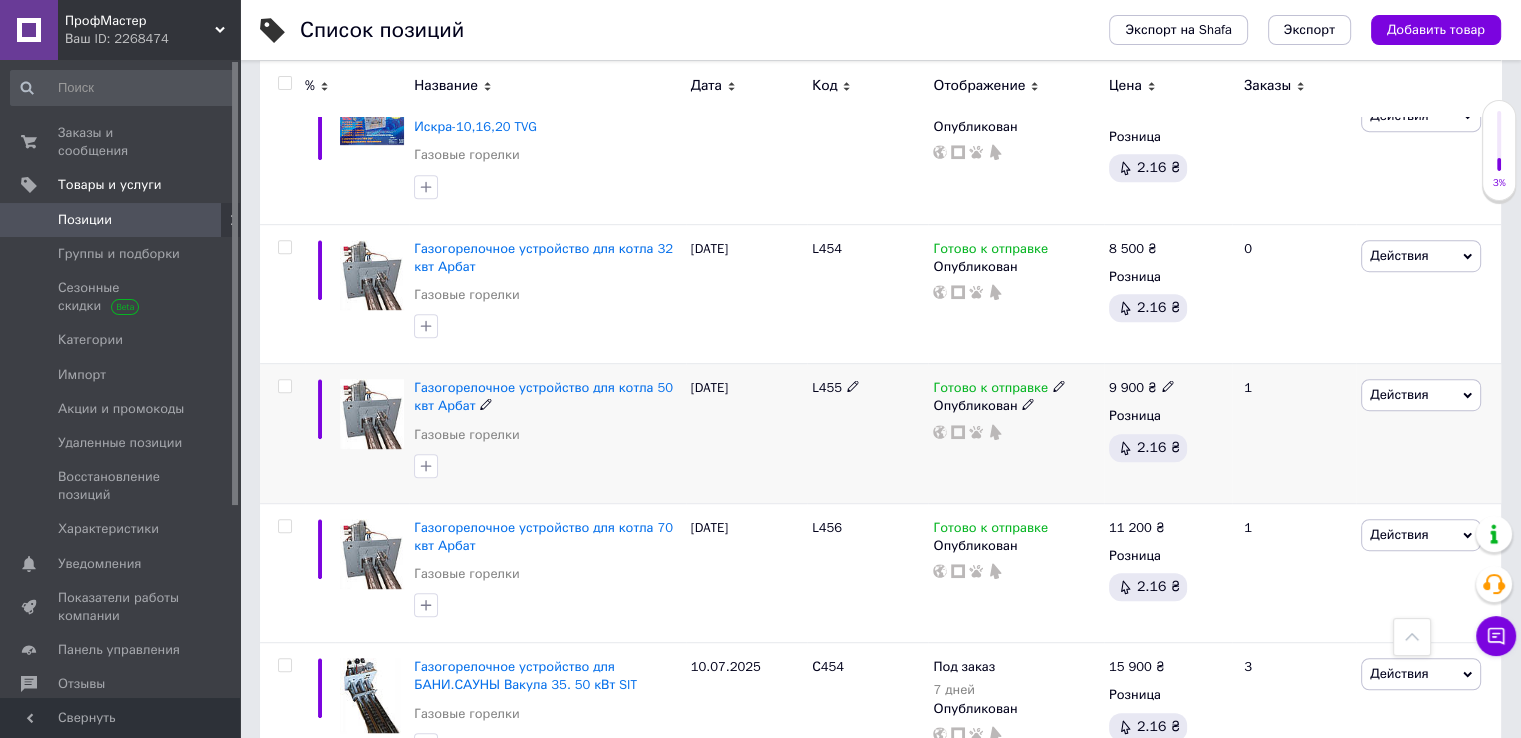 scroll, scrollTop: 1000, scrollLeft: 0, axis: vertical 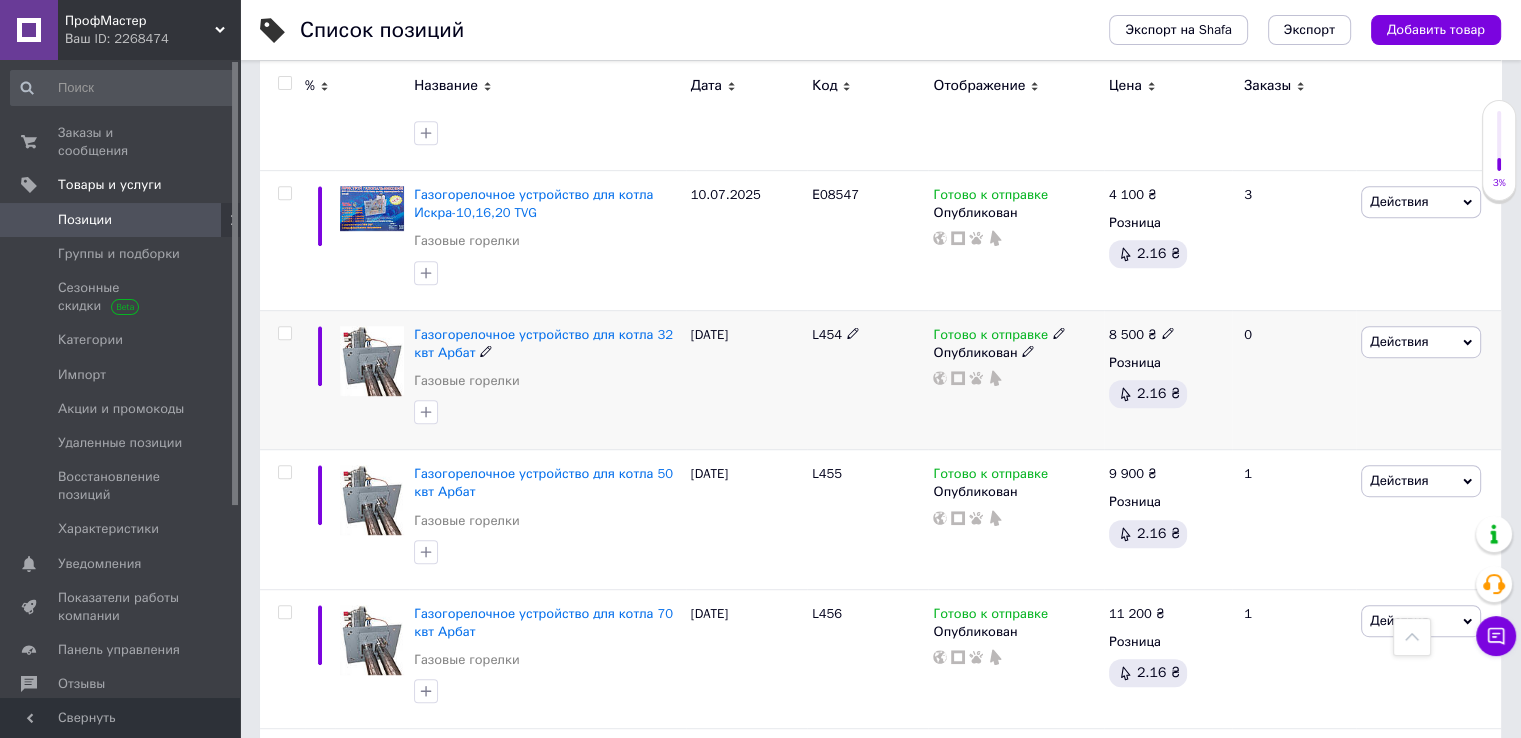 click on "L454" at bounding box center [867, 380] 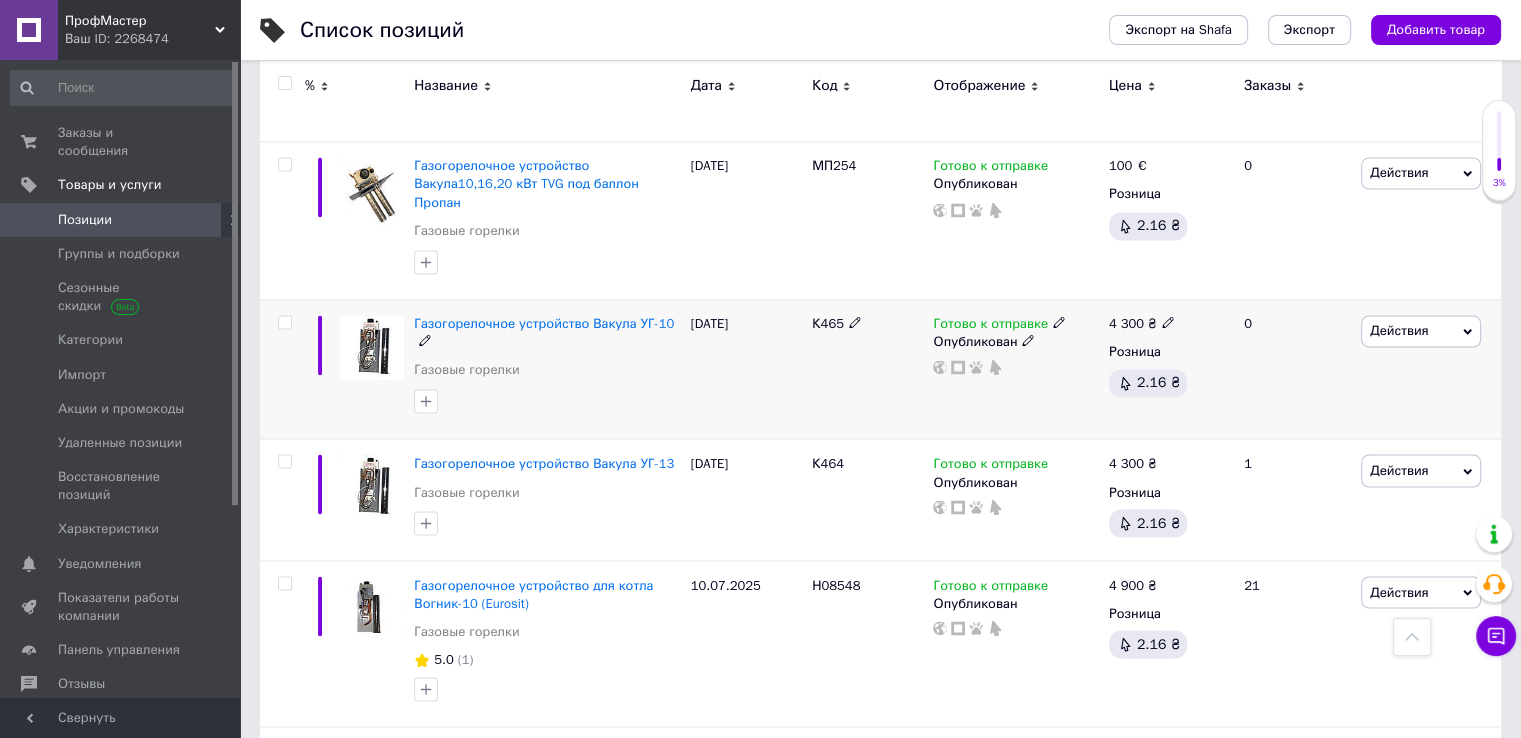 scroll, scrollTop: 3500, scrollLeft: 0, axis: vertical 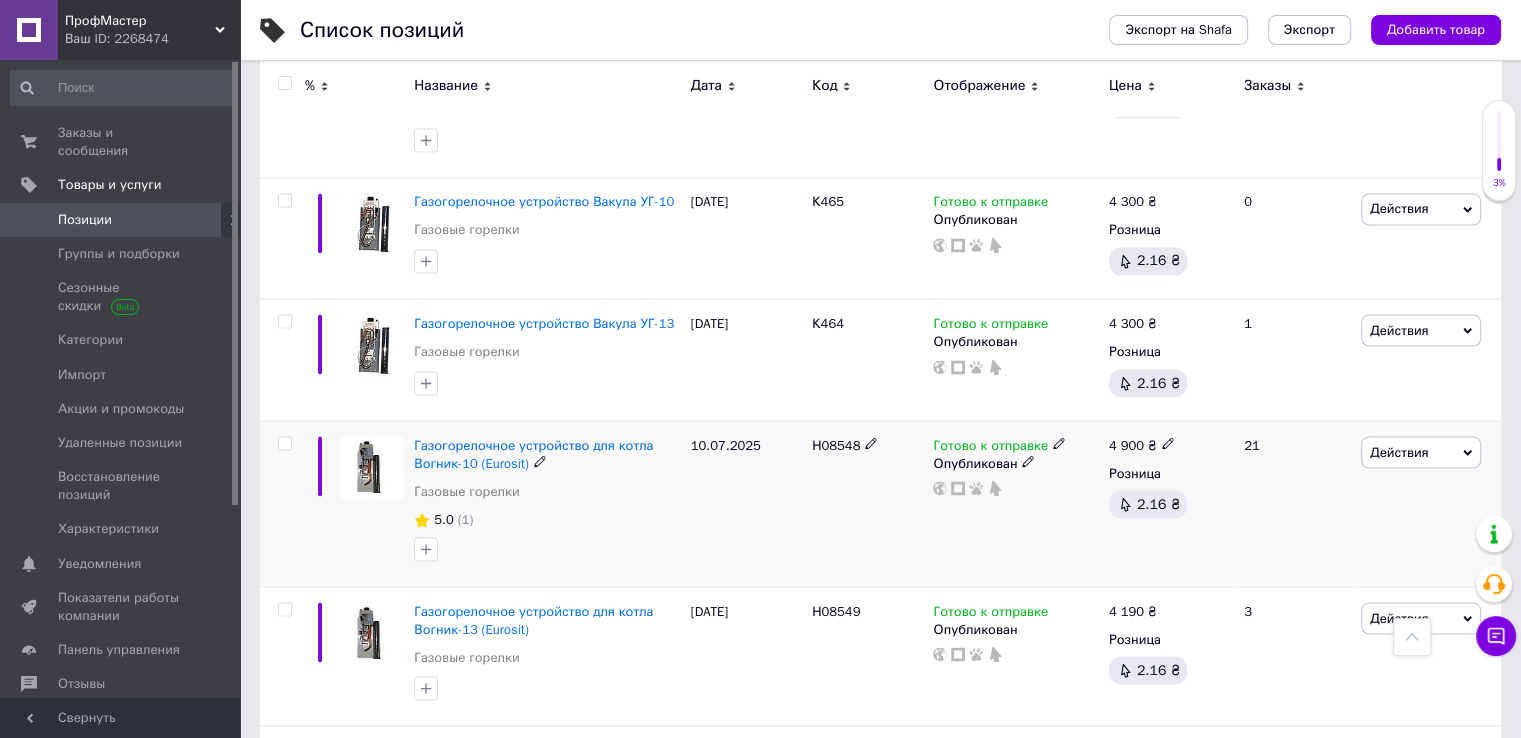 click on "4 900" at bounding box center (1126, 444) 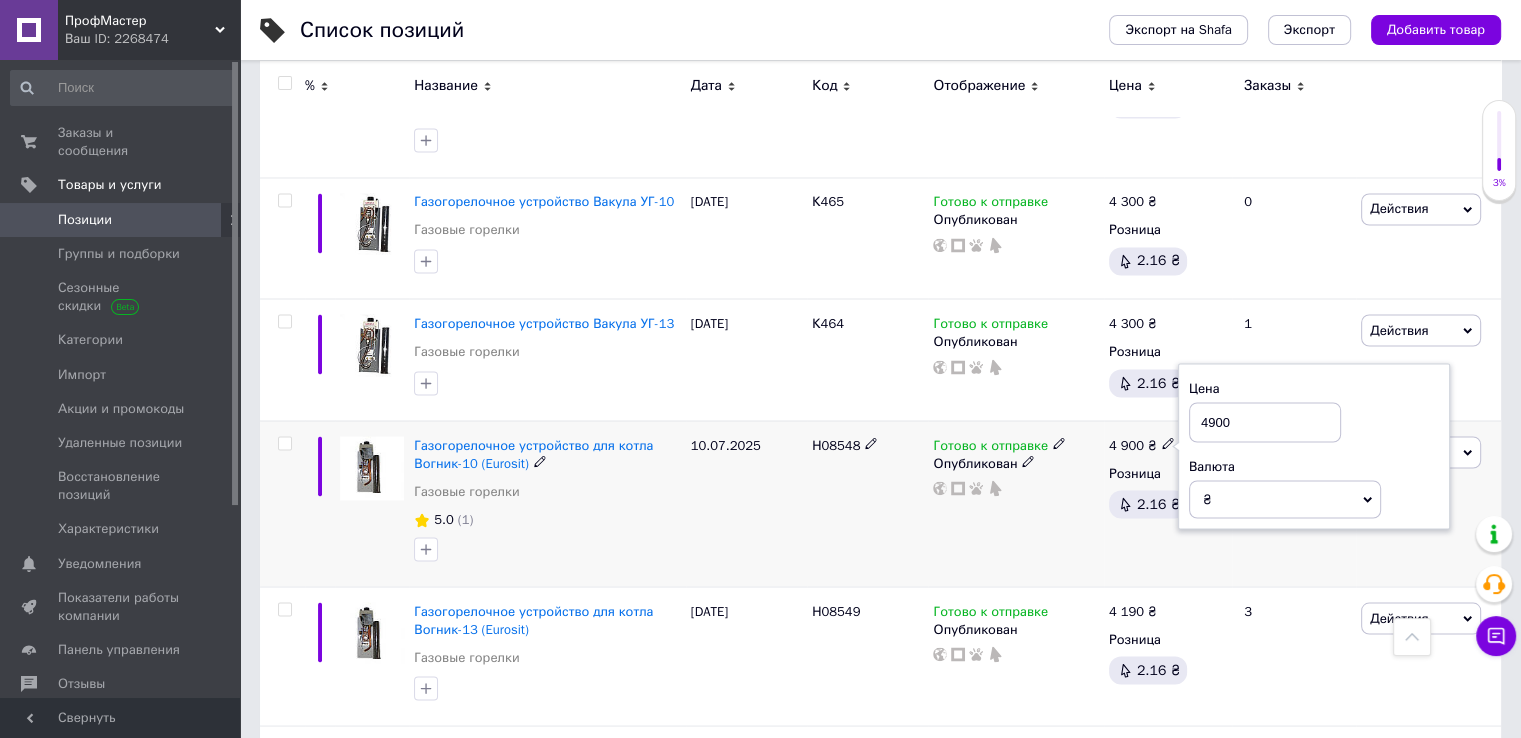 click on "4900" at bounding box center (1265, 422) 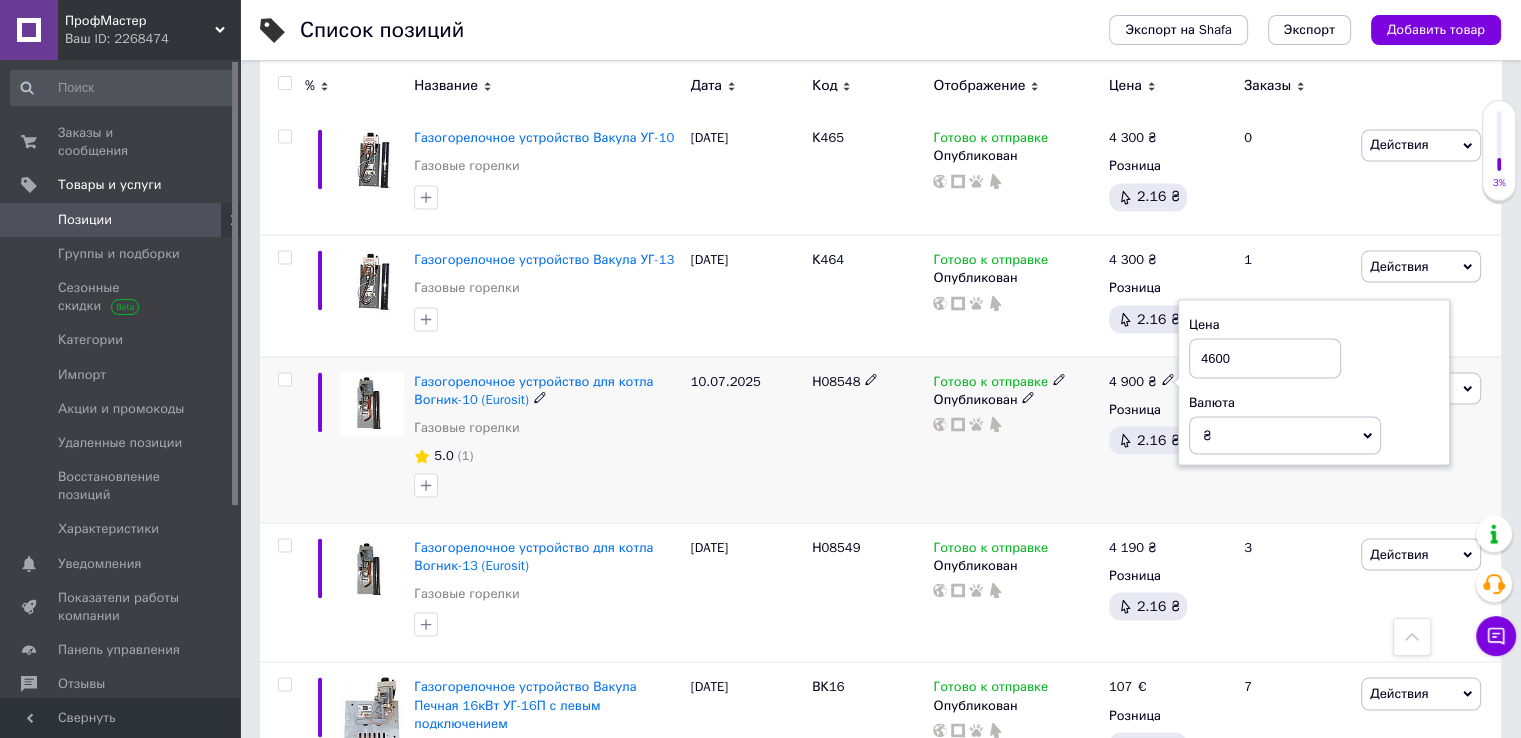 scroll, scrollTop: 3600, scrollLeft: 0, axis: vertical 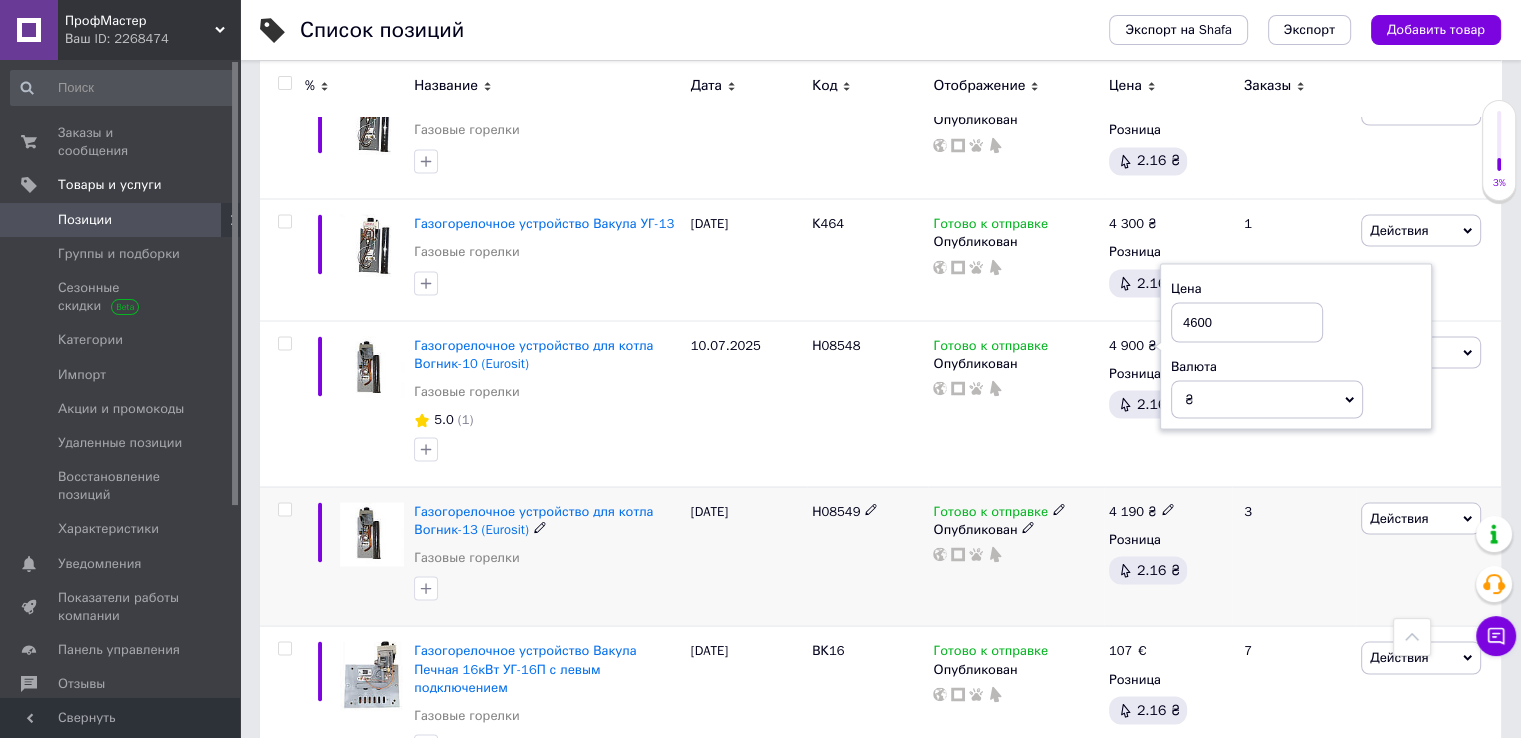 type on "4600" 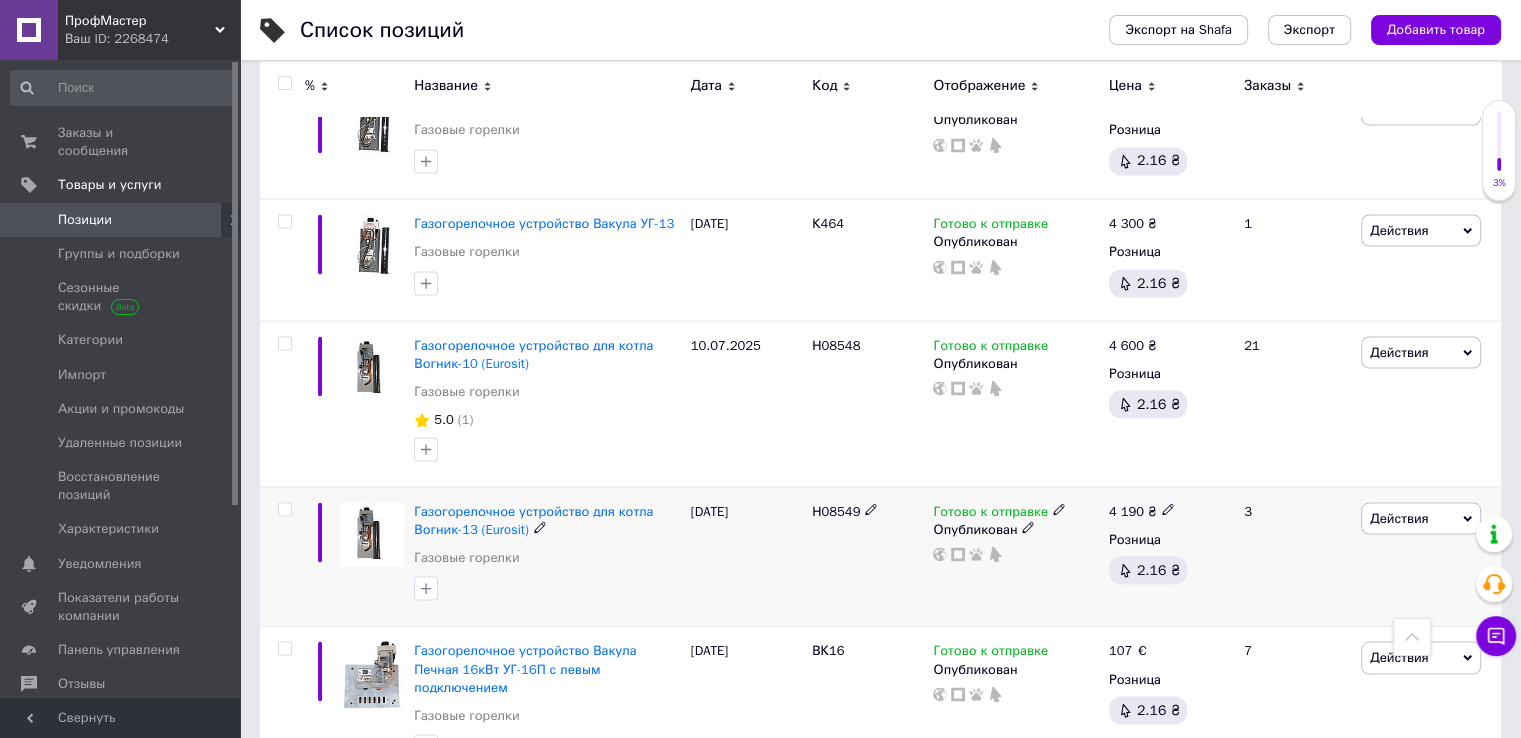 click on "4 190" at bounding box center (1126, 510) 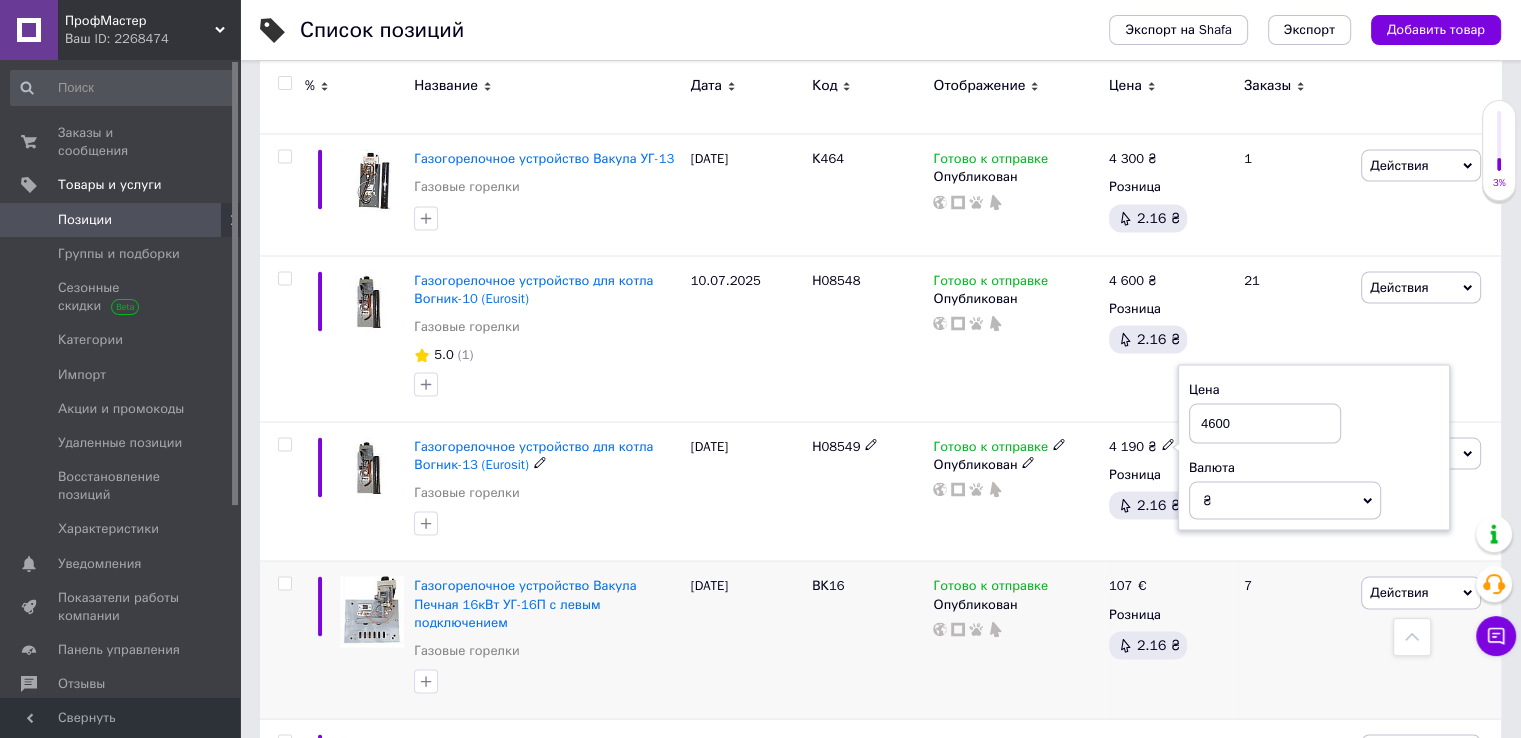 scroll, scrollTop: 3700, scrollLeft: 0, axis: vertical 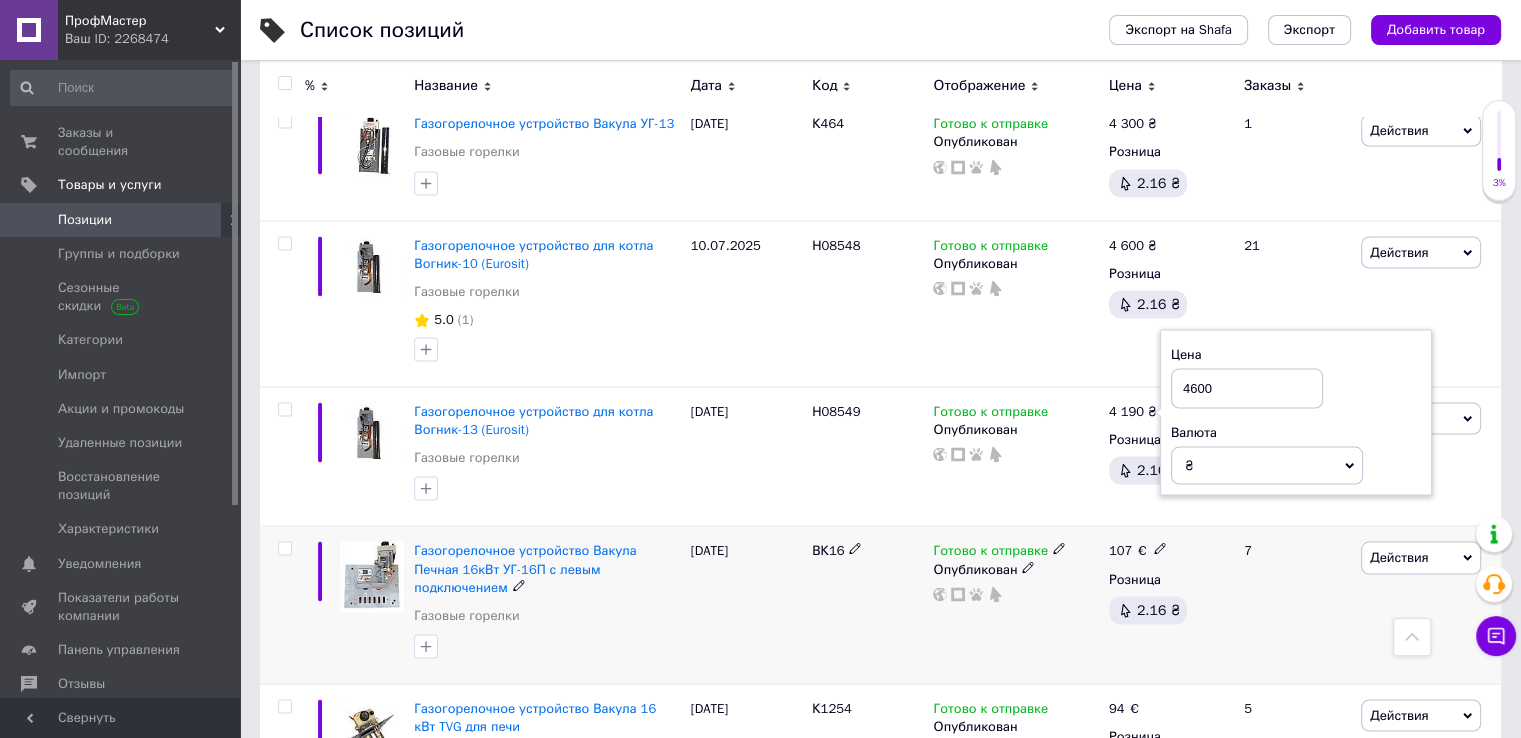 type on "4600" 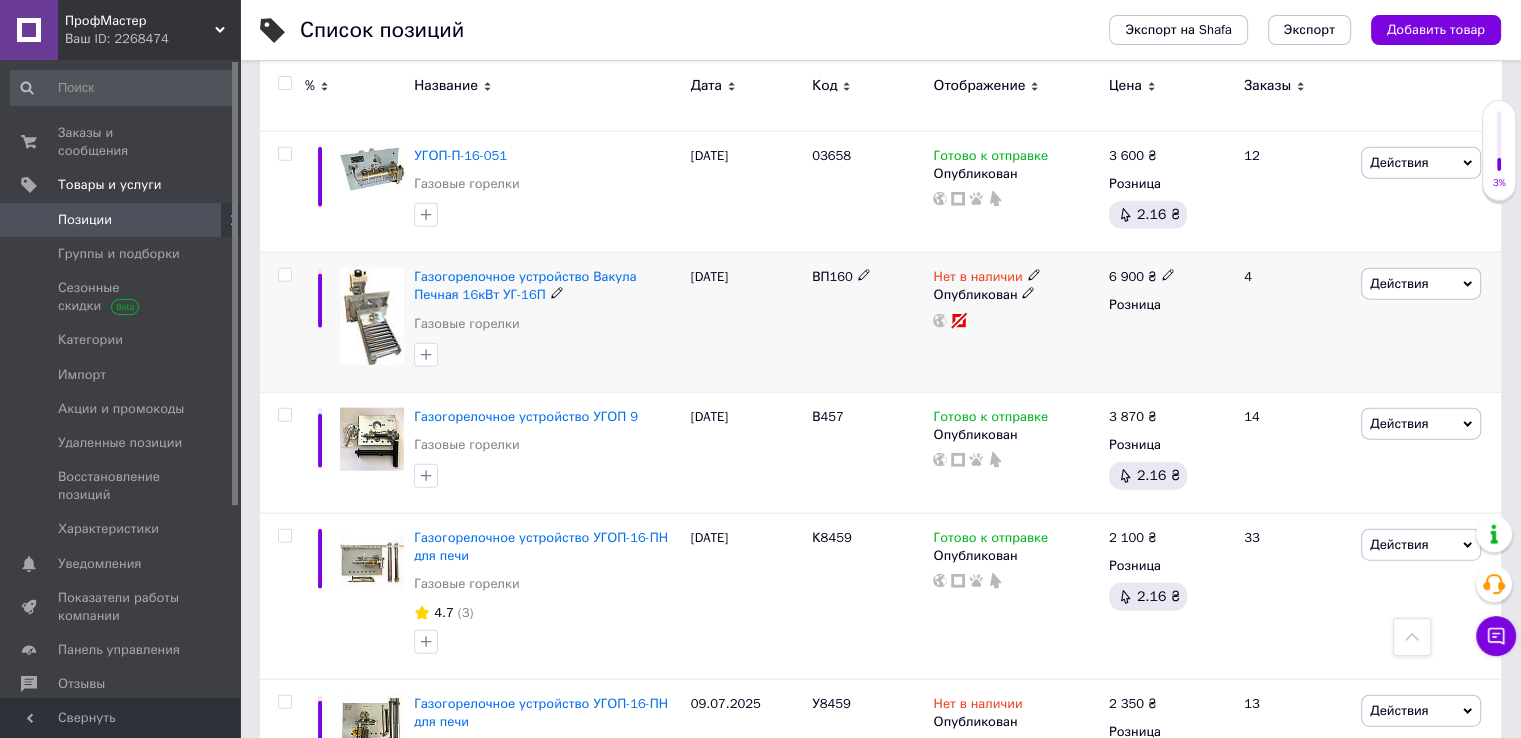 scroll, scrollTop: 4700, scrollLeft: 0, axis: vertical 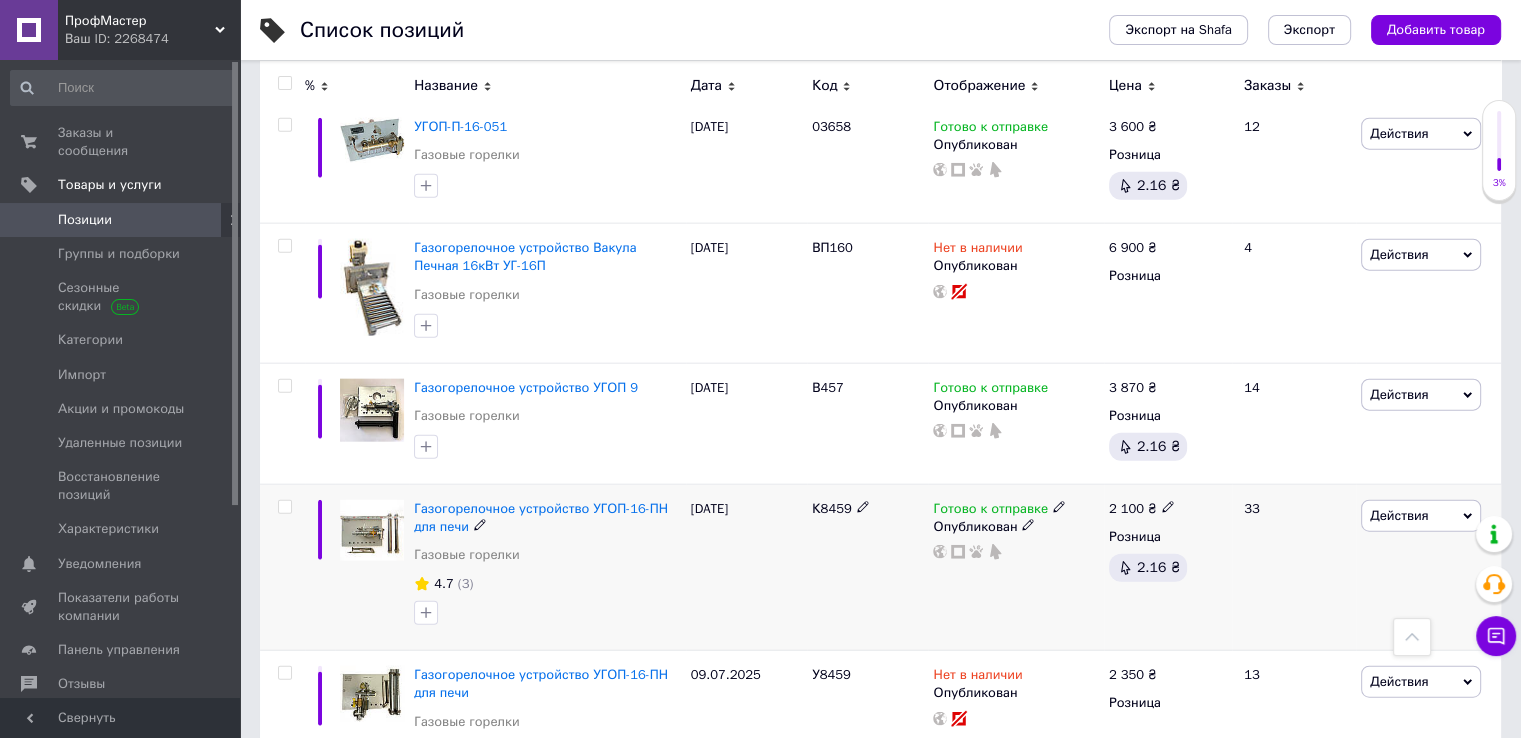 click on "2 100" at bounding box center [1126, 508] 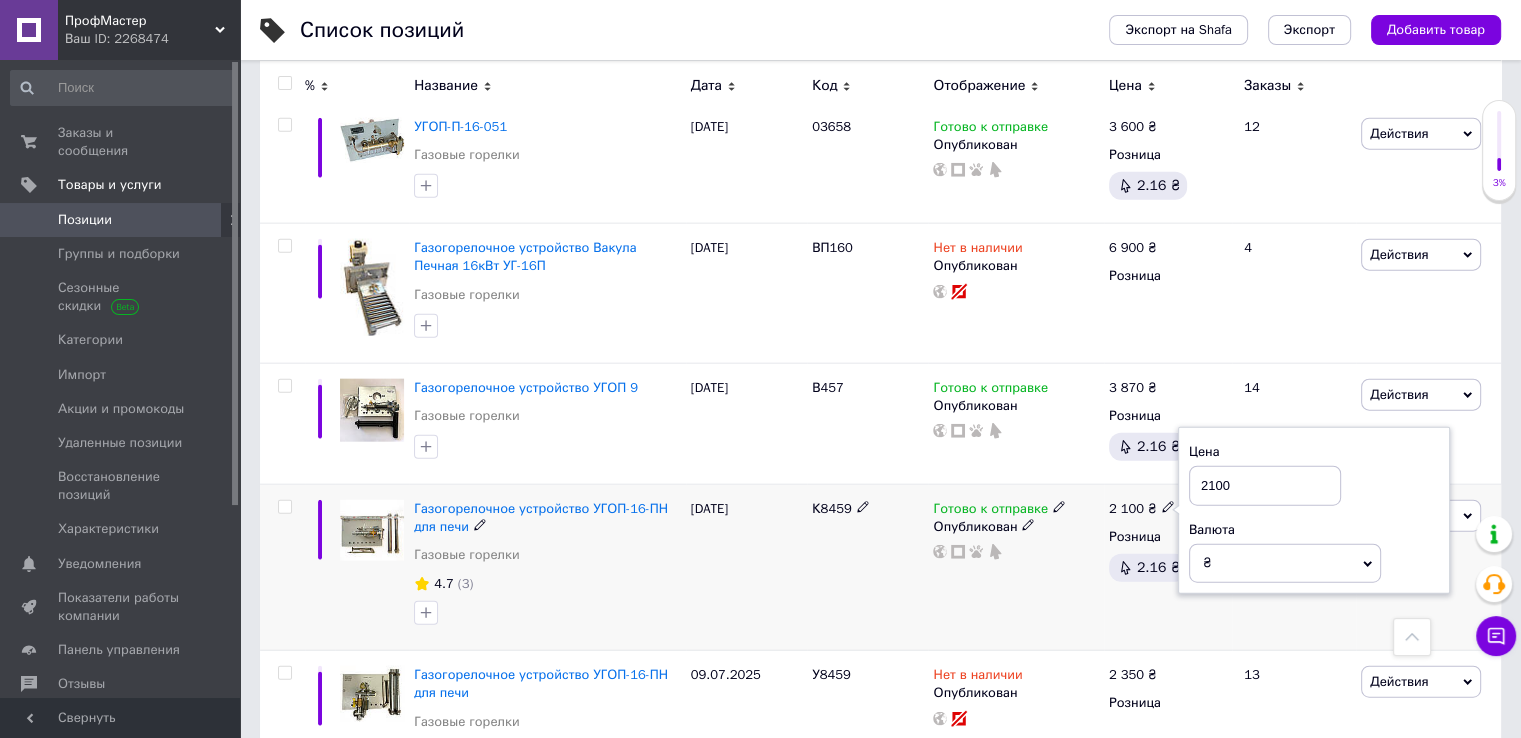 click on "2100" at bounding box center (1265, 486) 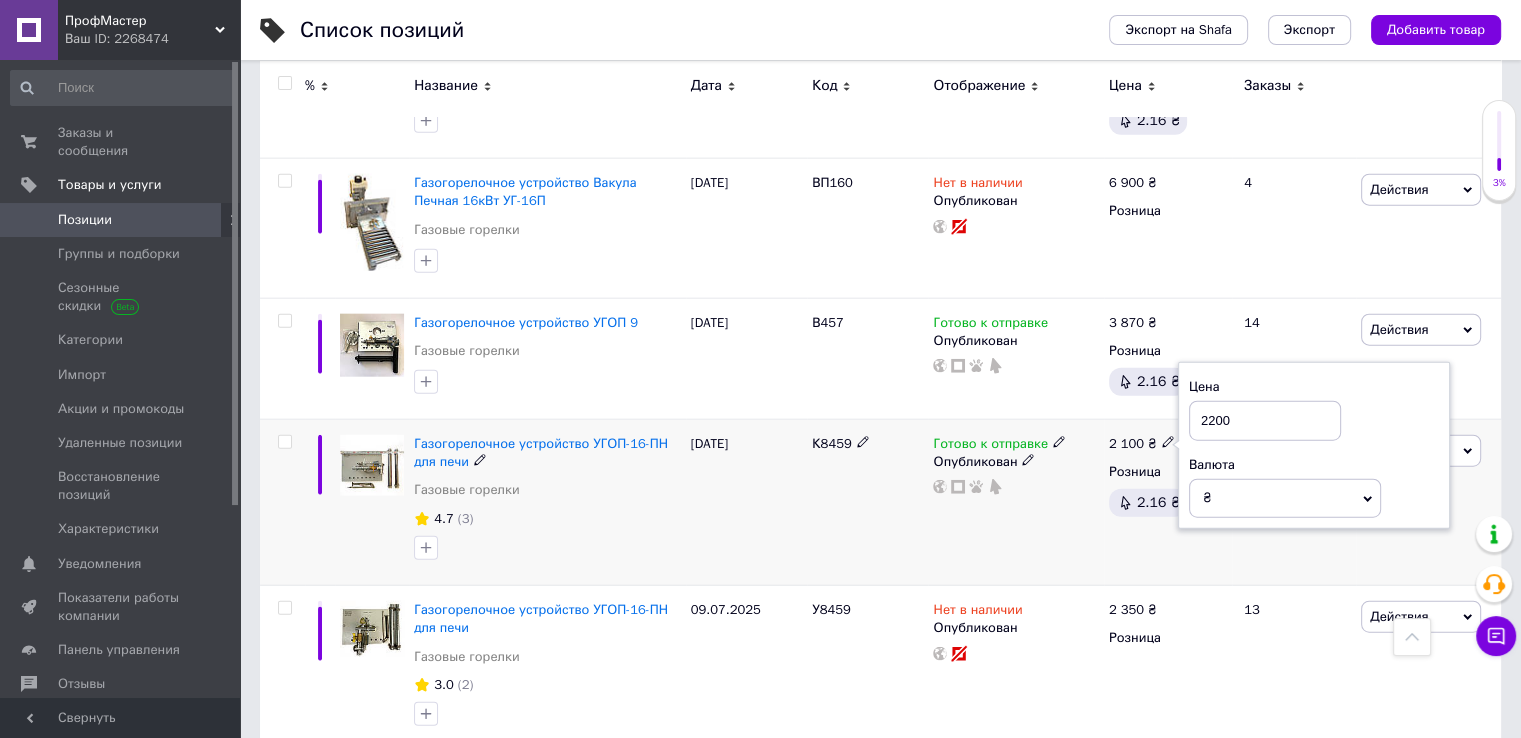 scroll, scrollTop: 4800, scrollLeft: 0, axis: vertical 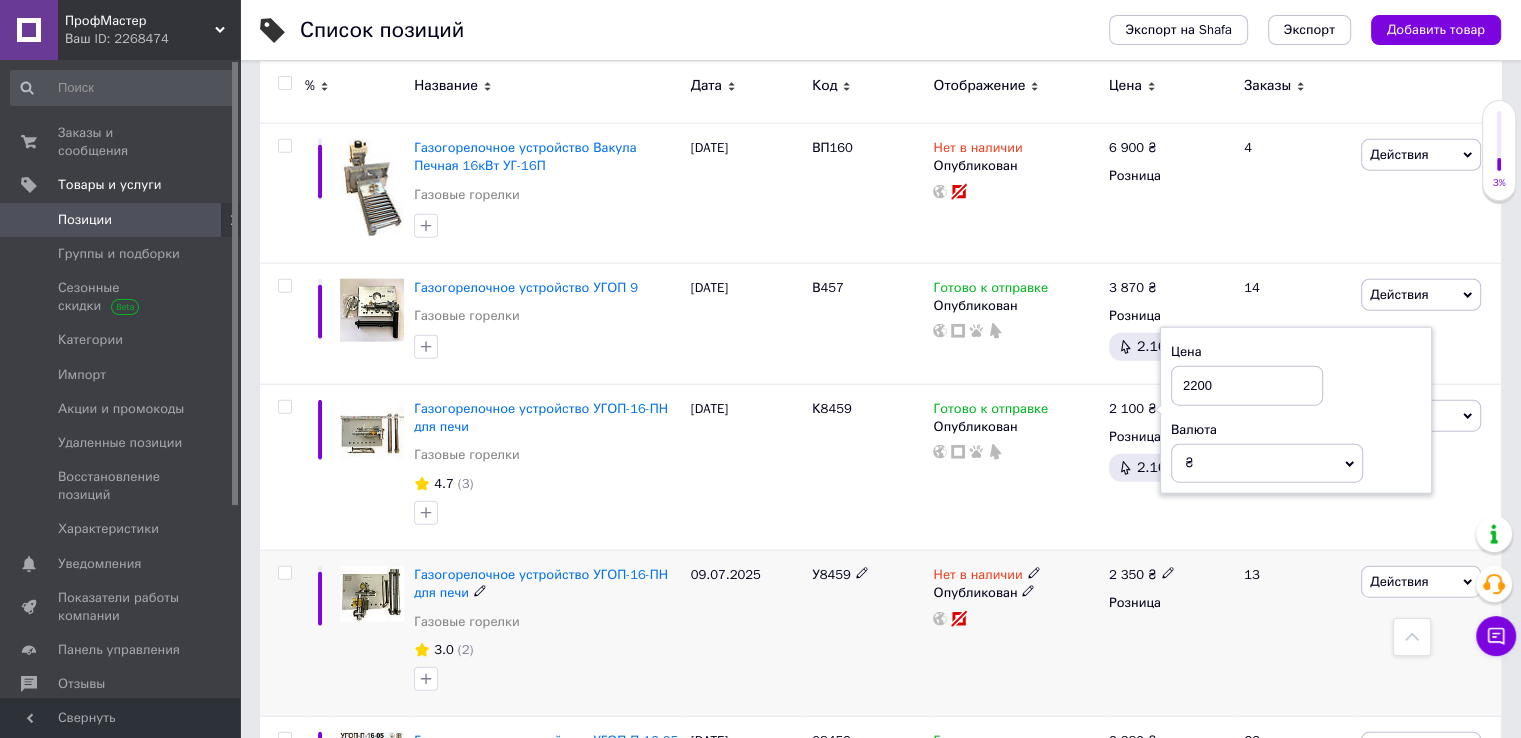 type on "2200" 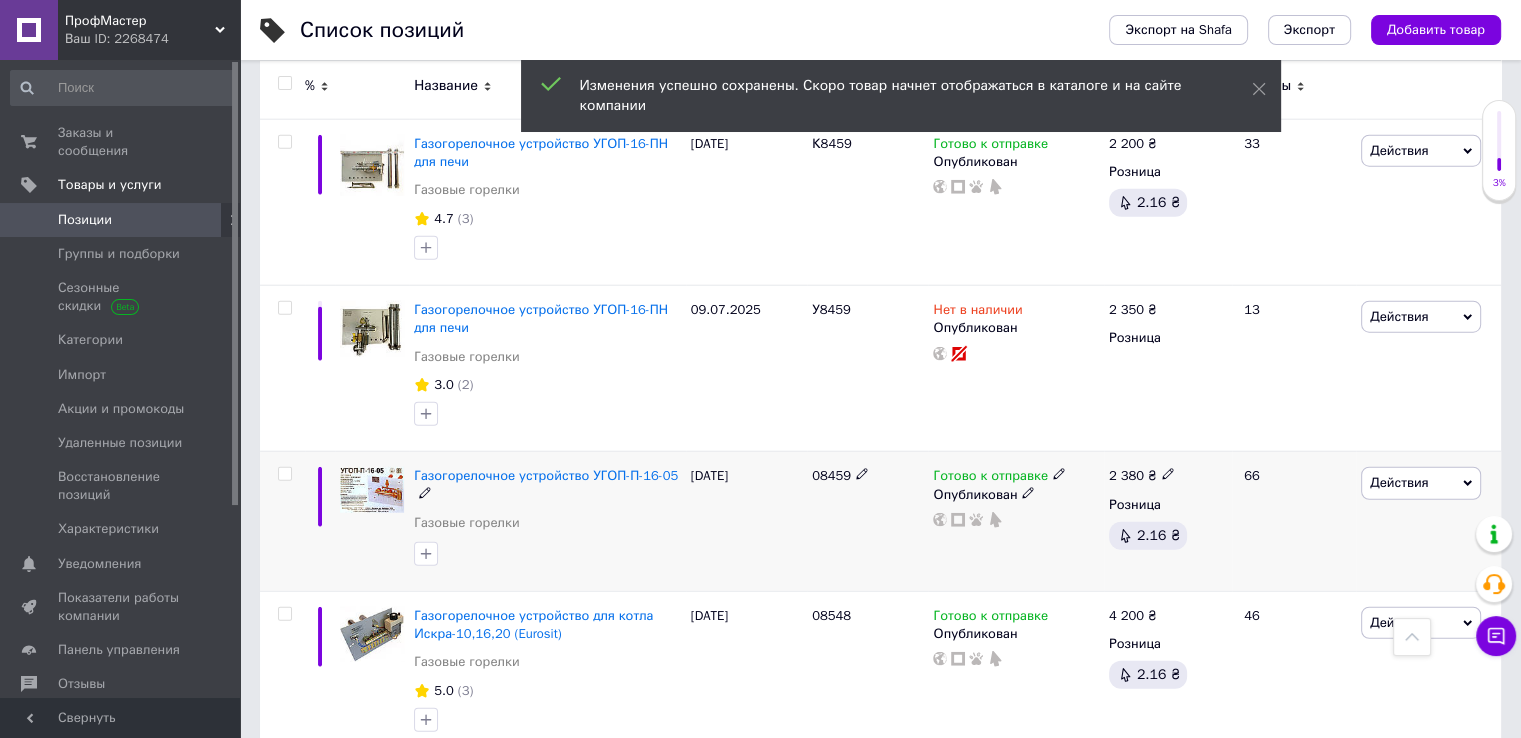 scroll, scrollTop: 5100, scrollLeft: 0, axis: vertical 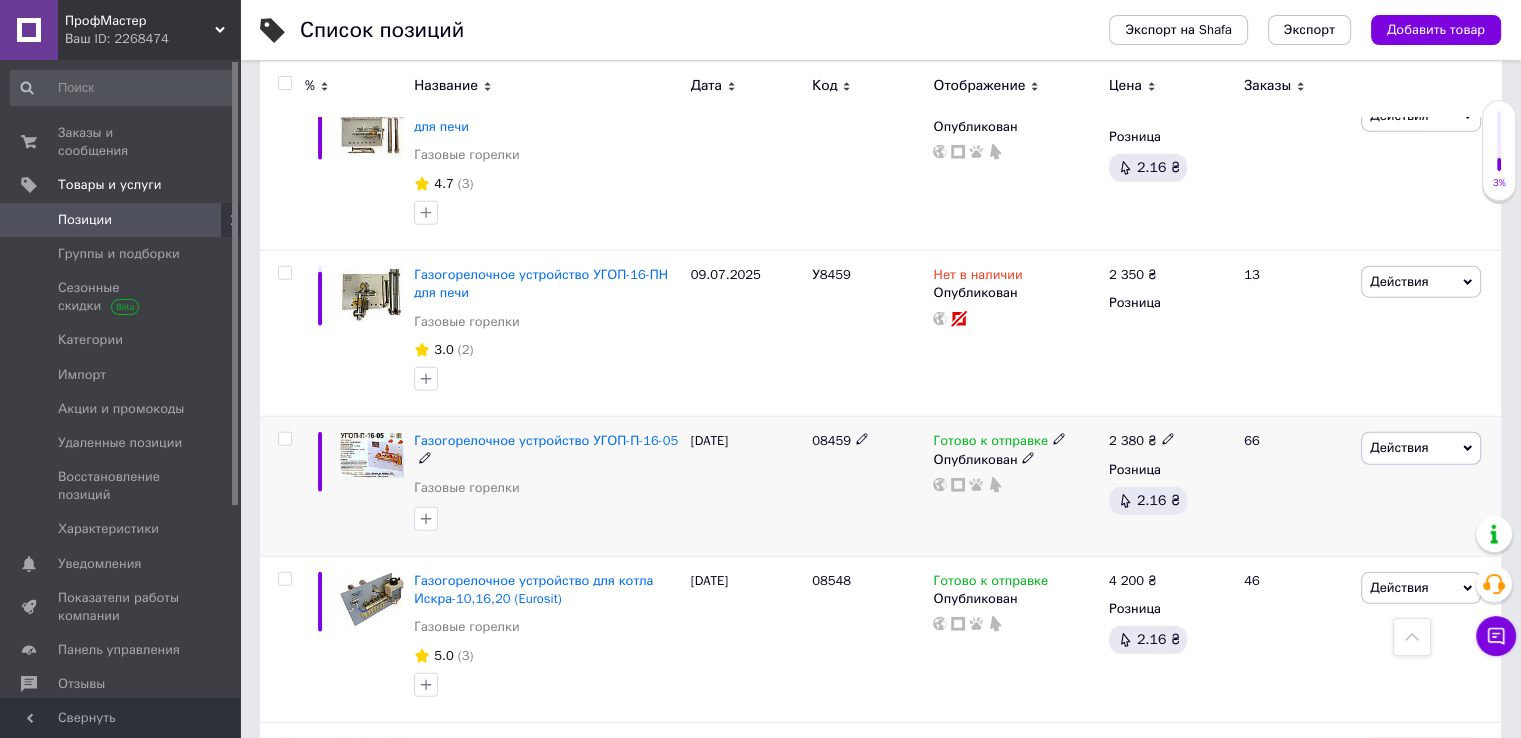 click on "2 380" at bounding box center [1126, 440] 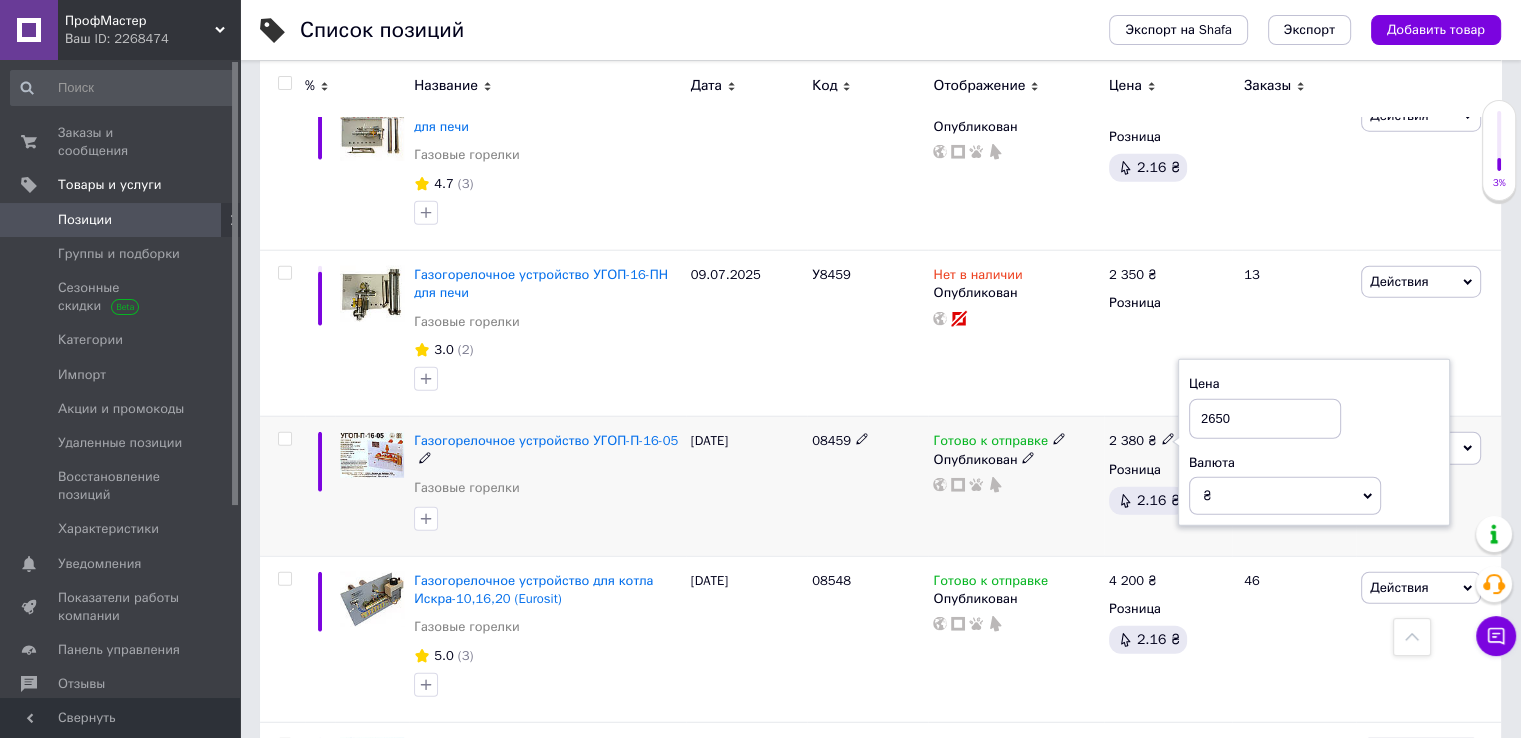 scroll, scrollTop: 5200, scrollLeft: 0, axis: vertical 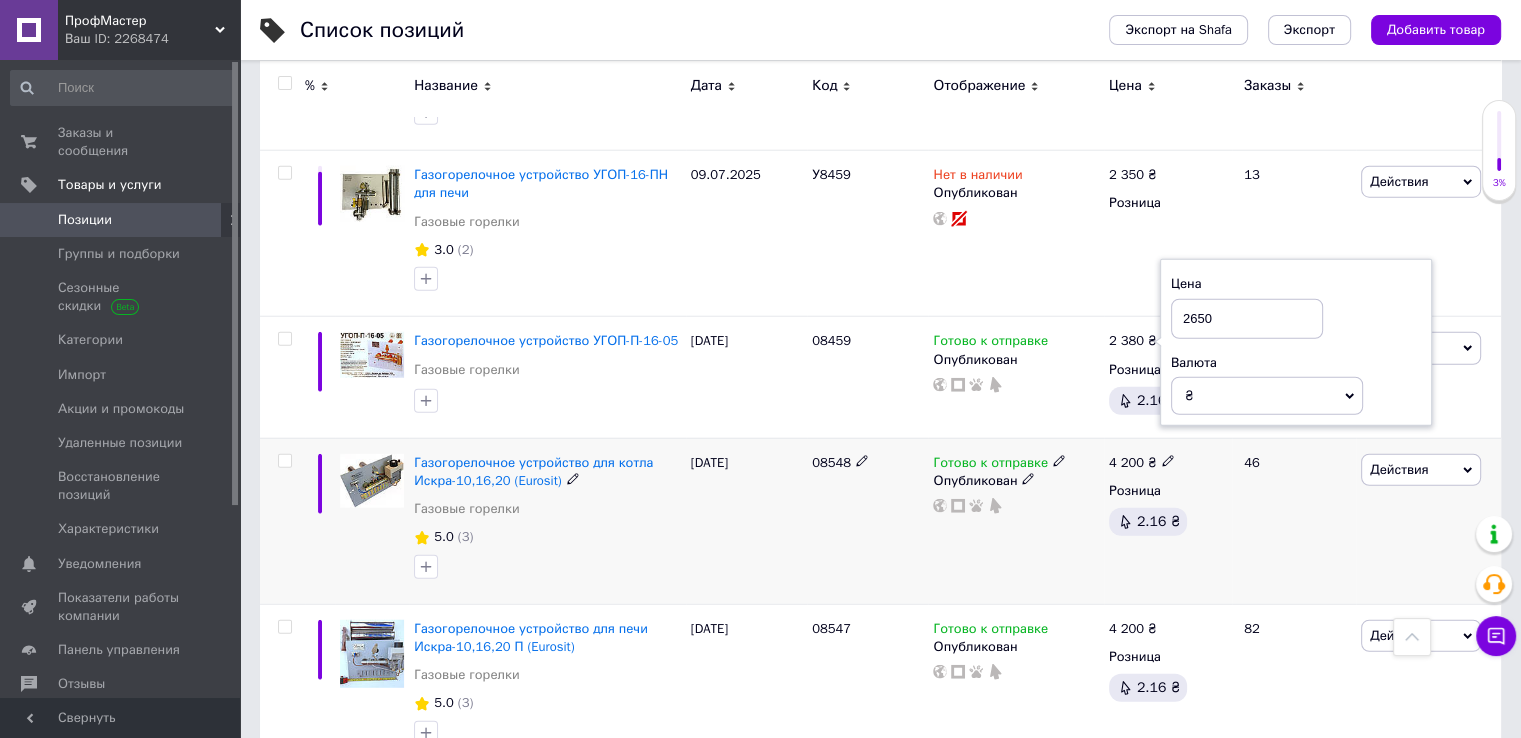 type on "2650" 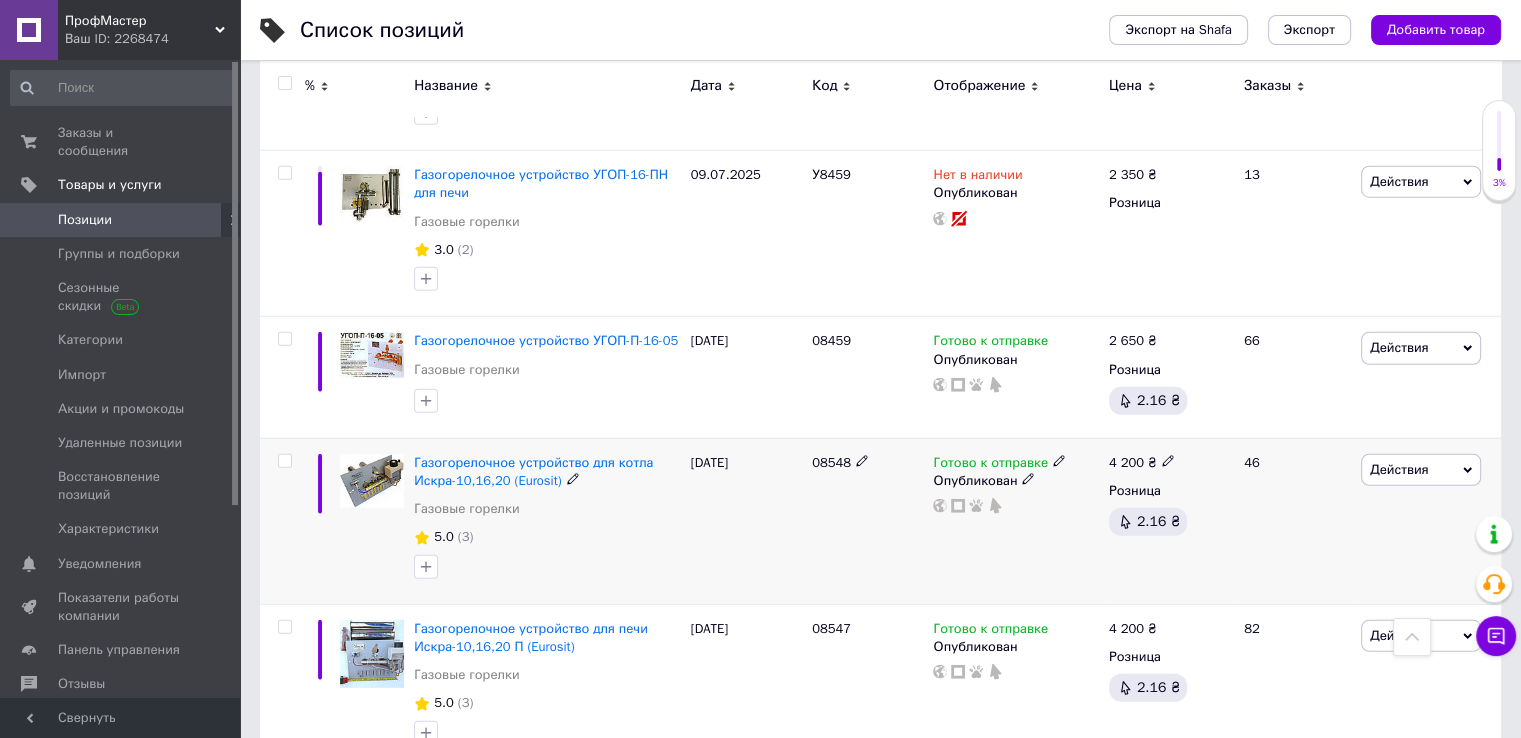 click on "4 200" at bounding box center [1126, 462] 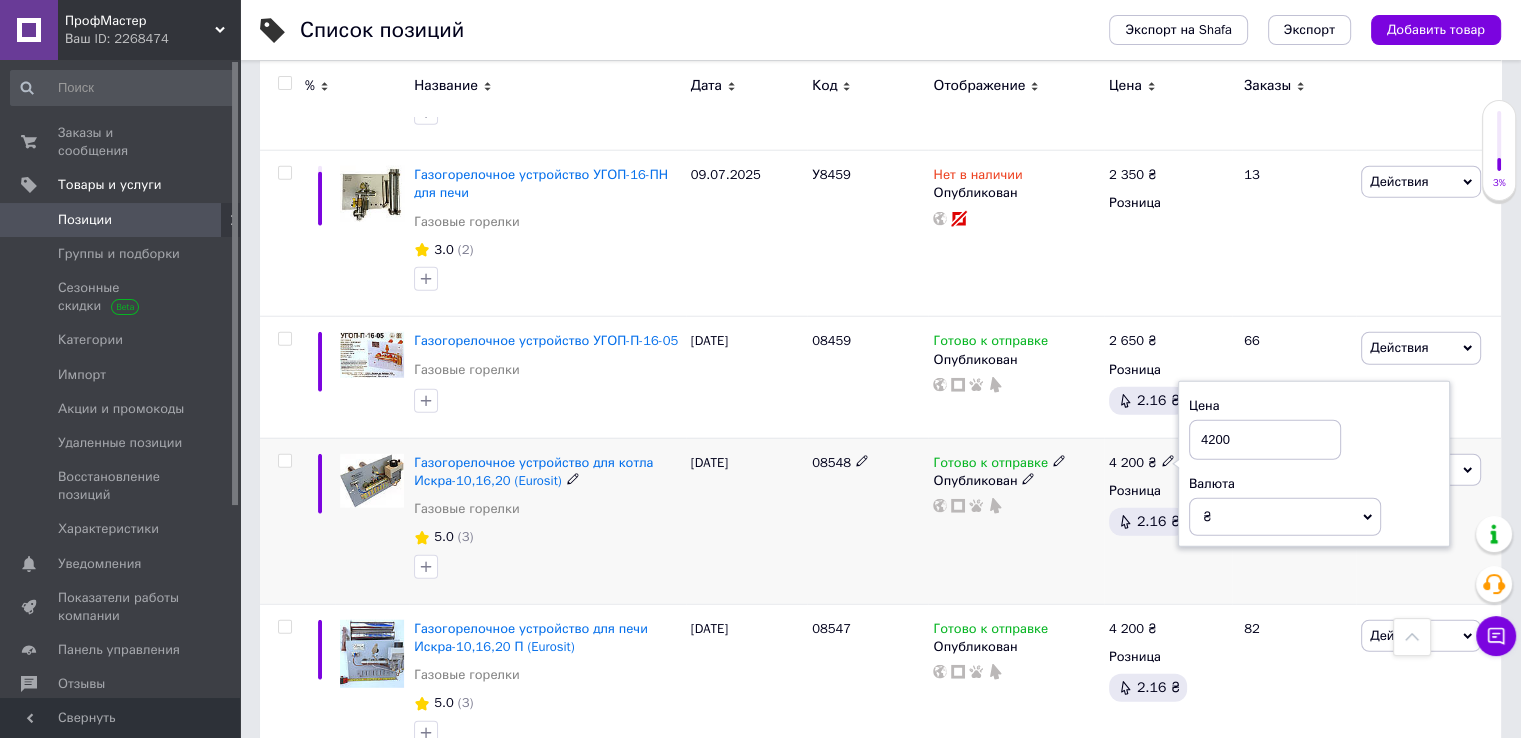 click on "4200" at bounding box center [1265, 440] 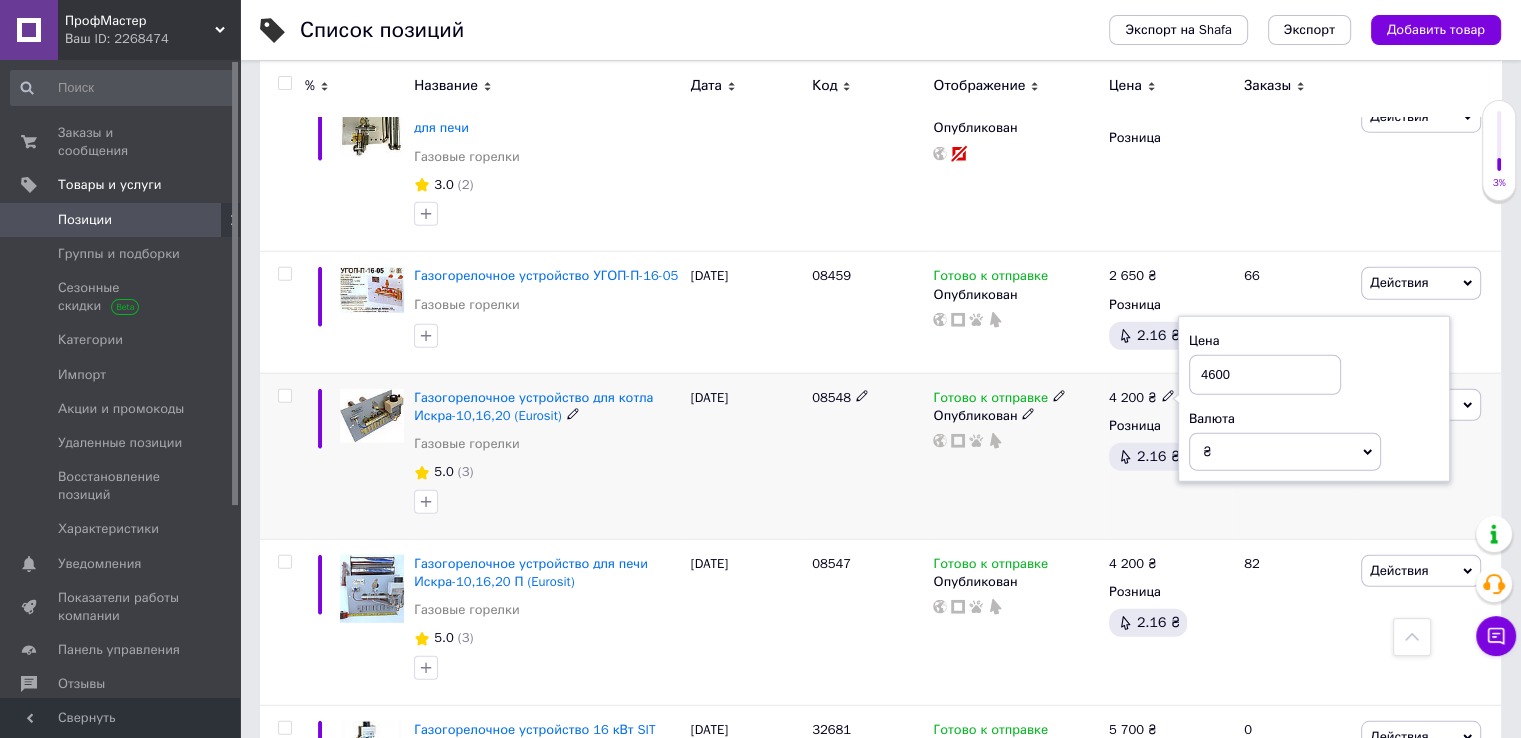 scroll, scrollTop: 5300, scrollLeft: 0, axis: vertical 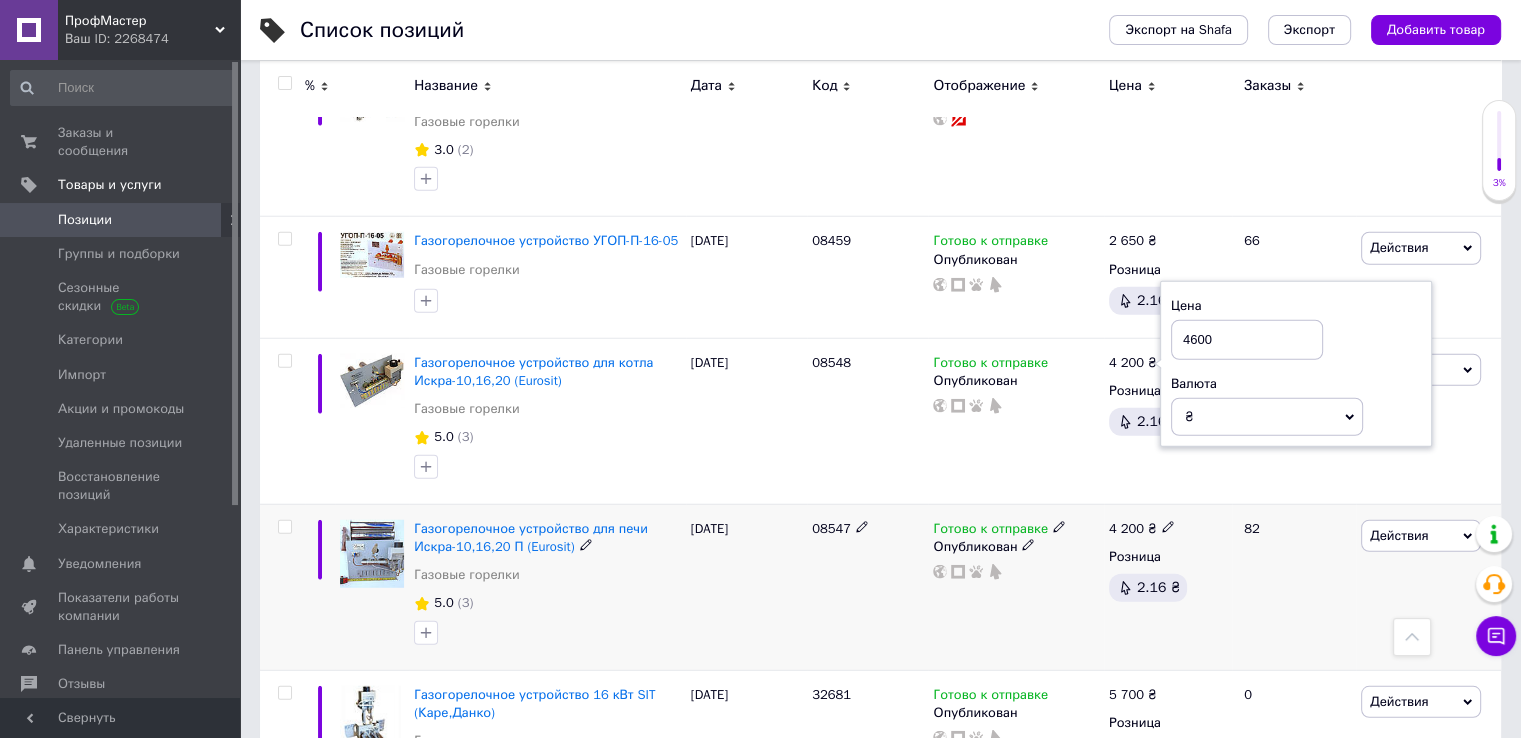 type on "4600" 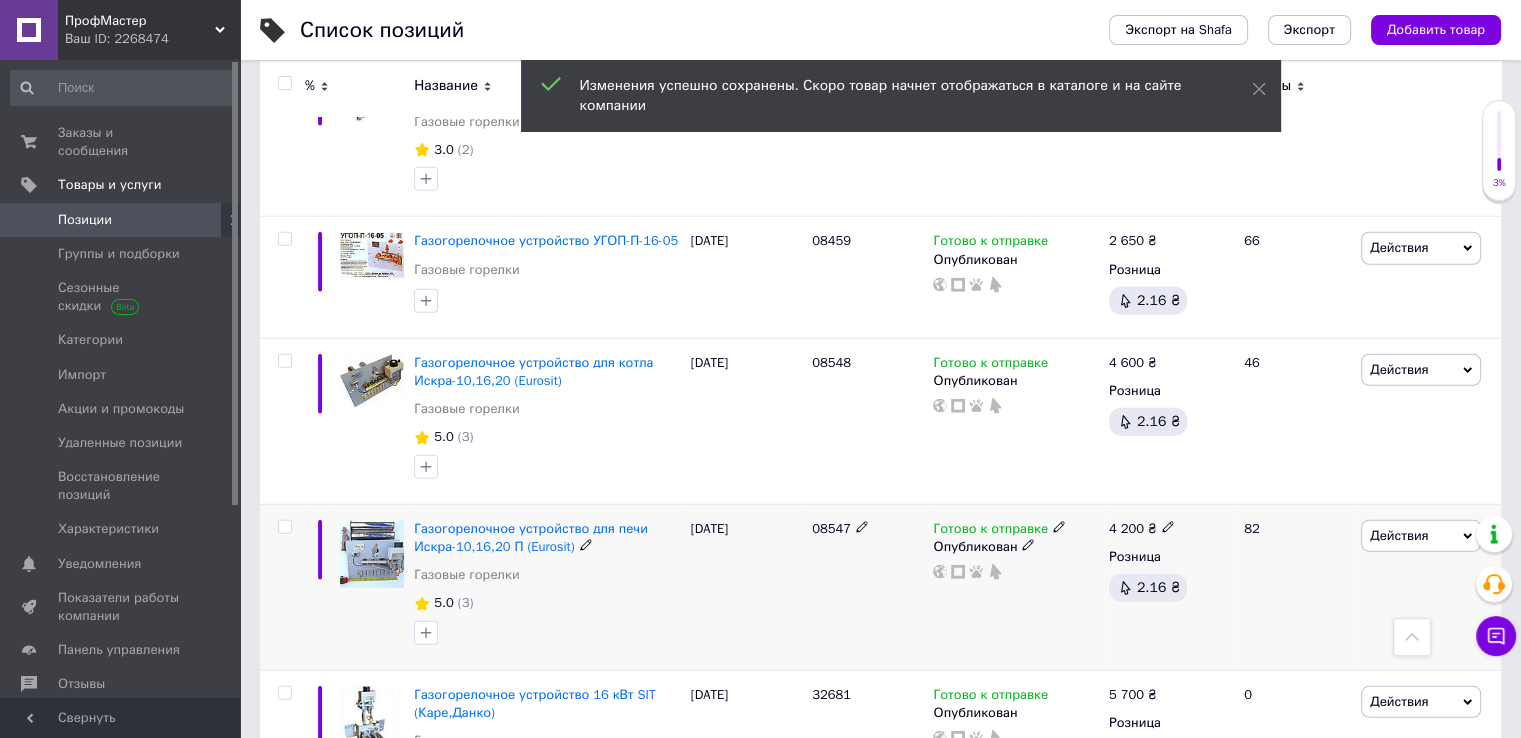 click on "4 200" at bounding box center [1126, 528] 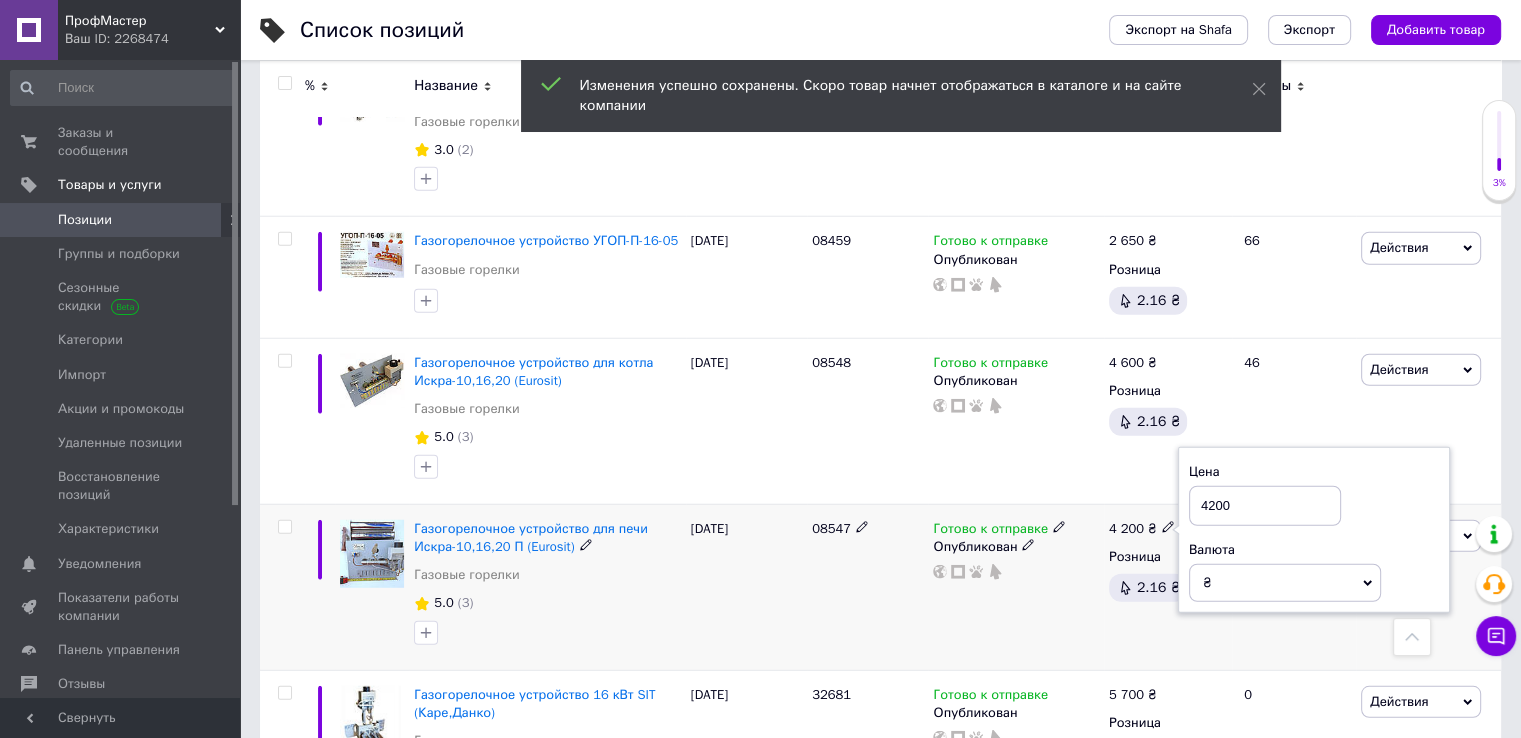 click on "4200" at bounding box center (1265, 506) 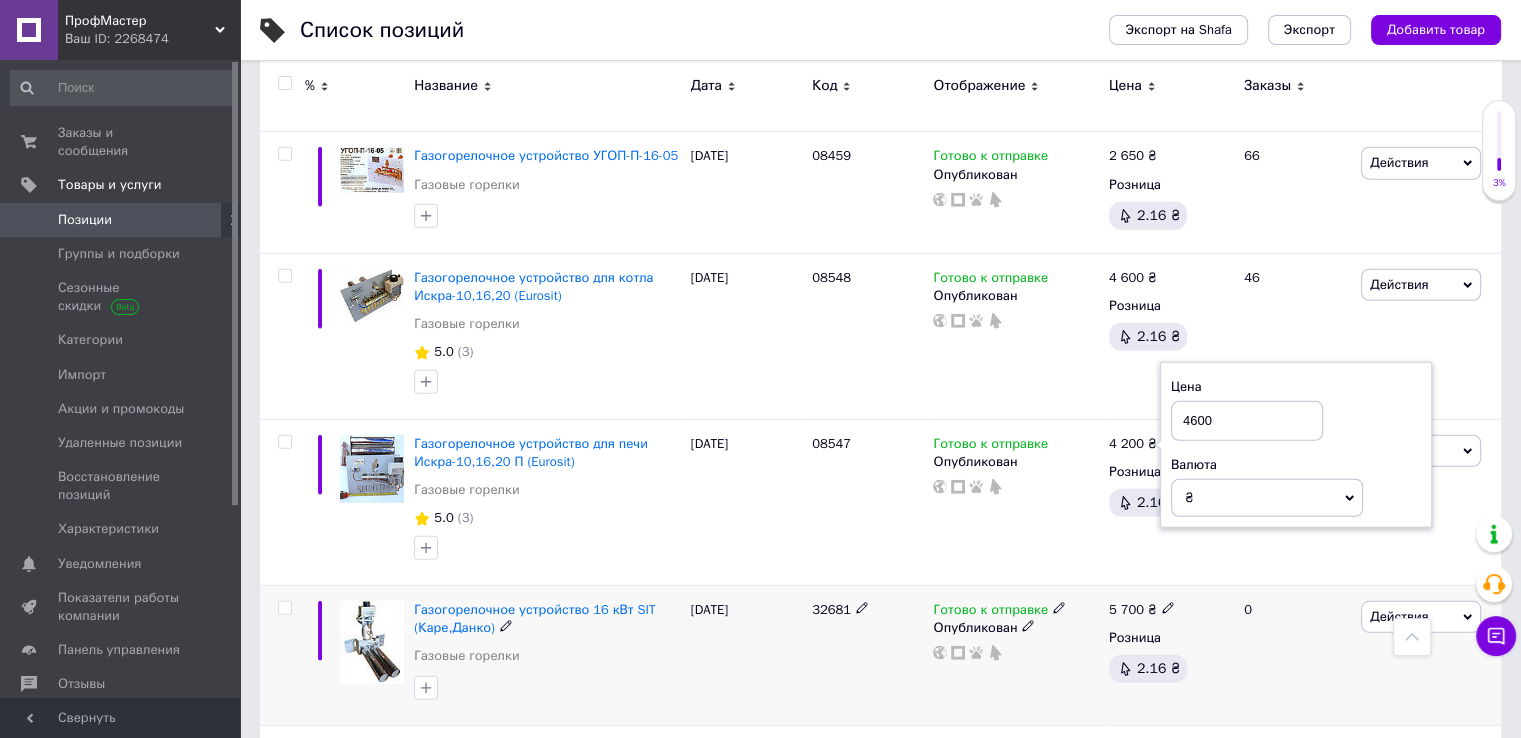 scroll, scrollTop: 5500, scrollLeft: 0, axis: vertical 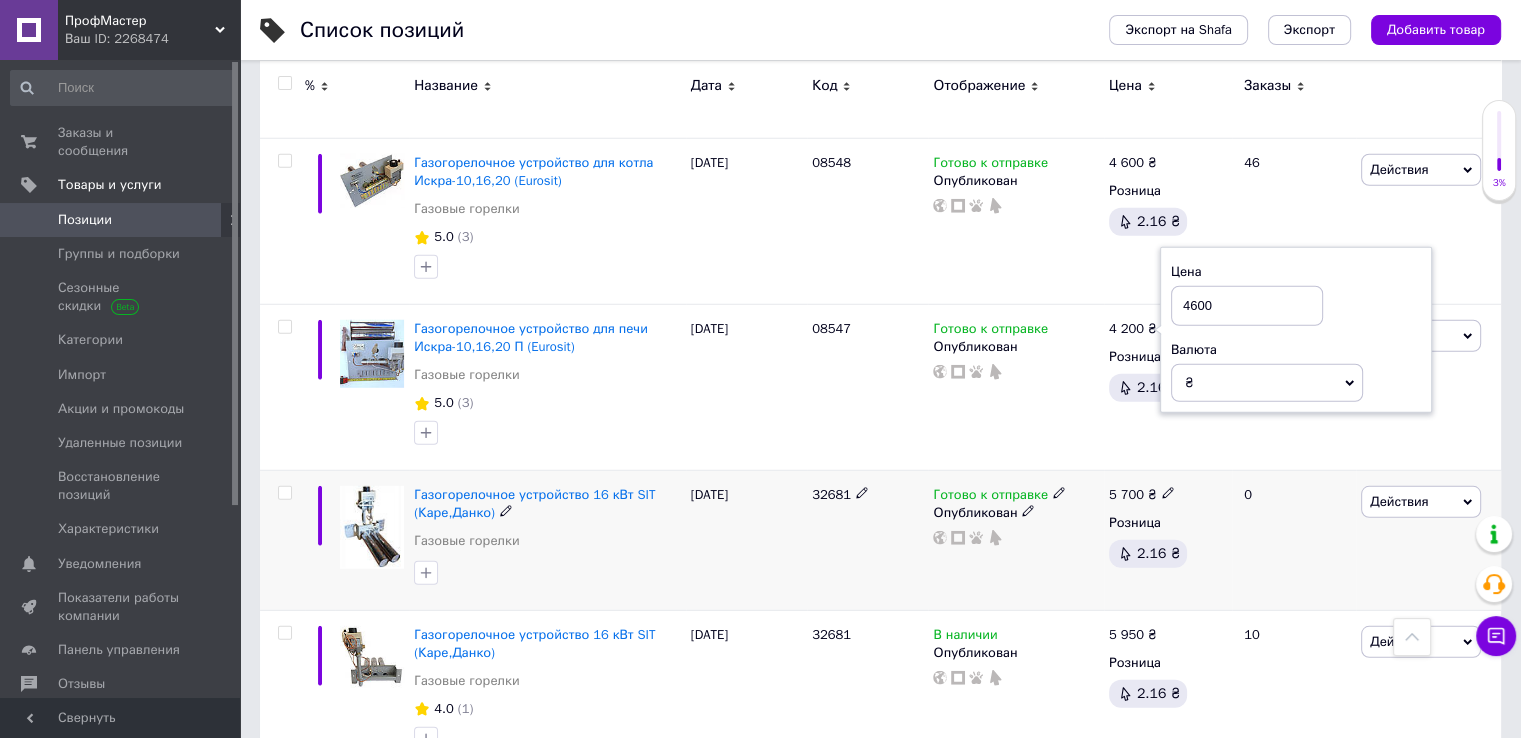 type on "4600" 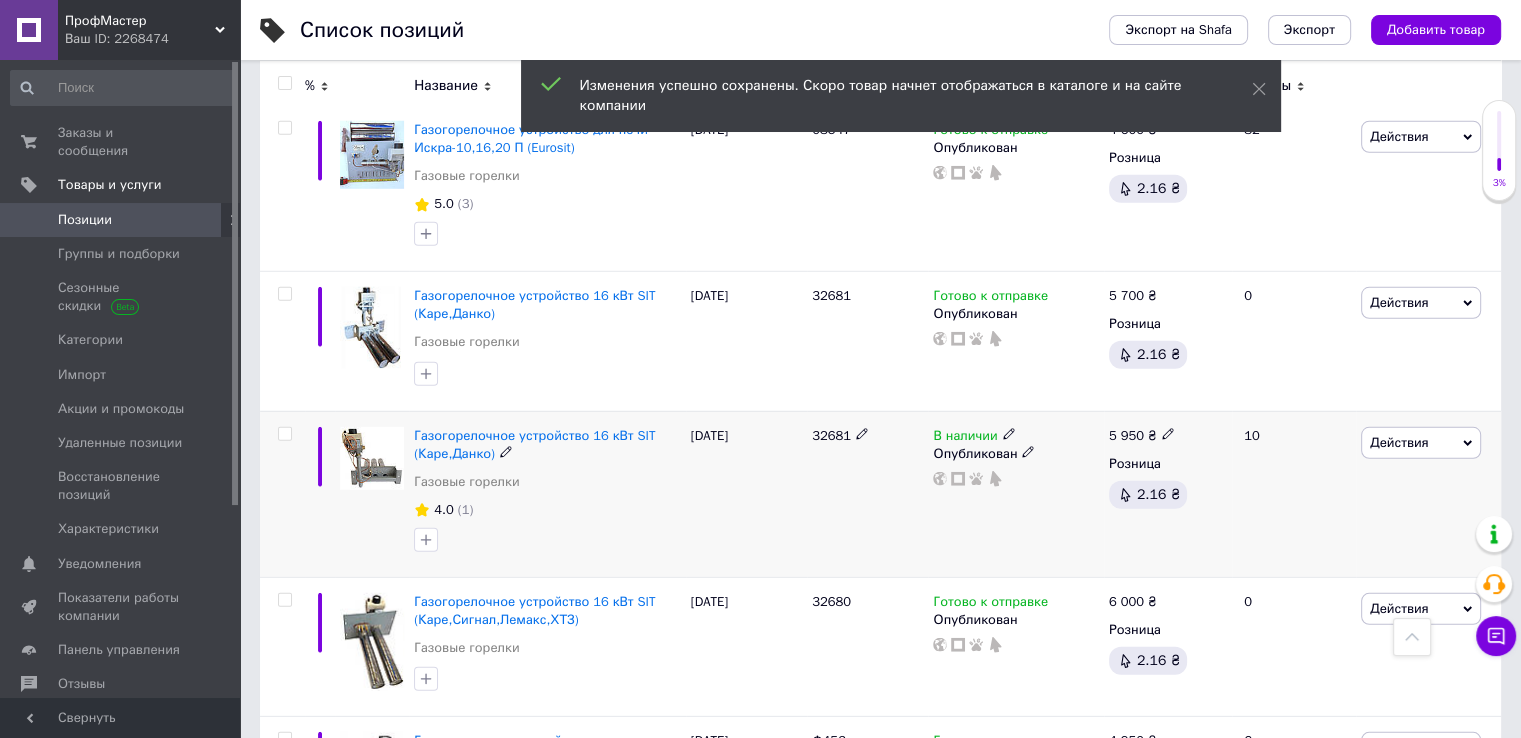 scroll, scrollTop: 5700, scrollLeft: 0, axis: vertical 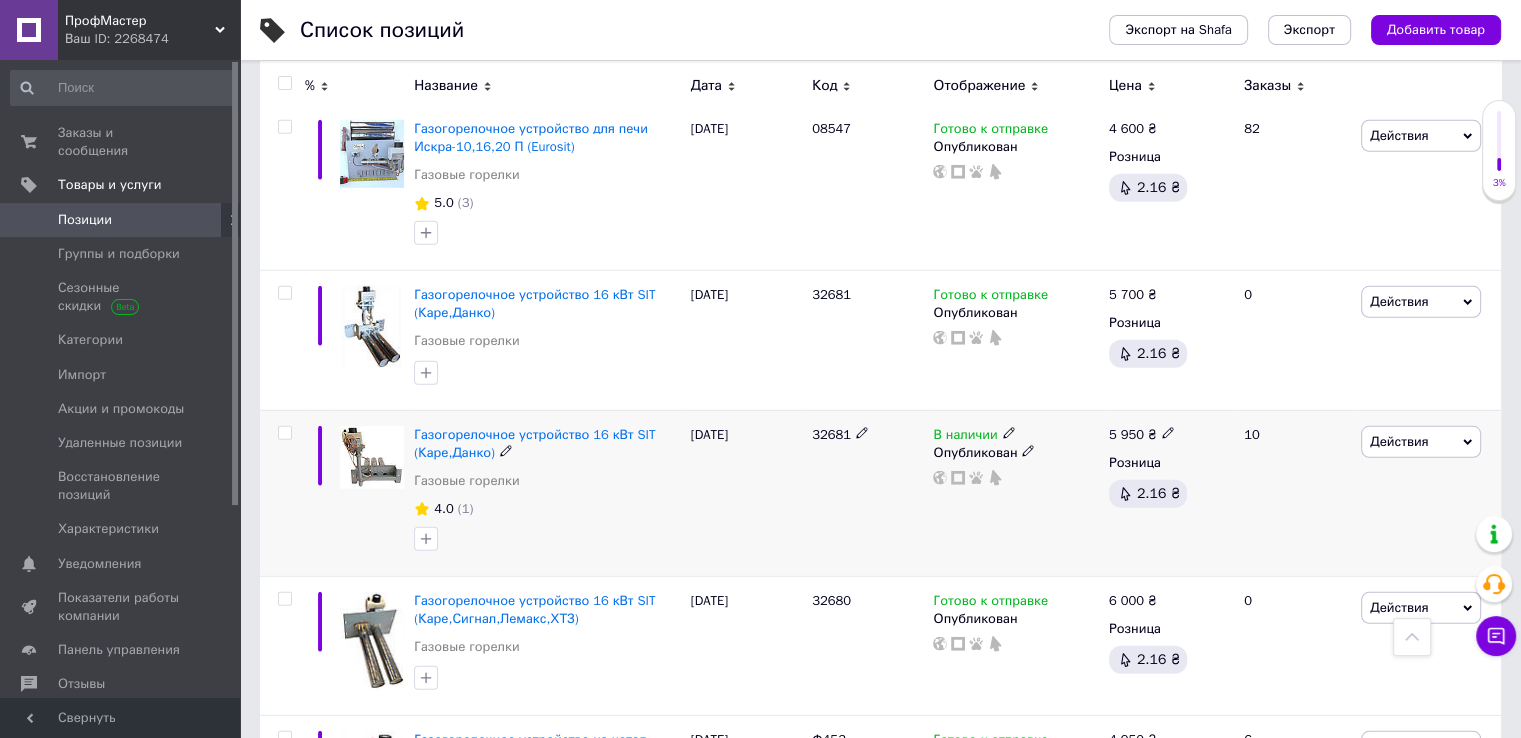 click on "5 950" at bounding box center [1126, 434] 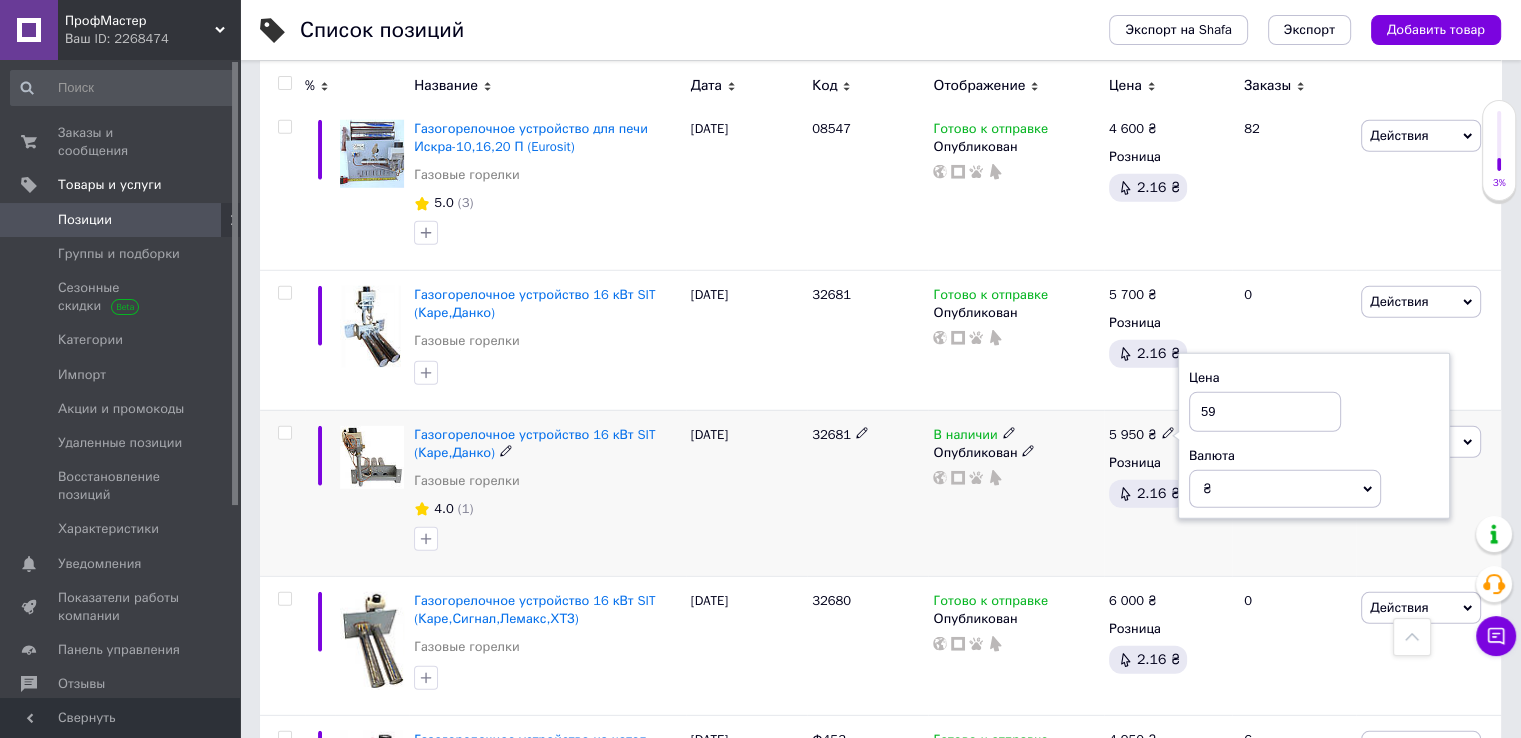 type on "5" 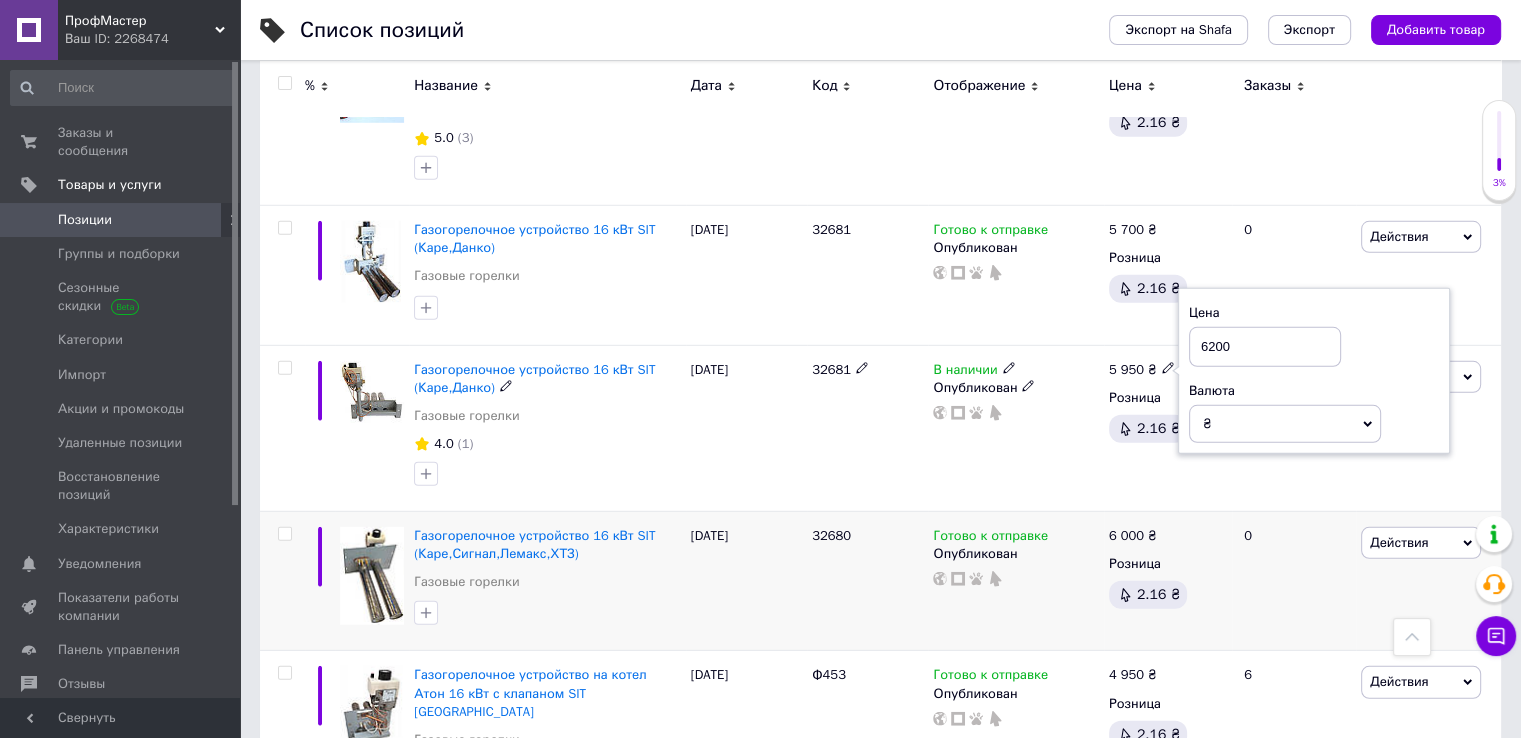 scroll, scrollTop: 5900, scrollLeft: 0, axis: vertical 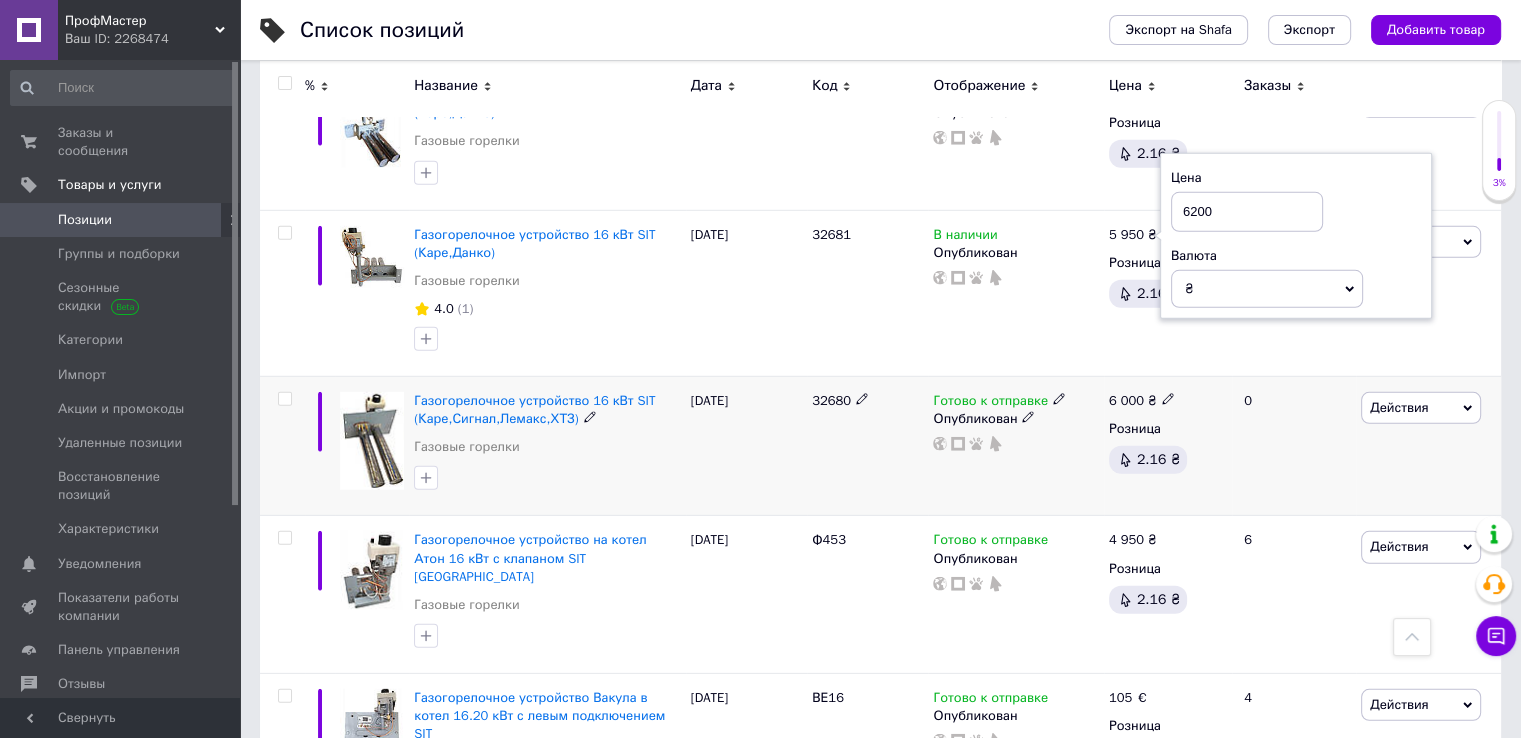 type on "6200" 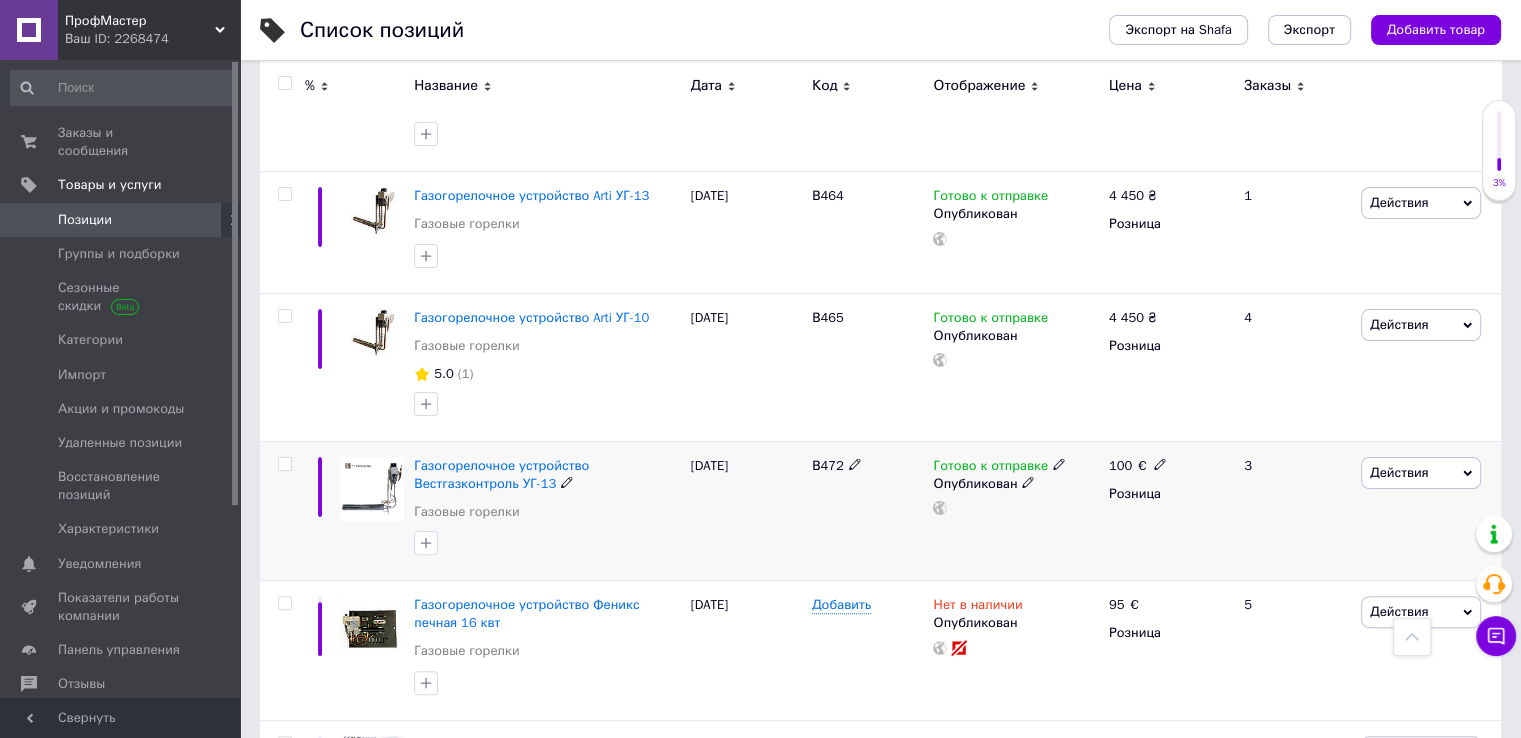 scroll, scrollTop: 7900, scrollLeft: 0, axis: vertical 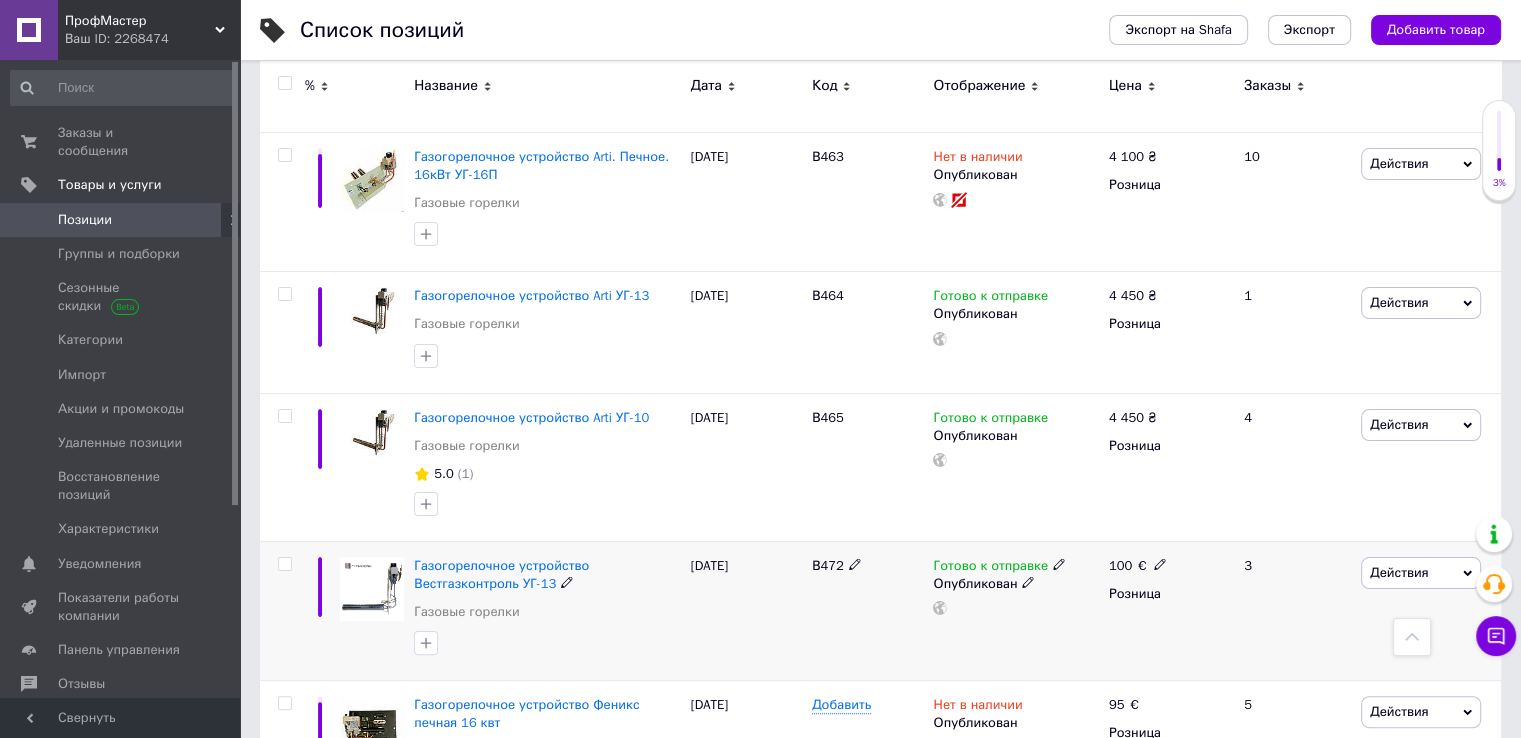 click on "Готово к отправке" at bounding box center (990, 568) 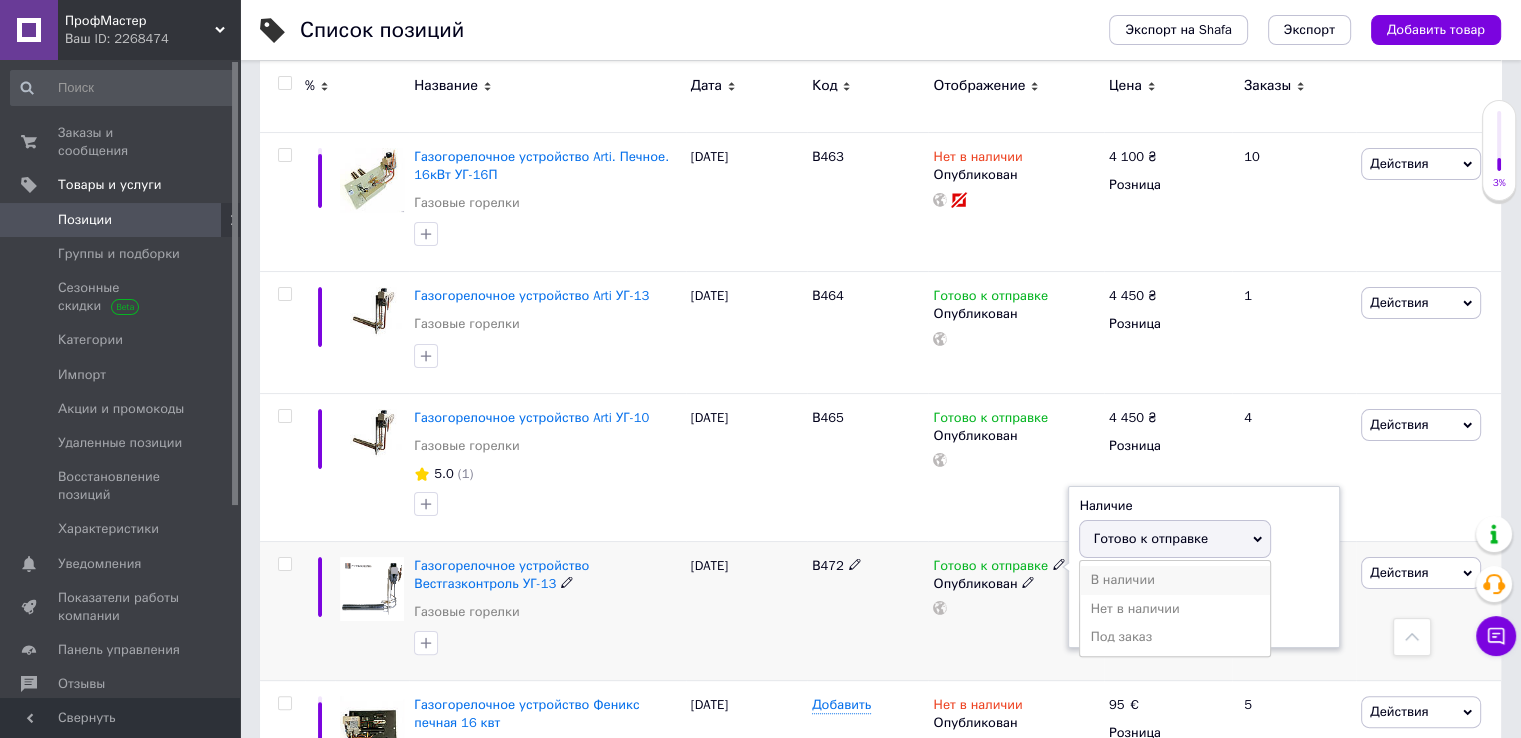 click on "В наличии" at bounding box center [1175, 580] 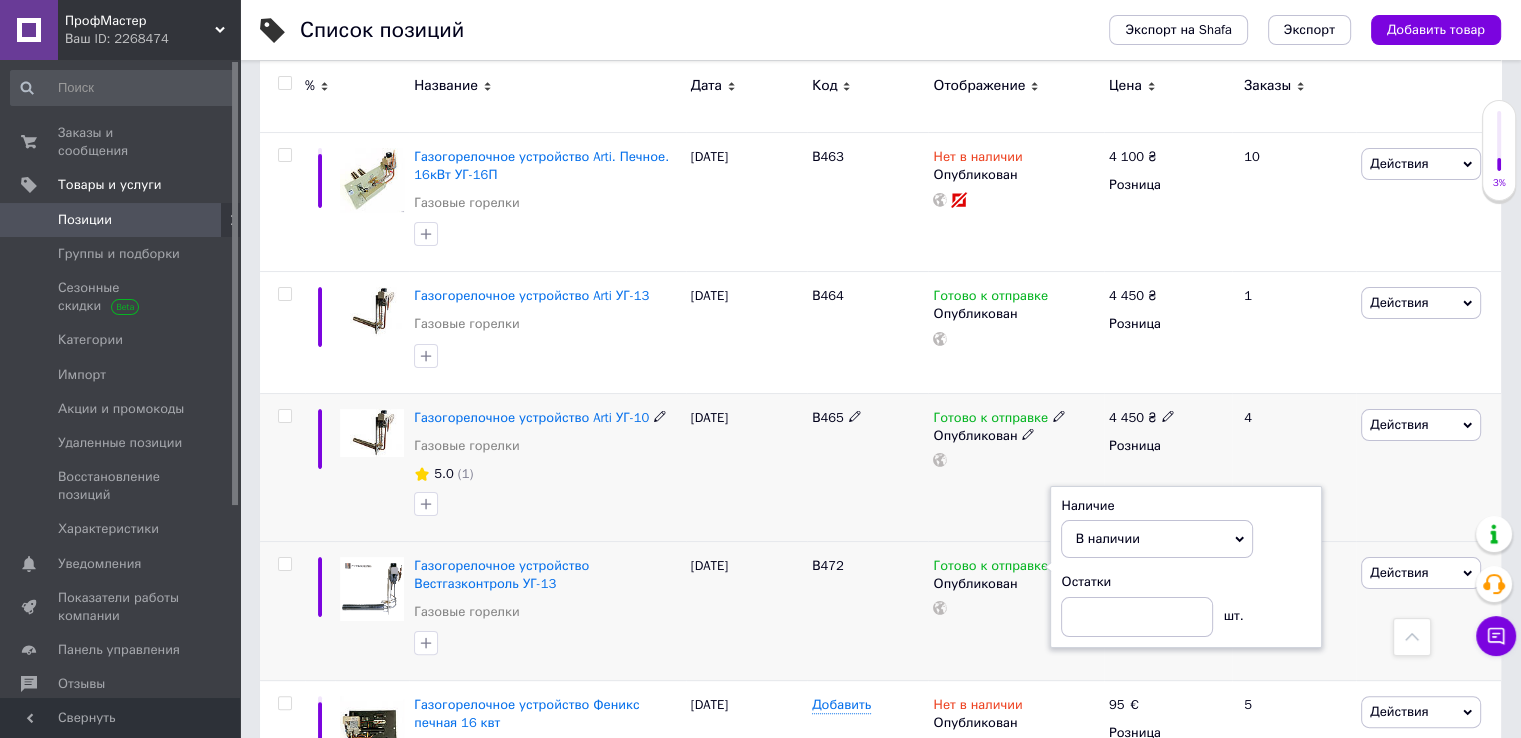 click on "Готово к отправке" at bounding box center [990, 420] 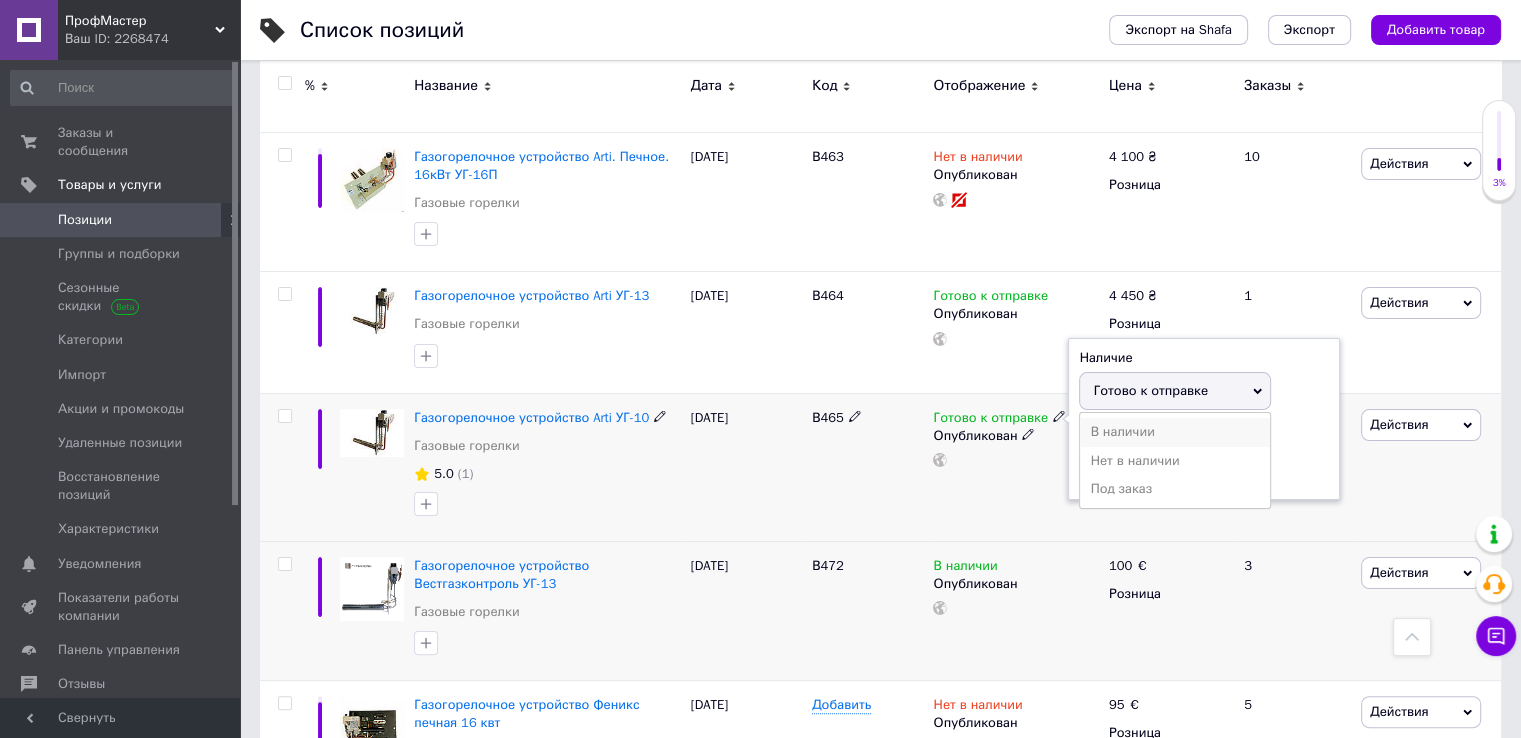 click on "В наличии" at bounding box center (1175, 432) 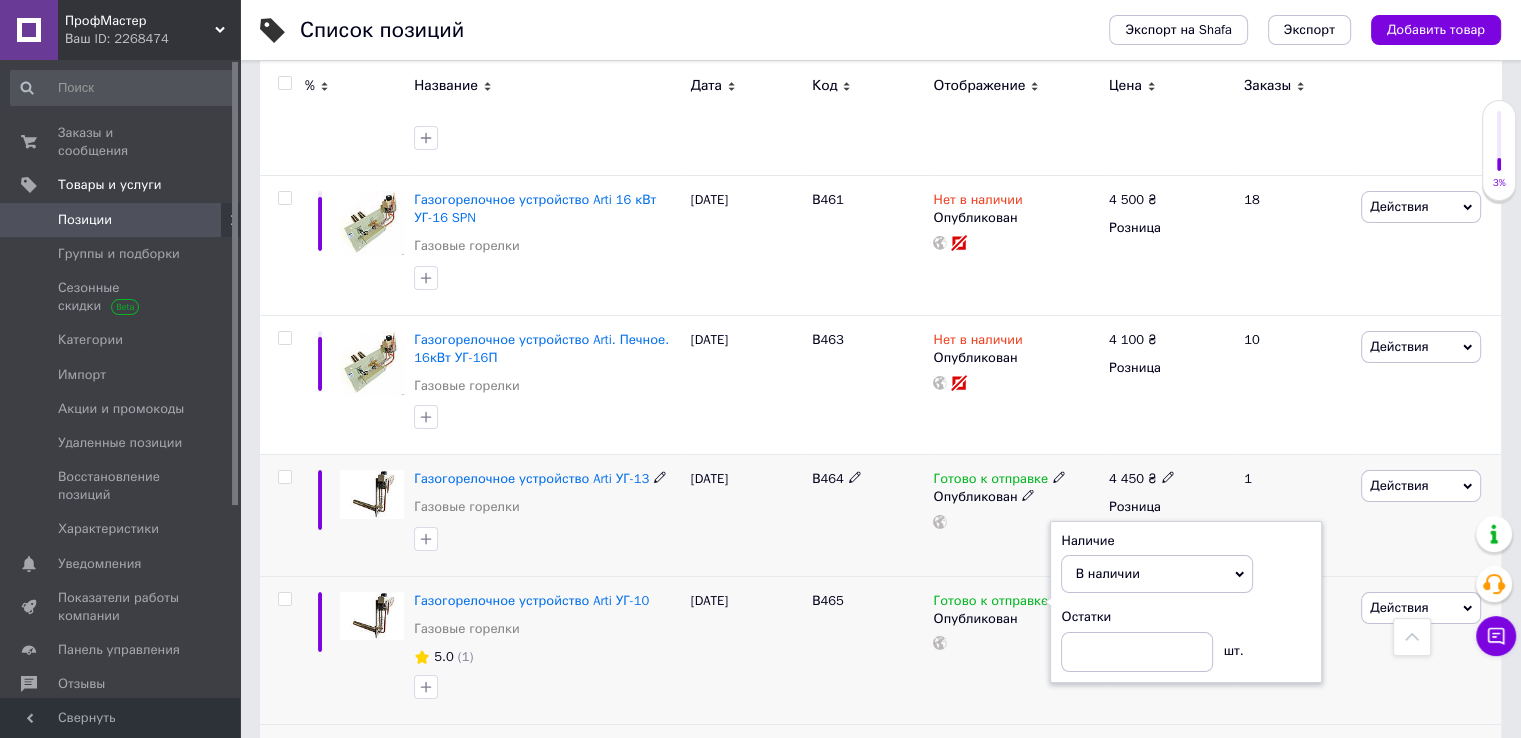 scroll, scrollTop: 7700, scrollLeft: 0, axis: vertical 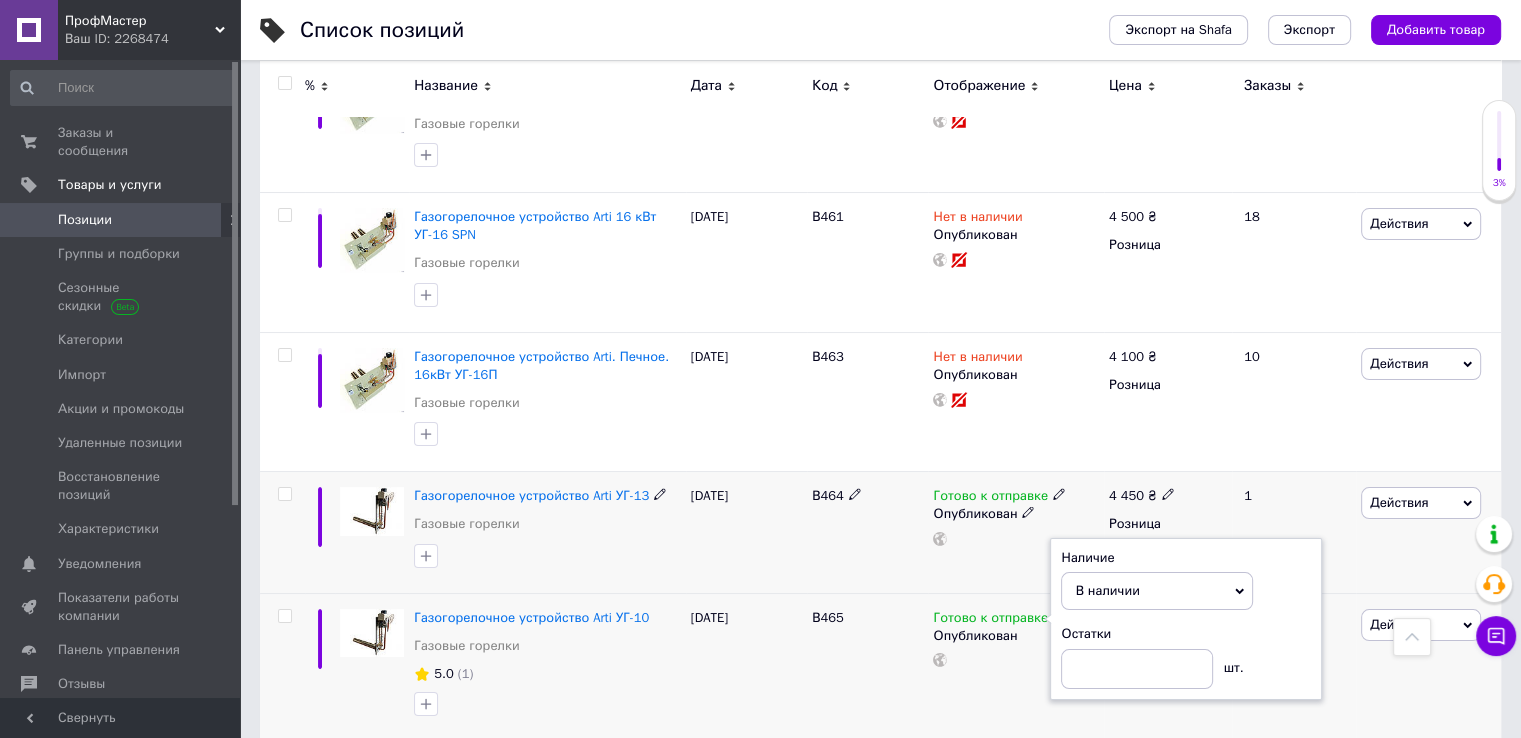click on "Готово к отправке" at bounding box center (990, 498) 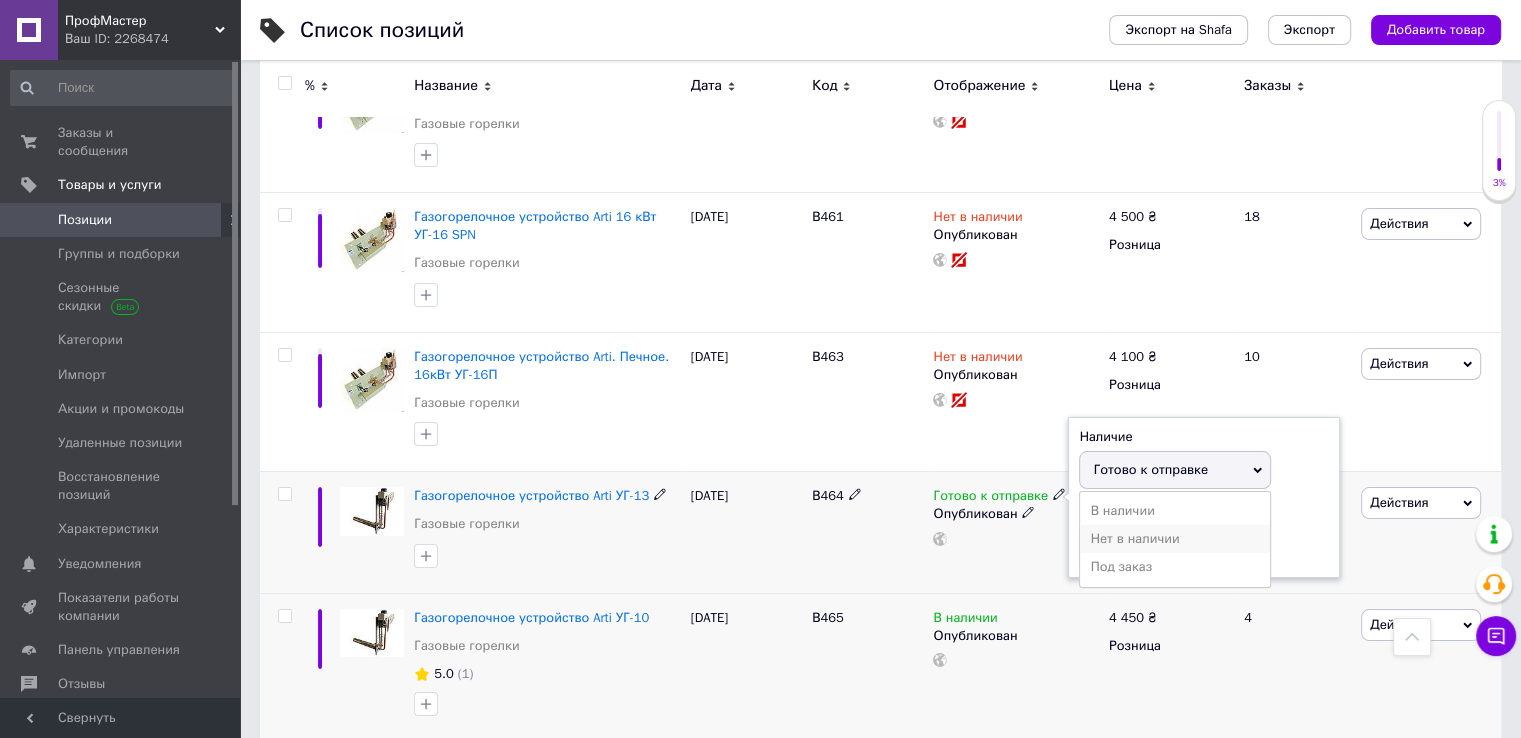 click on "Нет в наличии" at bounding box center [1175, 539] 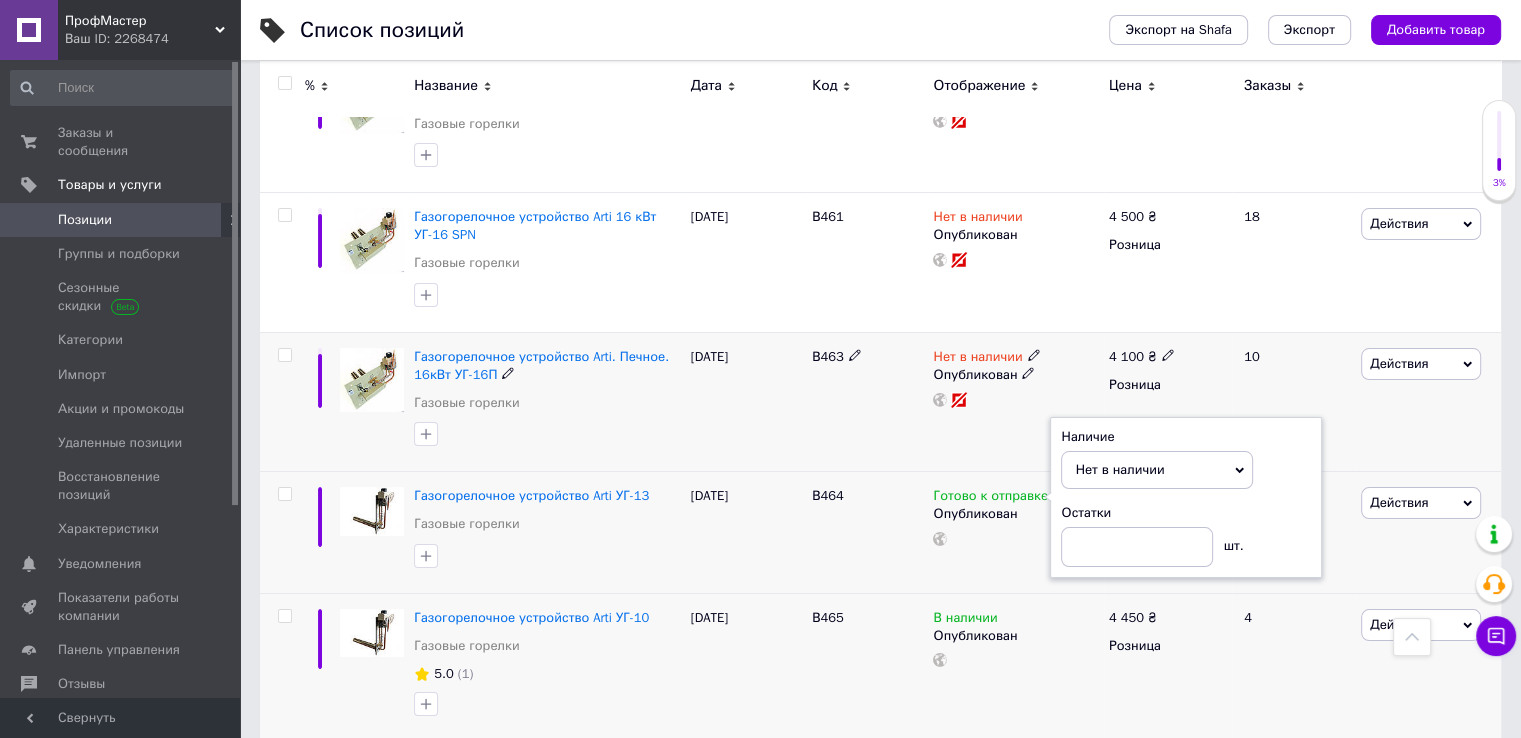 click on "В463" at bounding box center [867, 402] 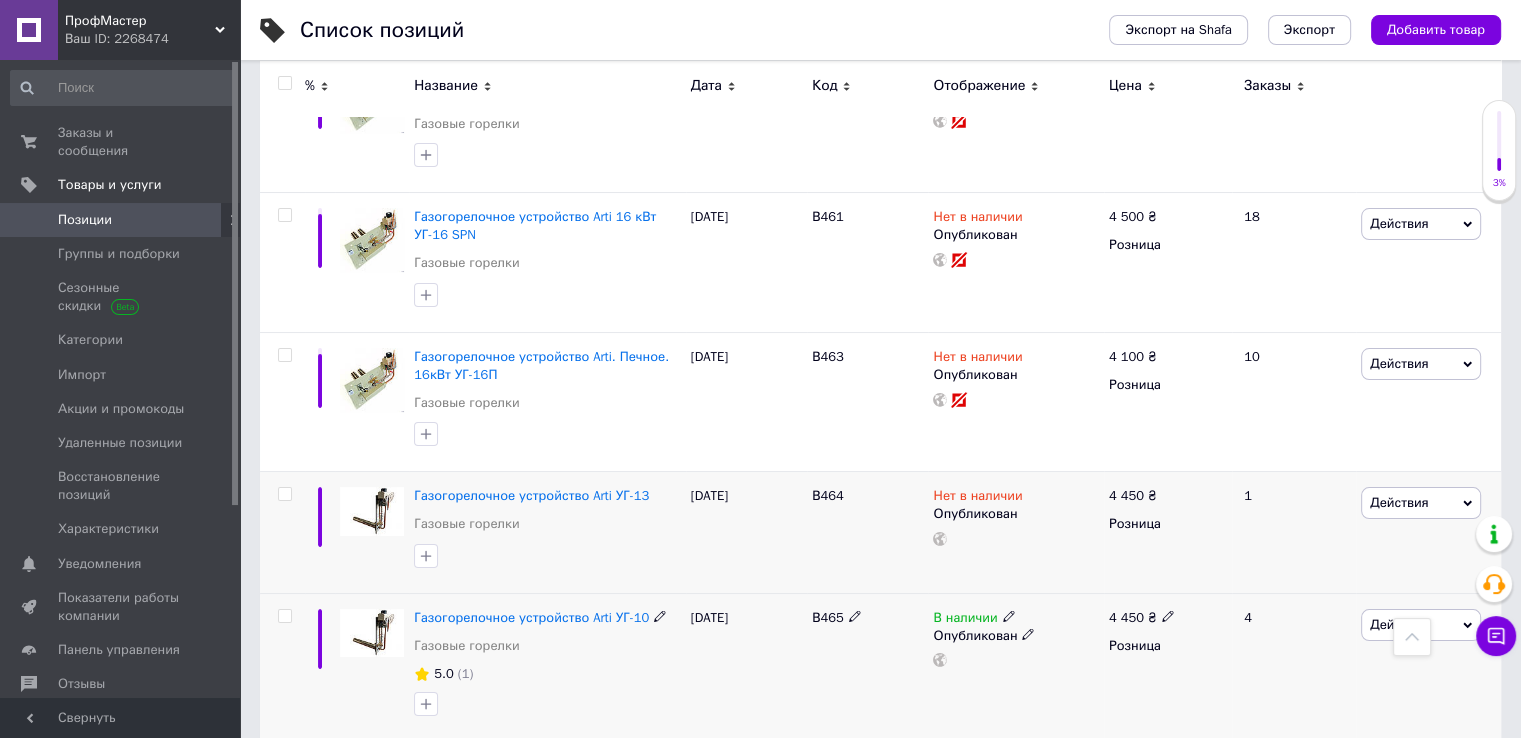 click on "В наличии" at bounding box center [965, 620] 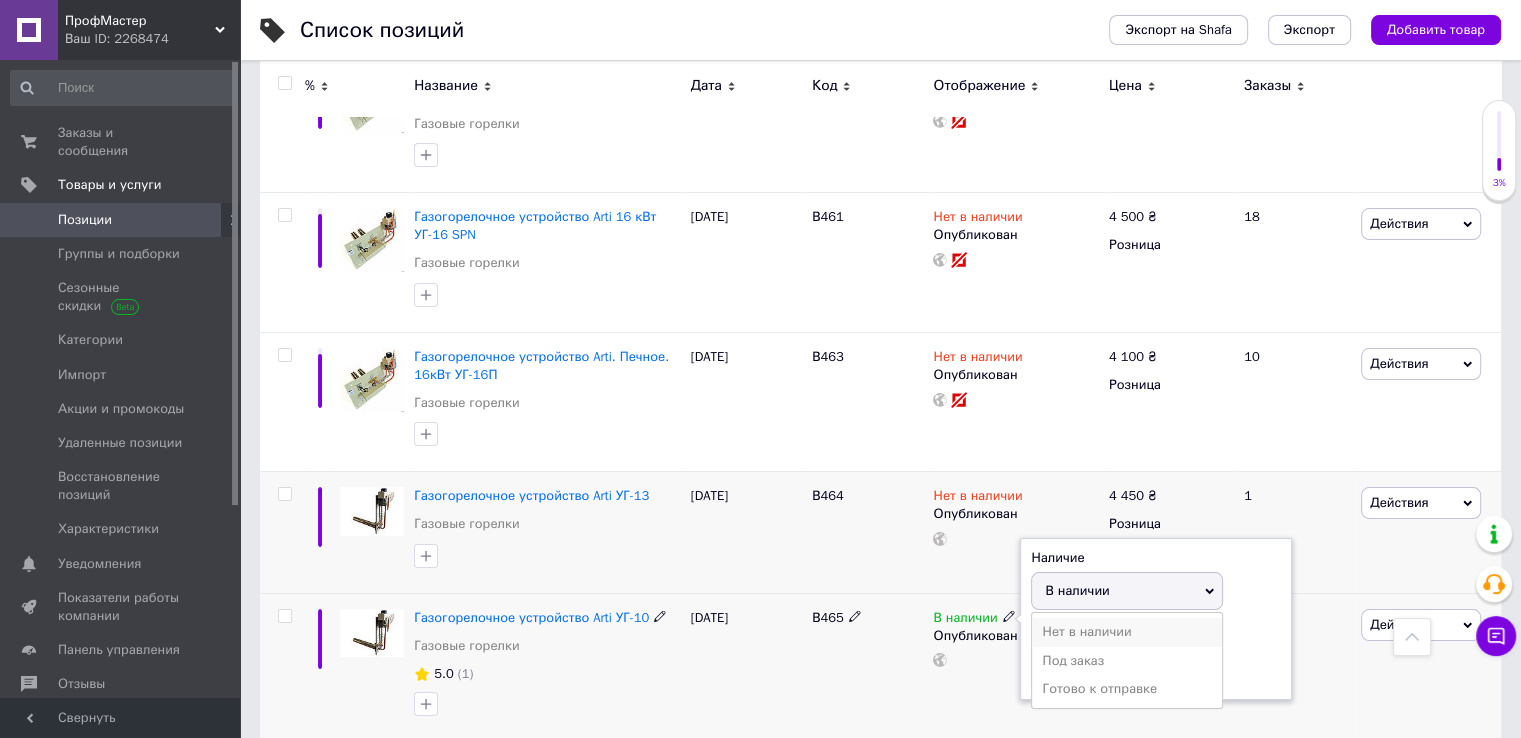 click on "Нет в наличии" at bounding box center [1127, 632] 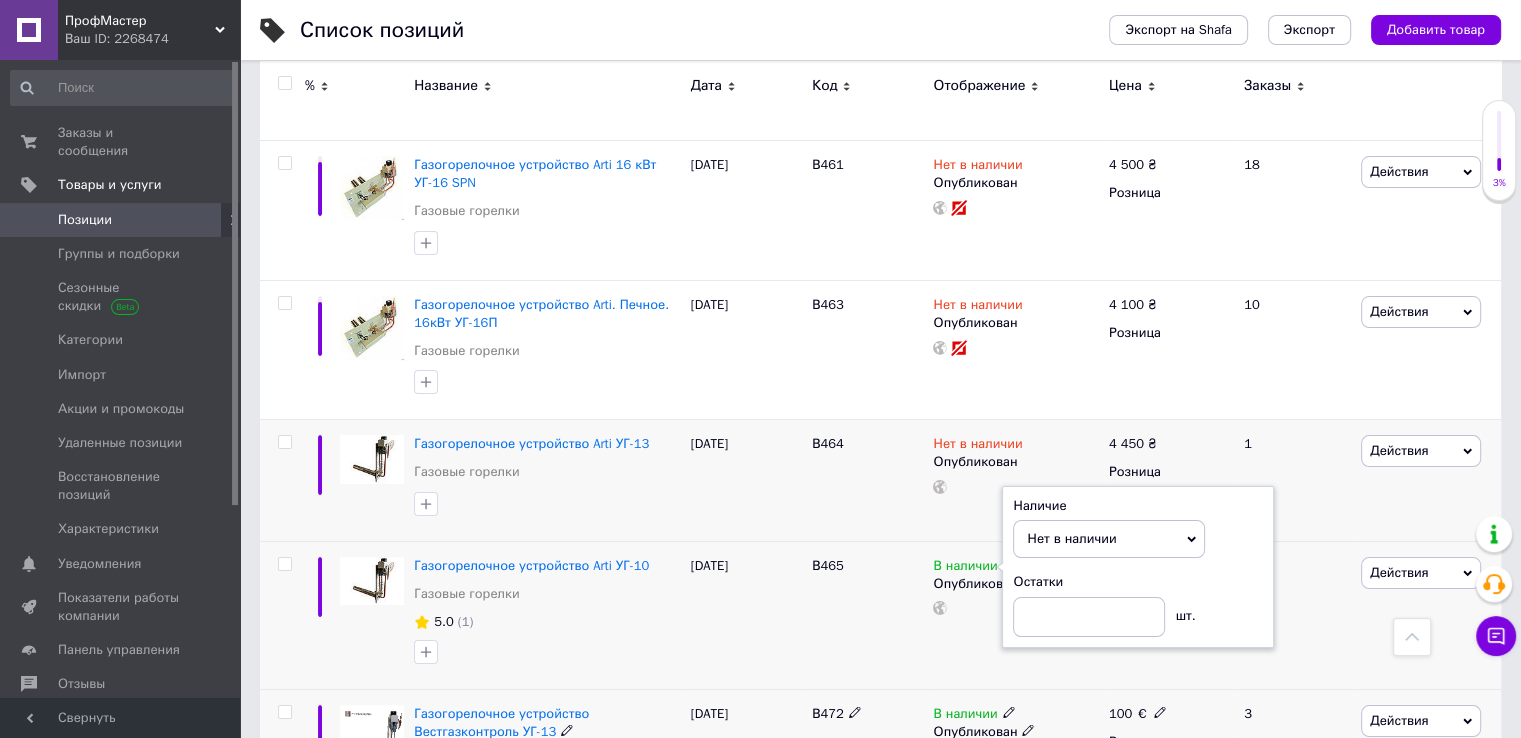 scroll, scrollTop: 7800, scrollLeft: 0, axis: vertical 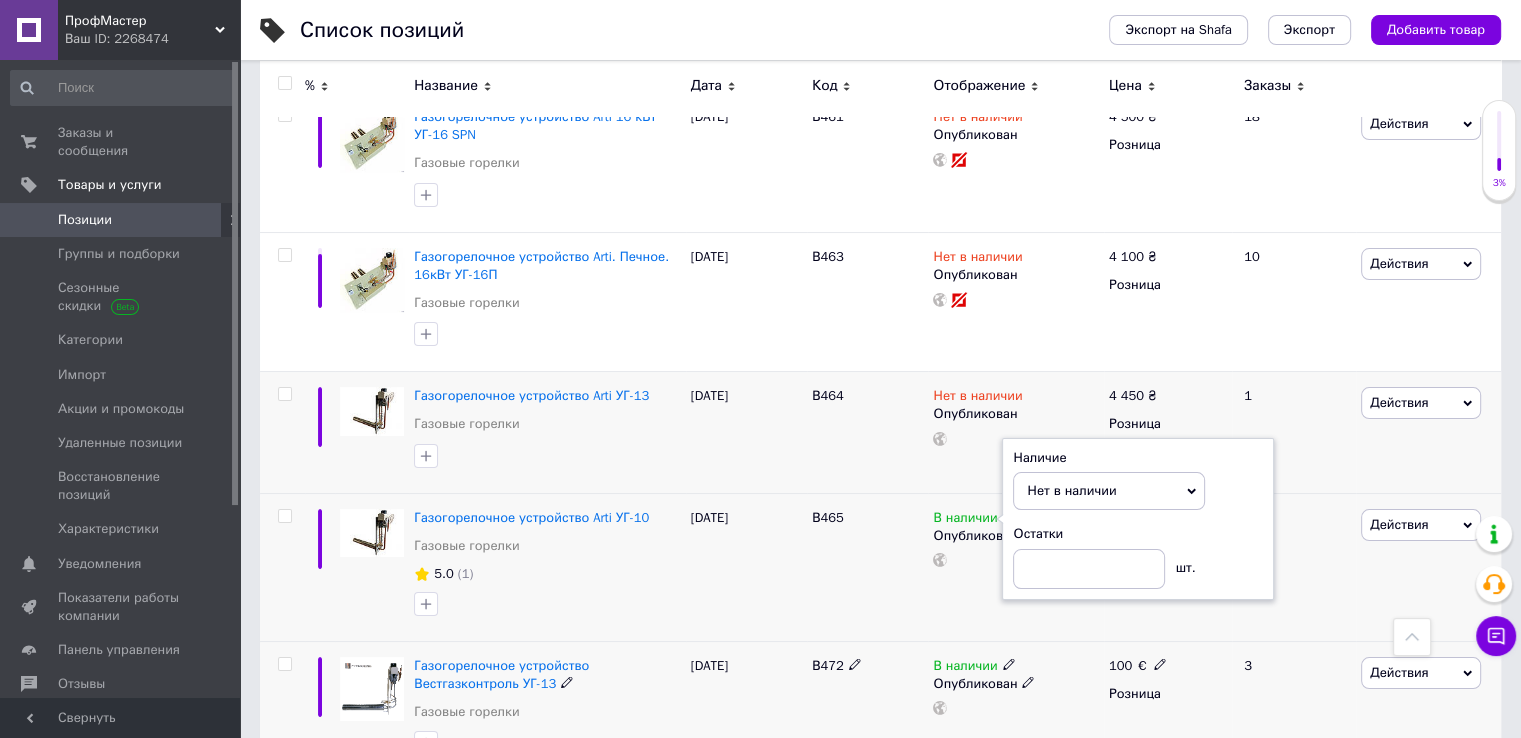 click on "В472" at bounding box center (867, 711) 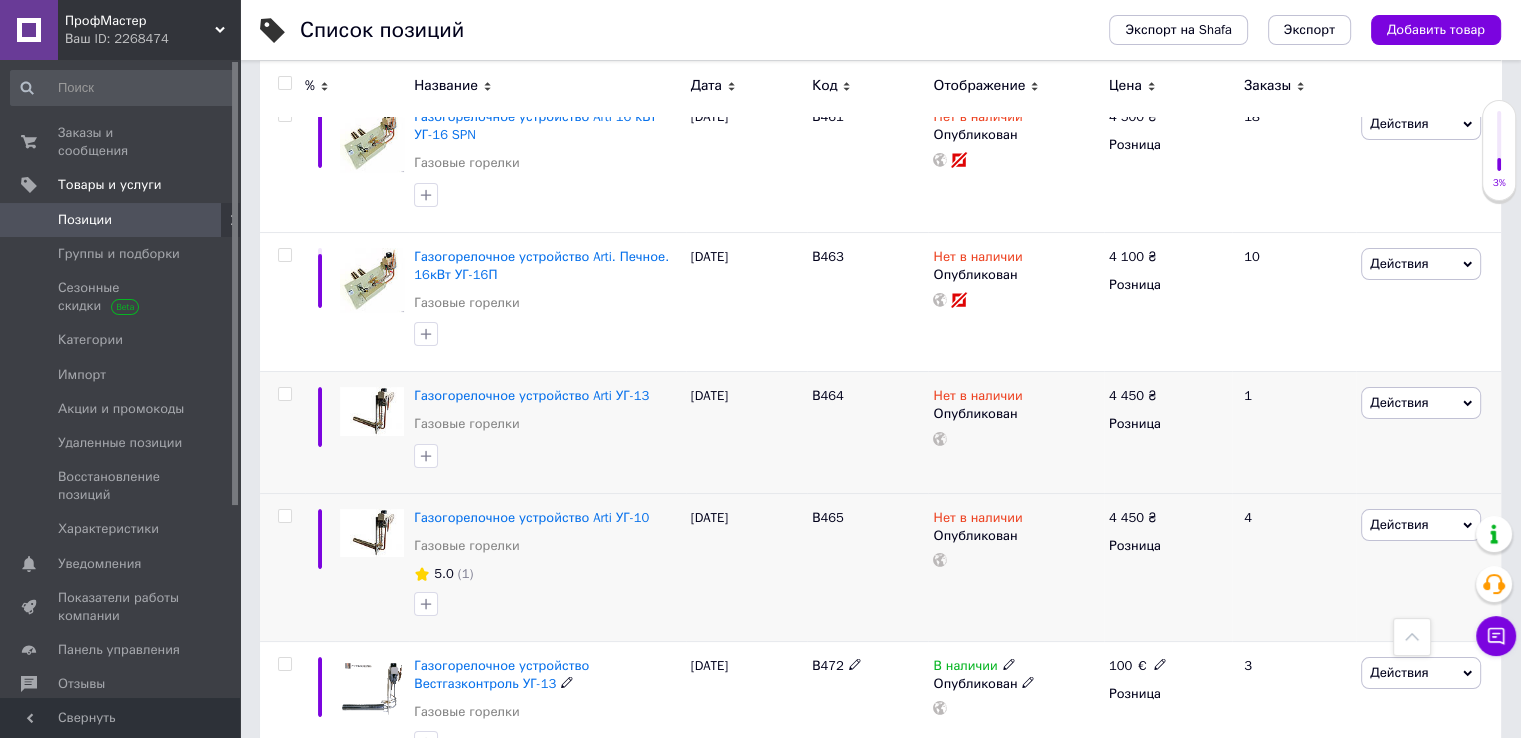 click on "В наличии" at bounding box center (965, 668) 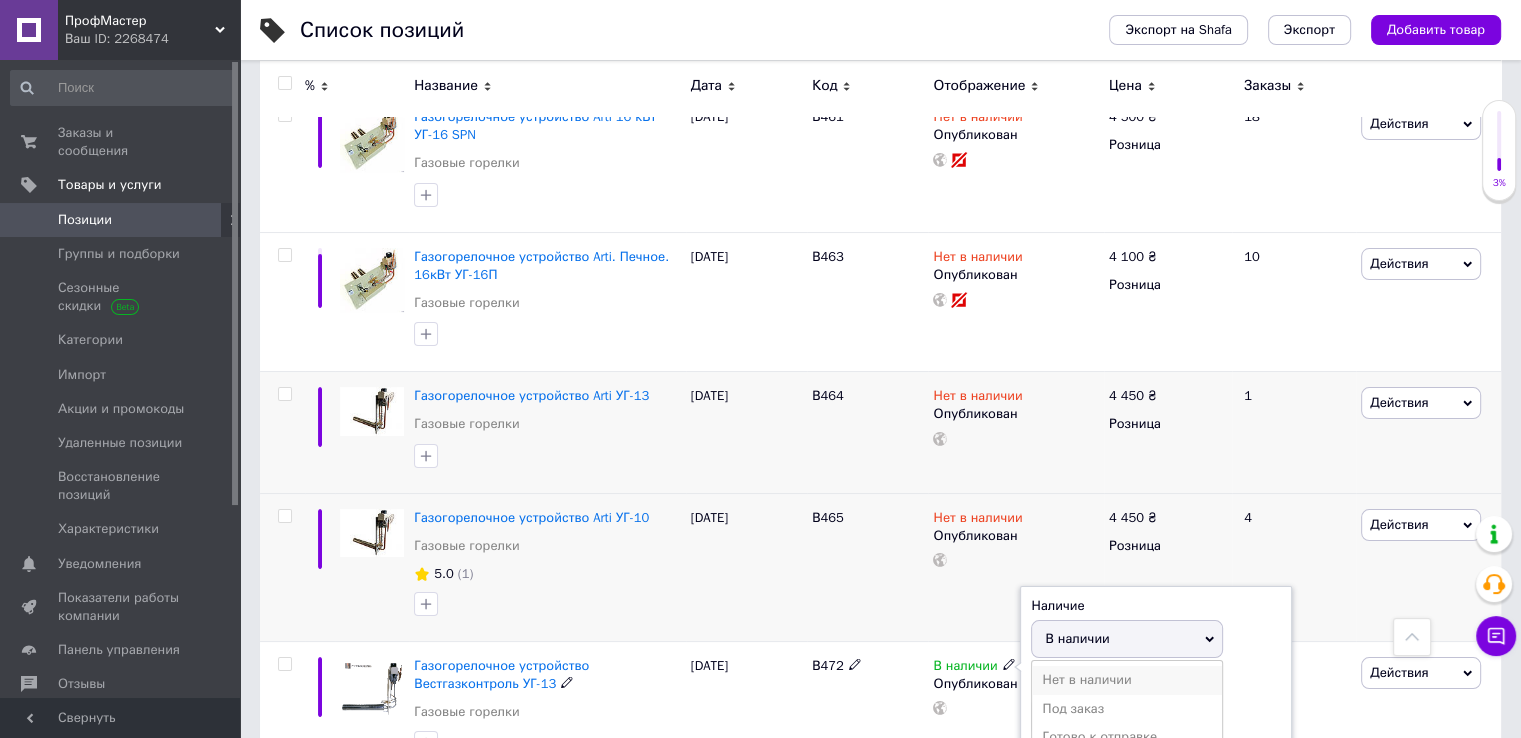 click on "Нет в наличии" at bounding box center (1127, 680) 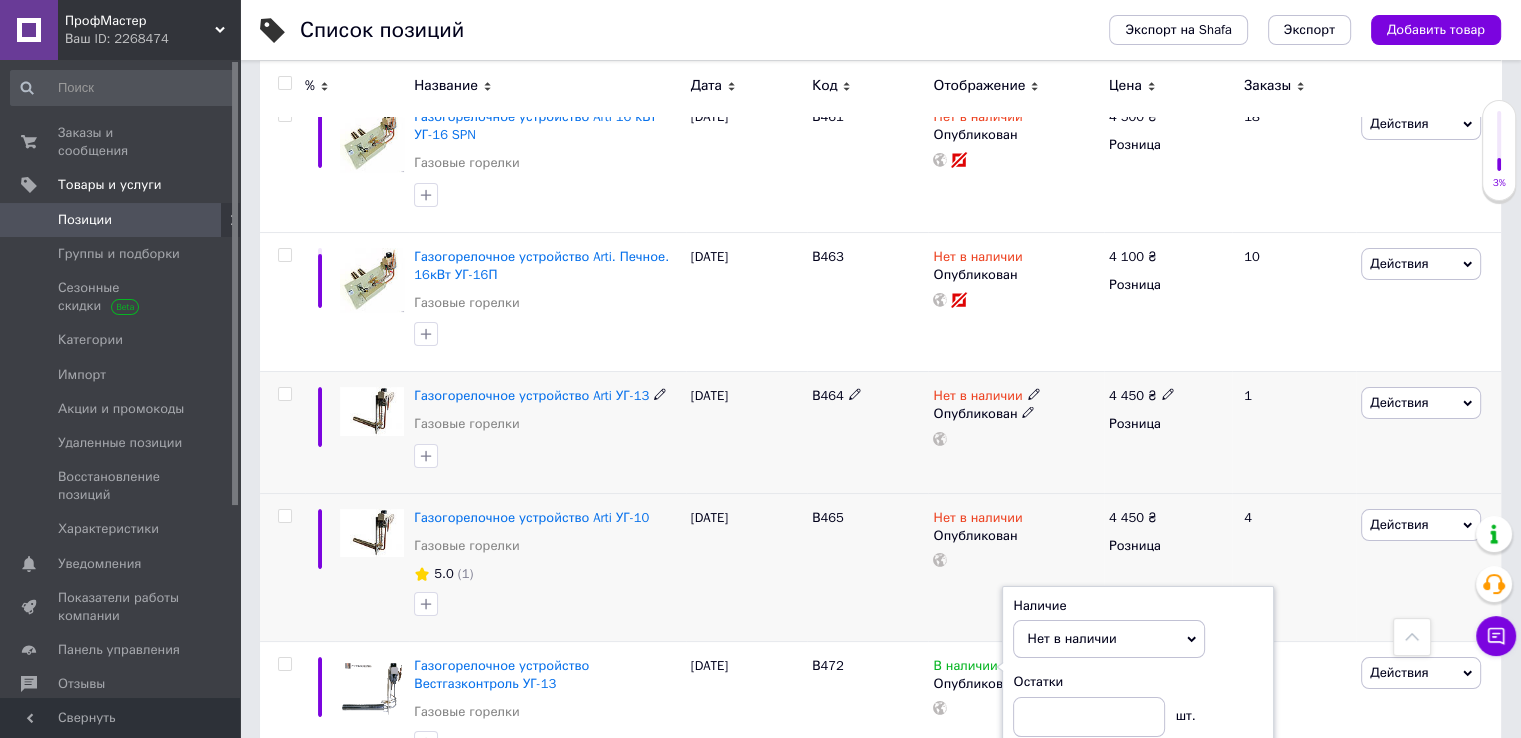 click on "В464" at bounding box center (867, 432) 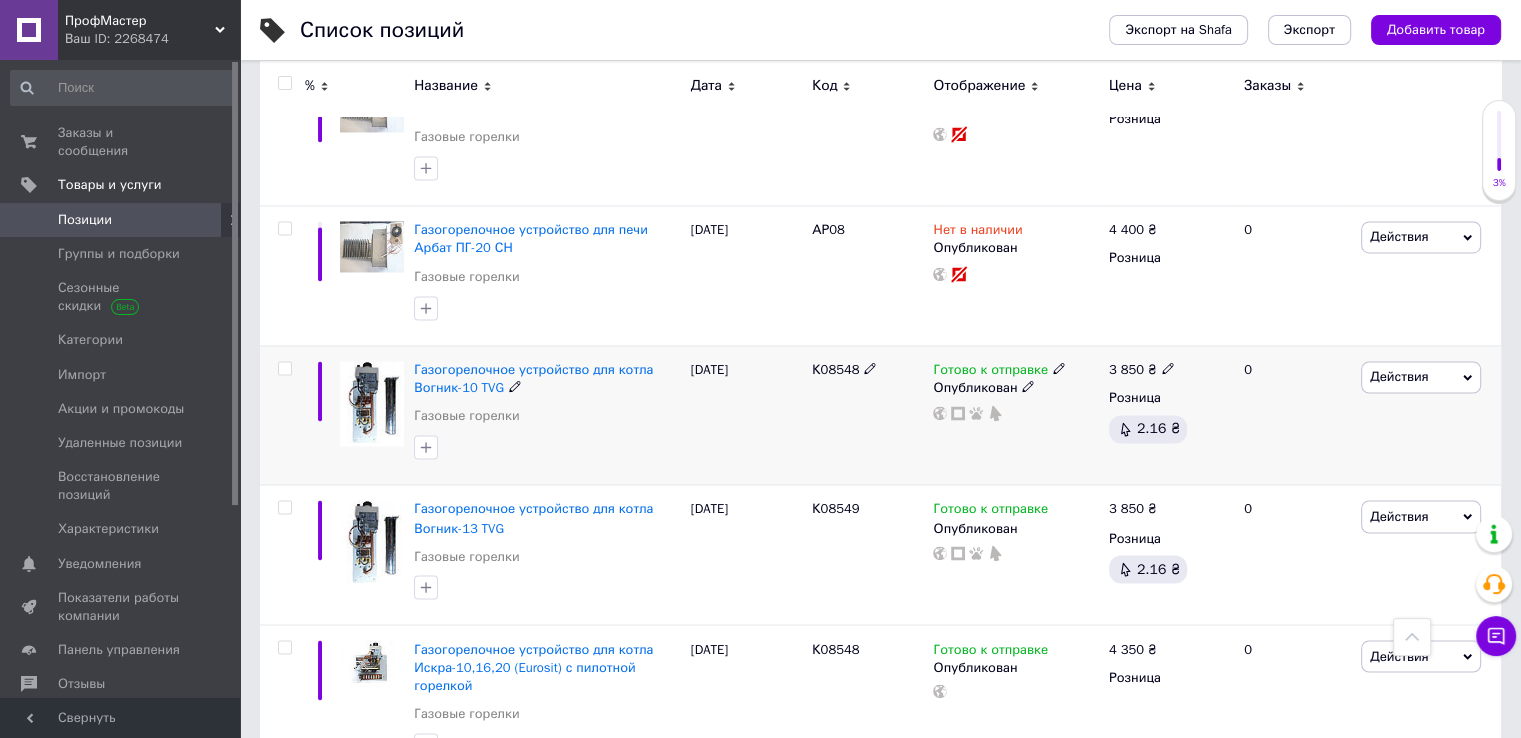 scroll, scrollTop: 10888, scrollLeft: 0, axis: vertical 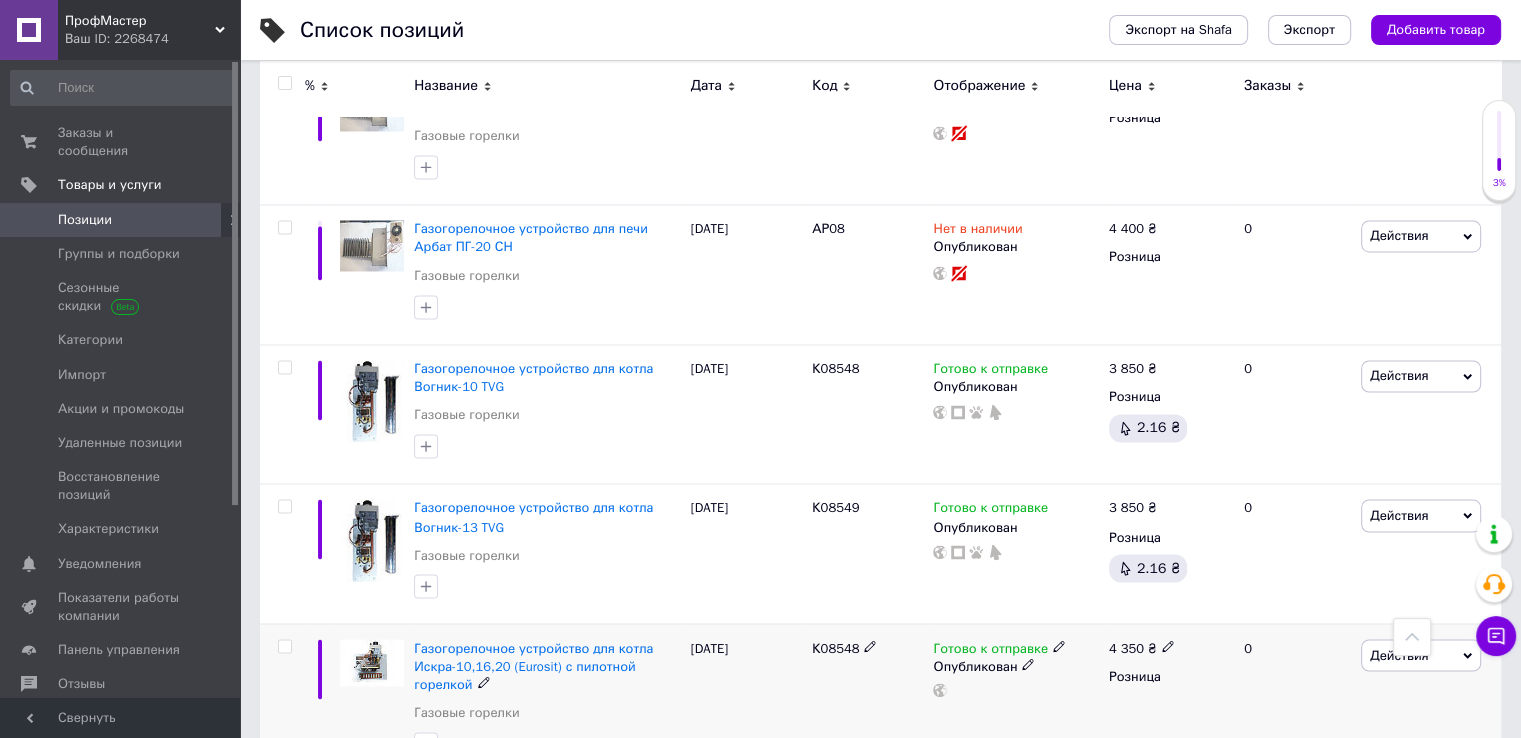 click on "4 350" at bounding box center [1126, 647] 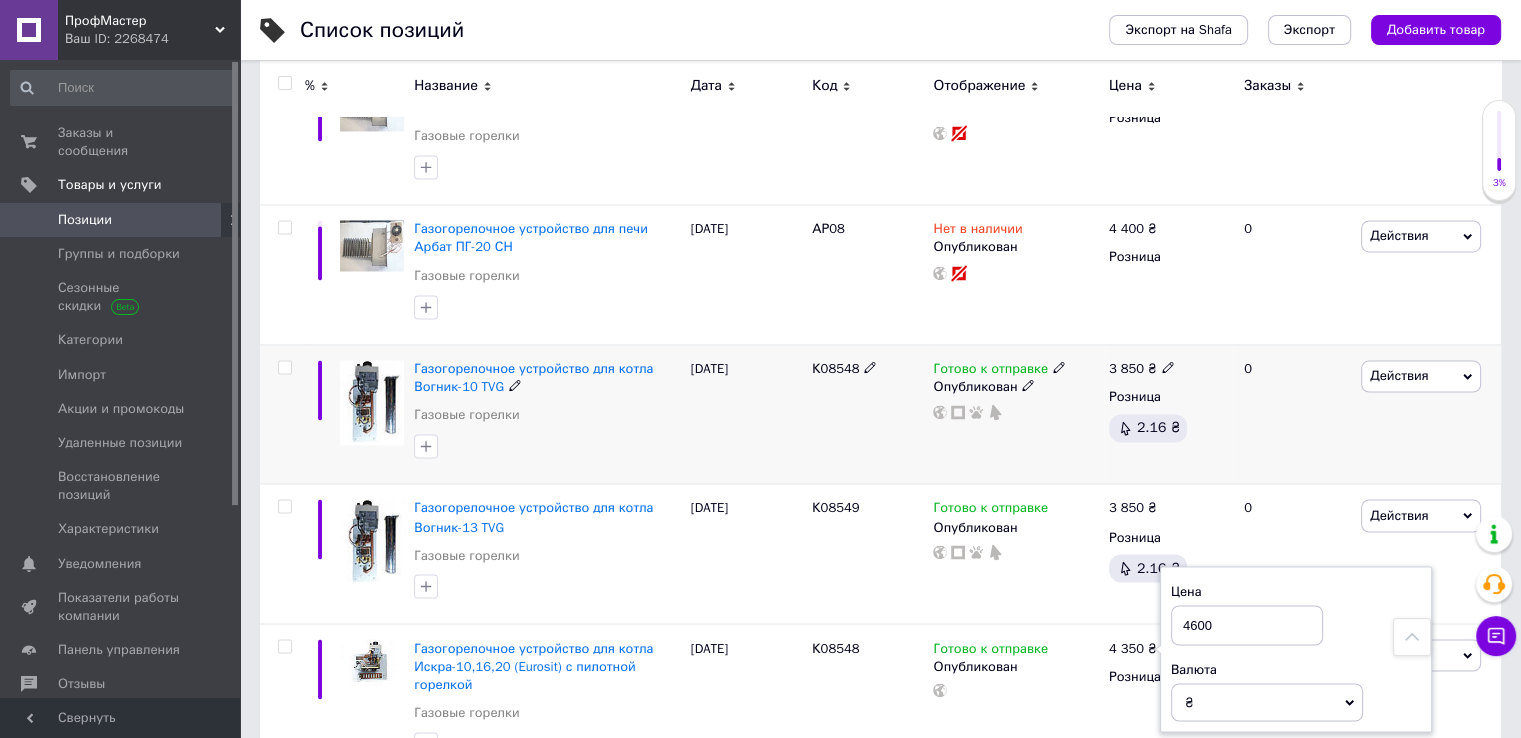 type on "4600" 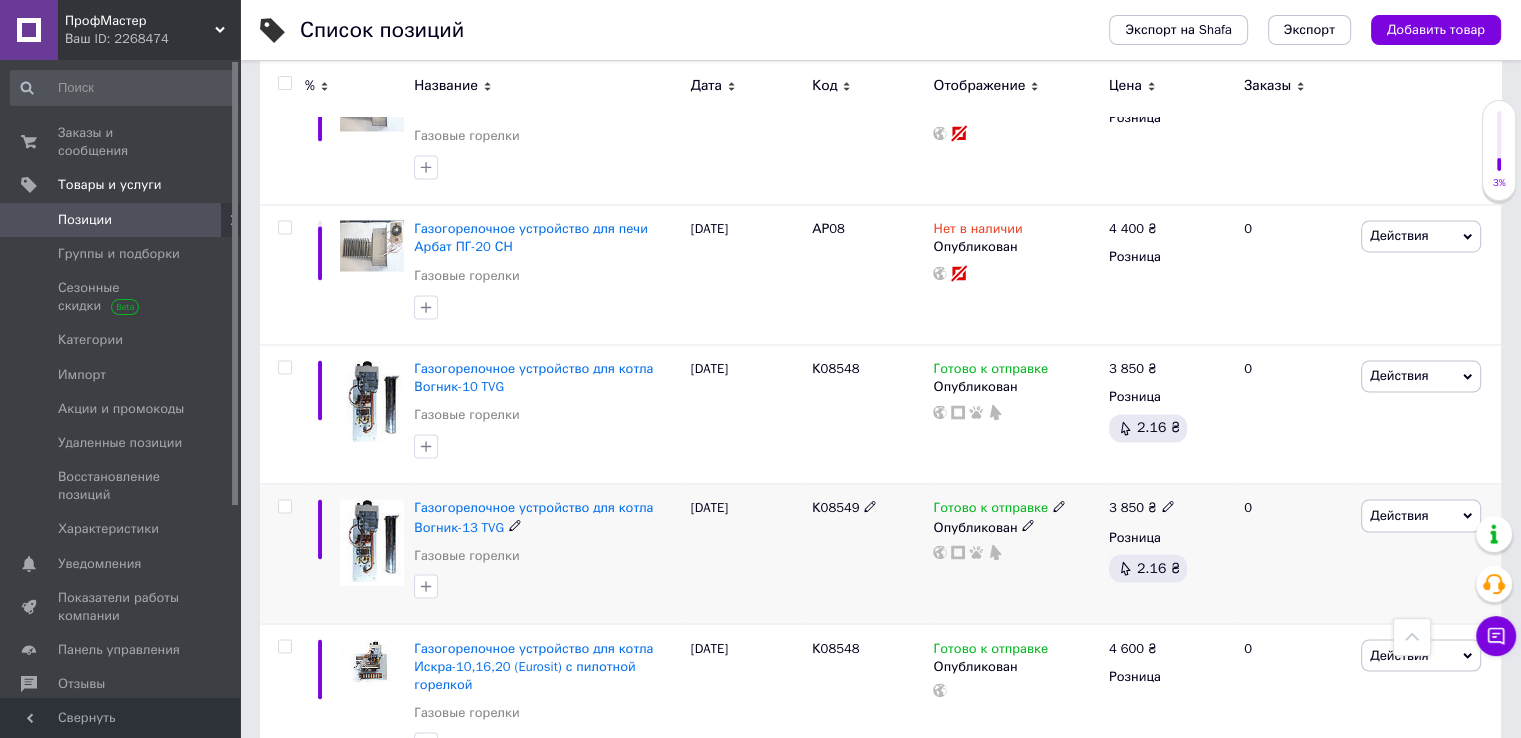 click on "3 850   ₴" at bounding box center [1142, 508] 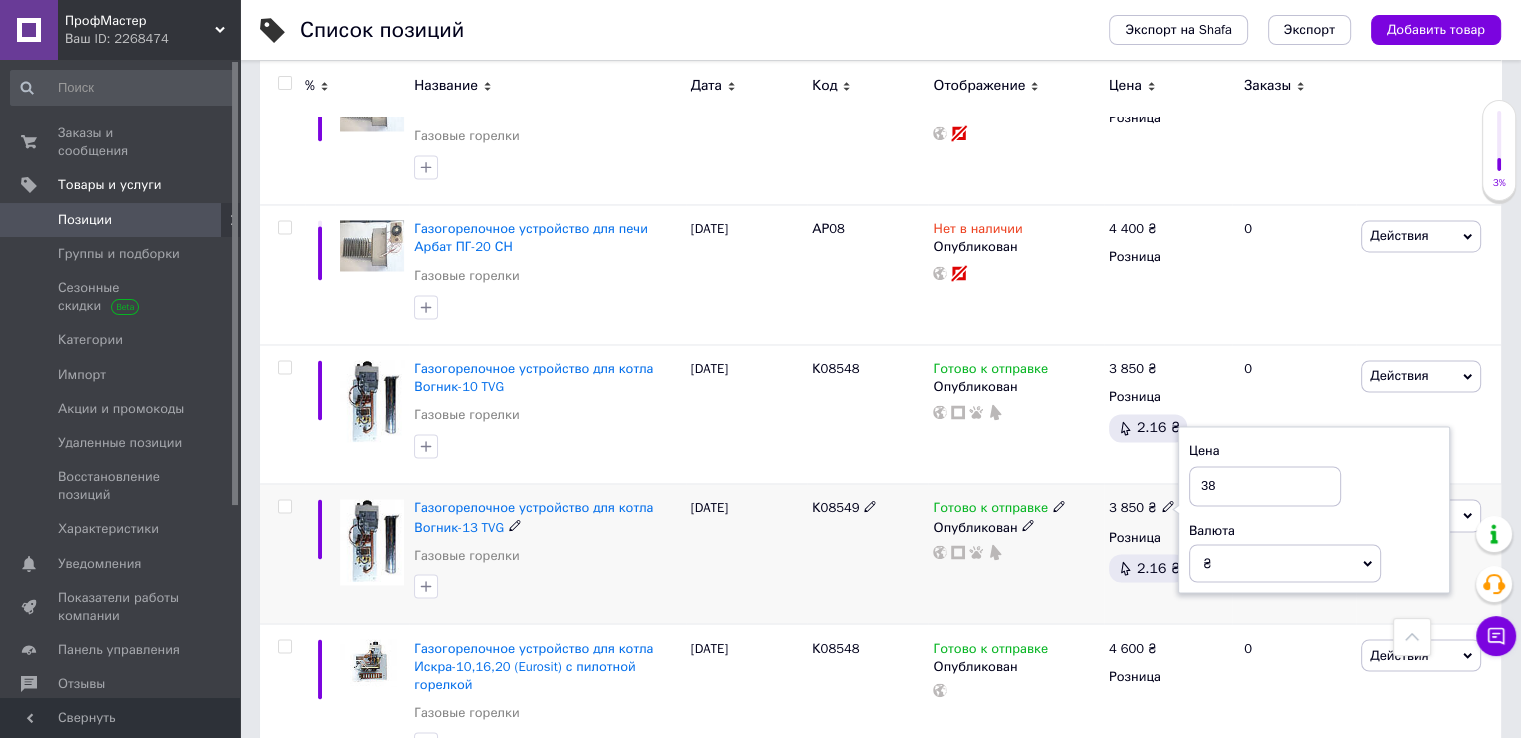 type on "3" 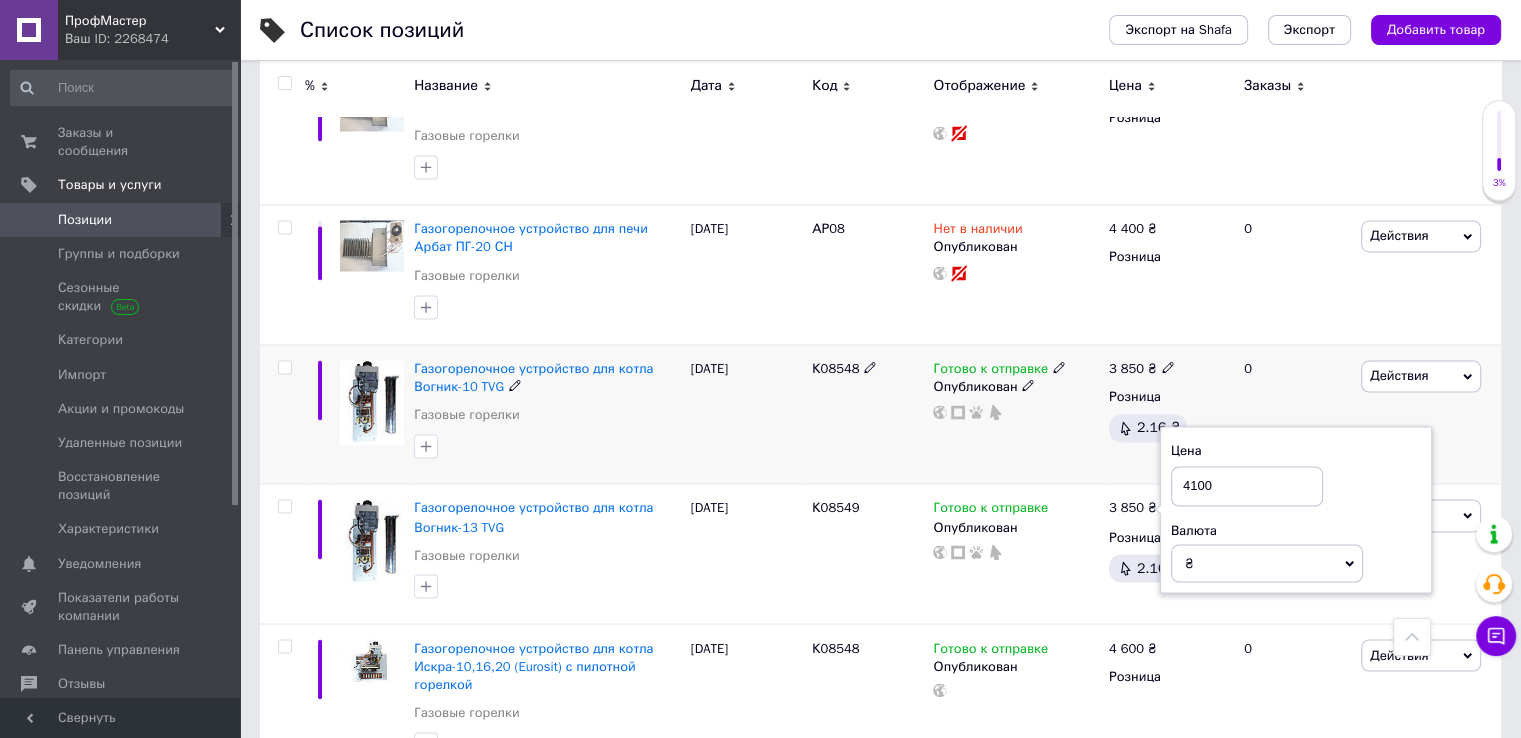 type on "4100" 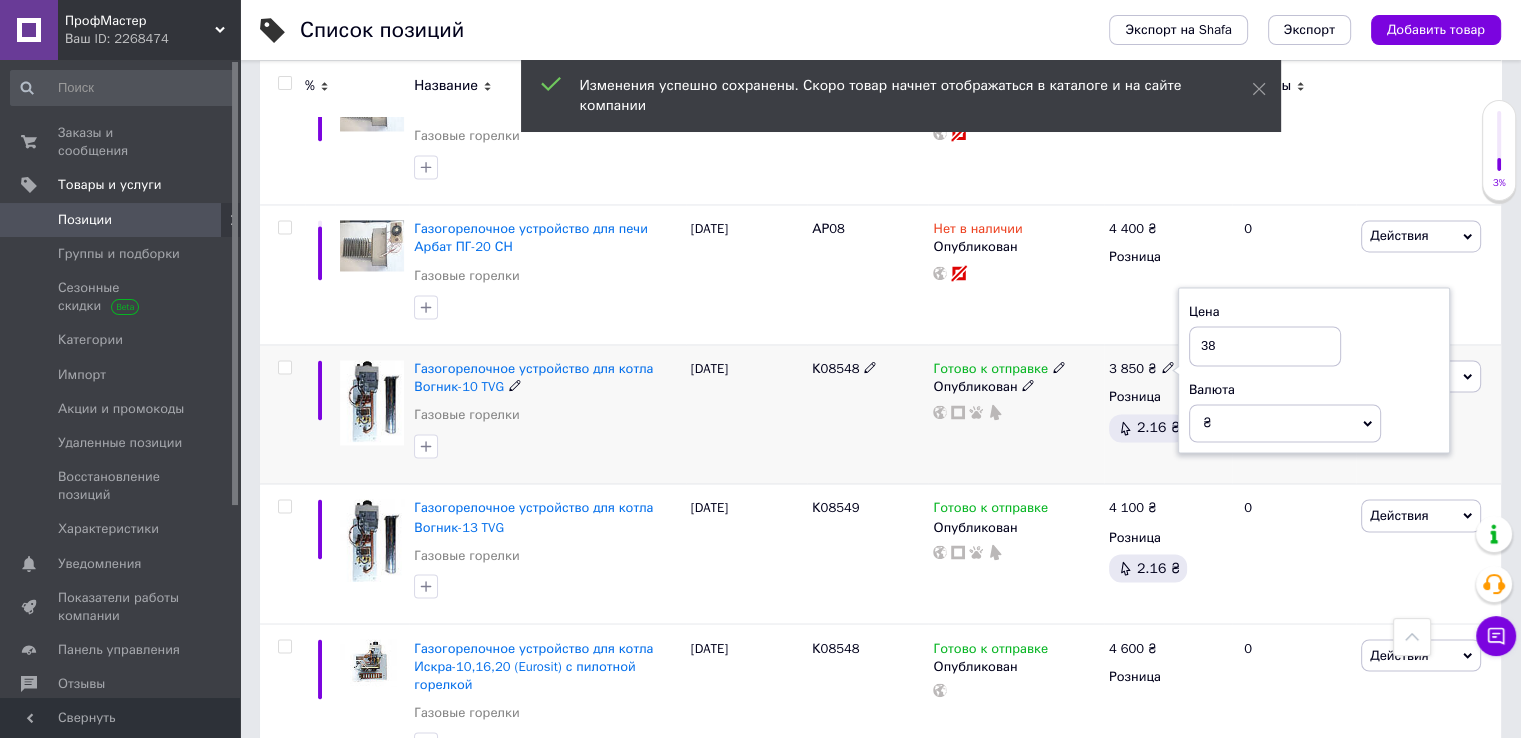 type on "3" 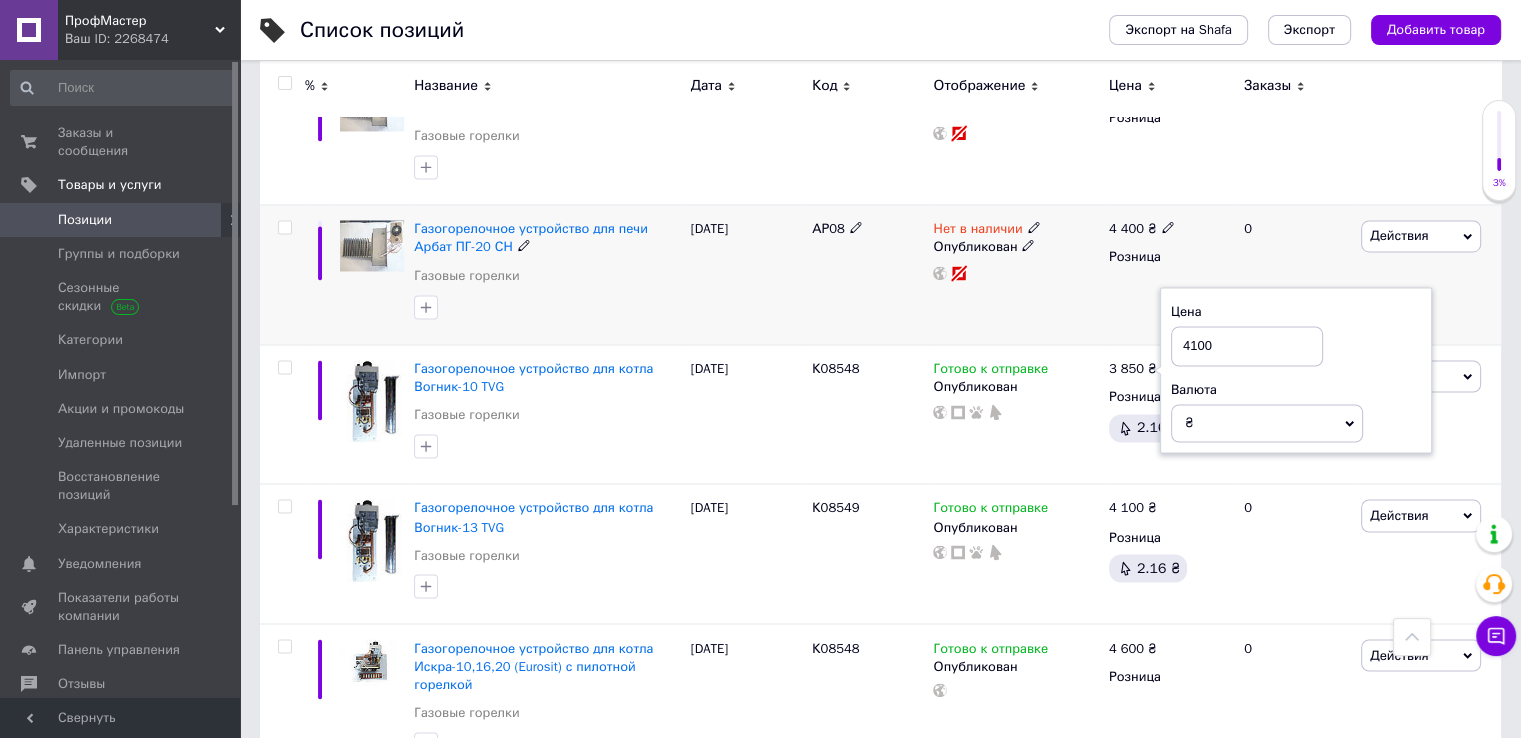 type on "4100" 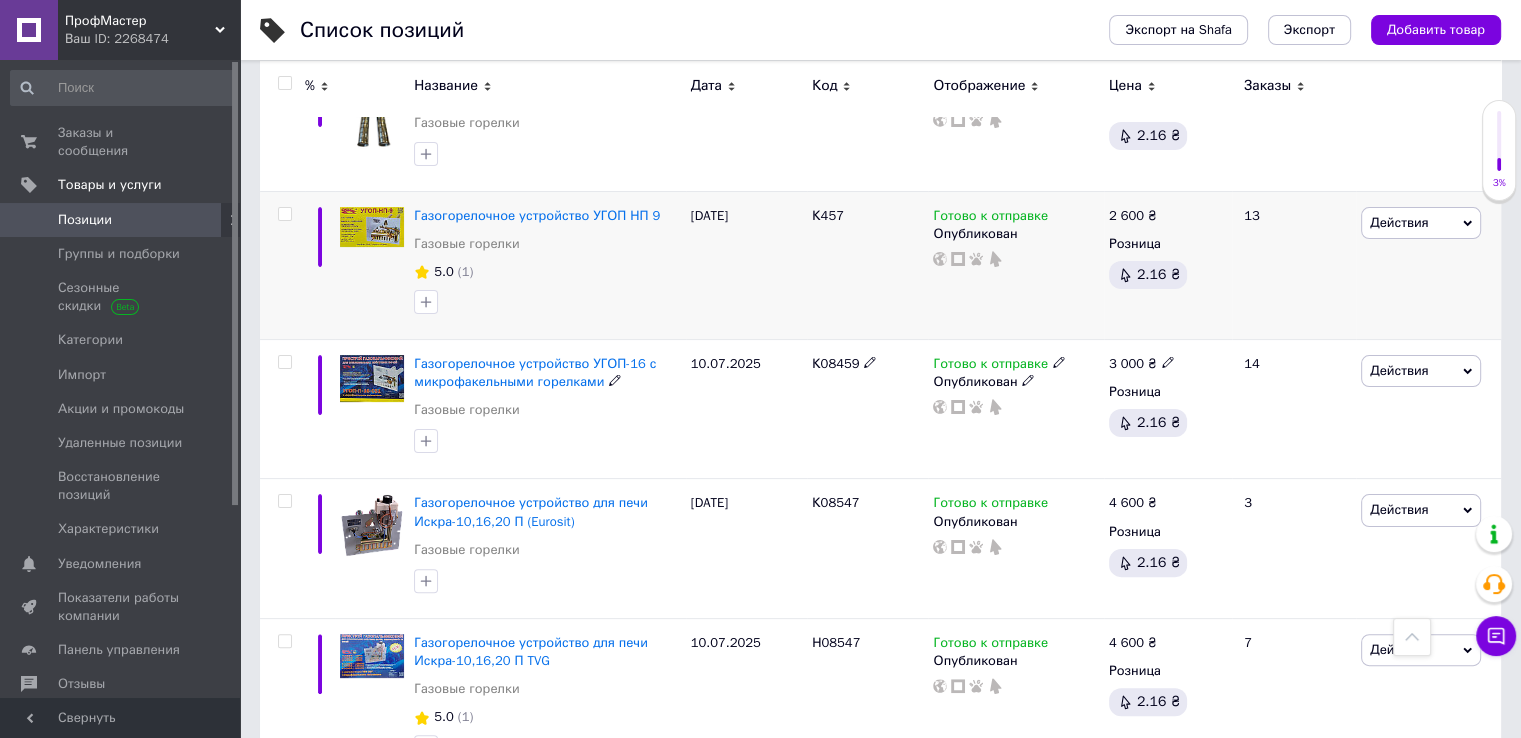 scroll, scrollTop: 0, scrollLeft: 0, axis: both 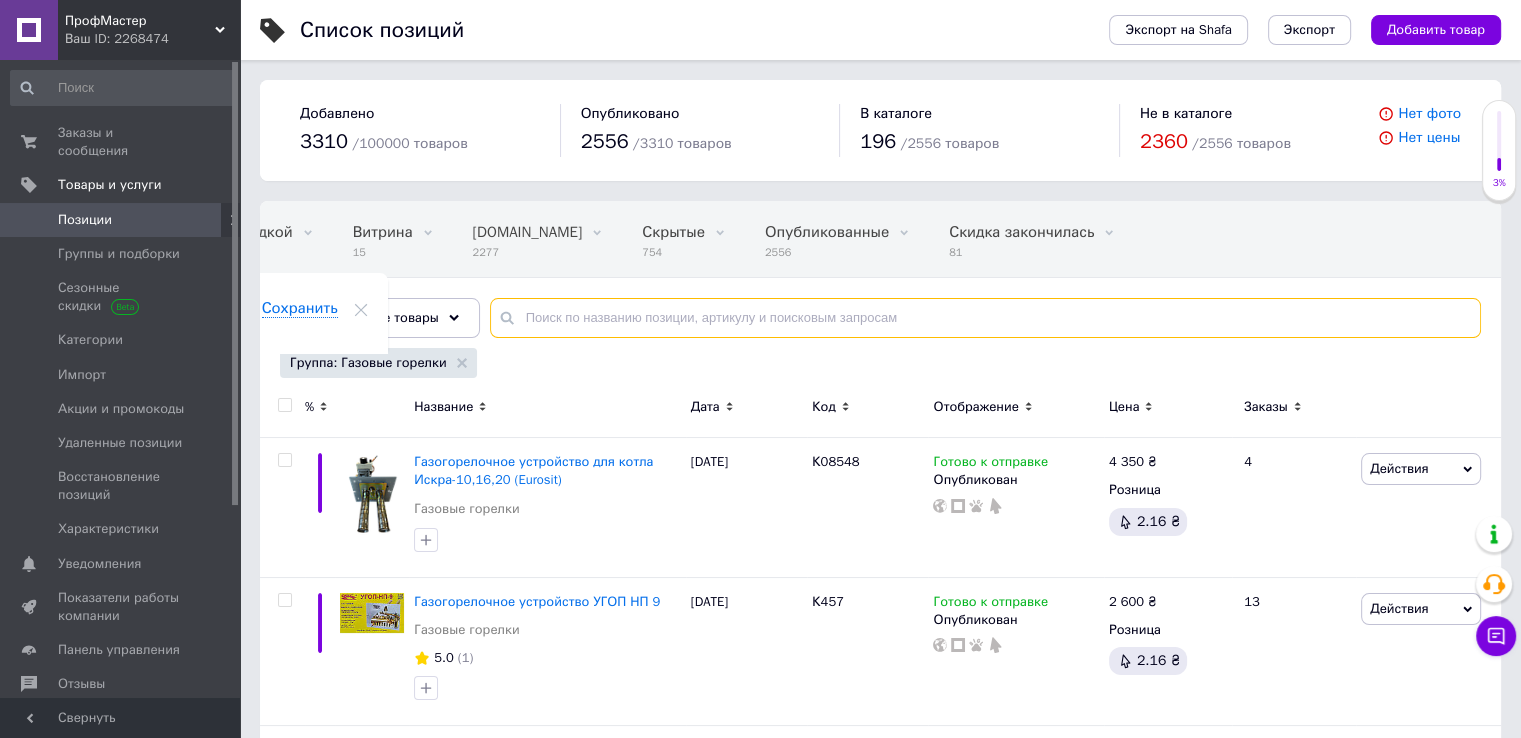 click at bounding box center (985, 318) 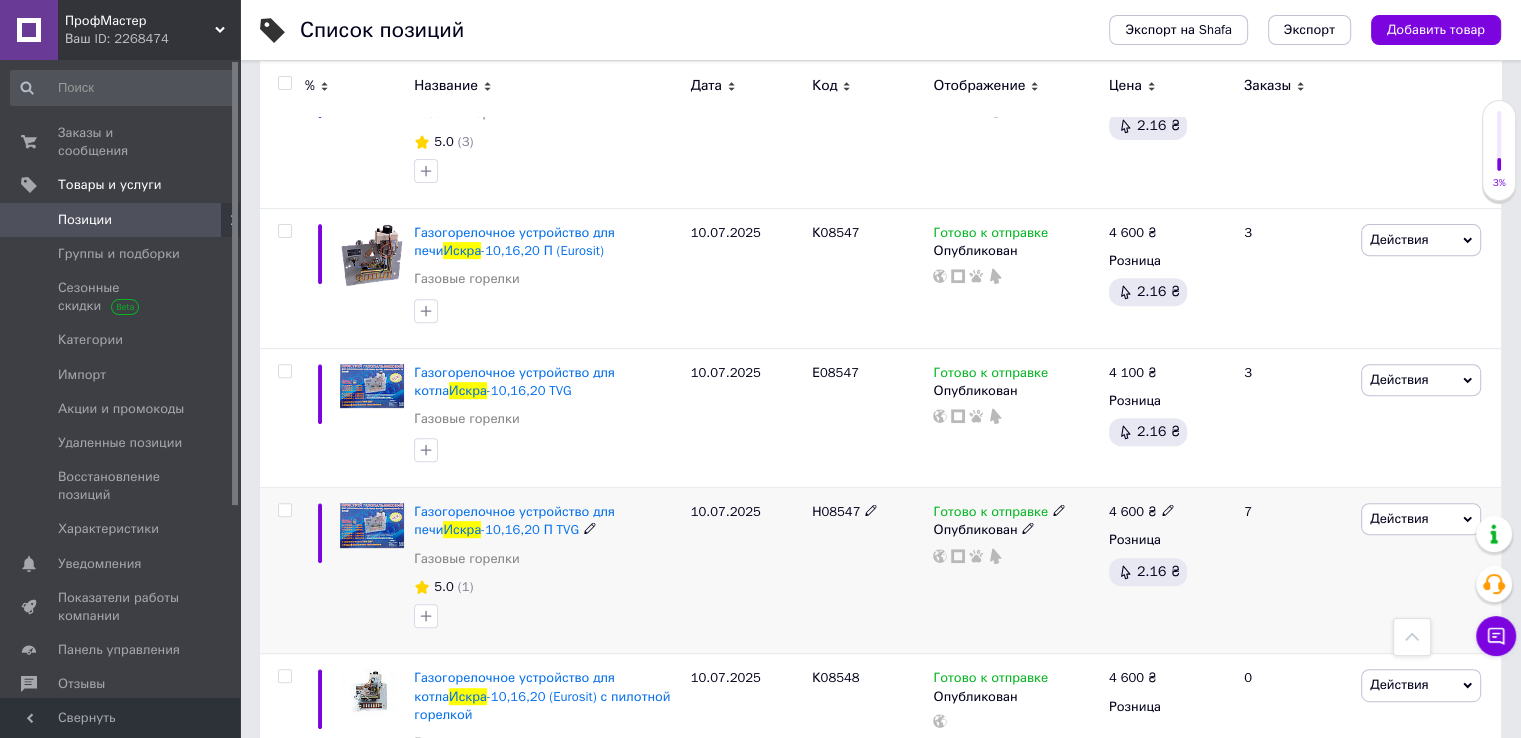 scroll, scrollTop: 800, scrollLeft: 0, axis: vertical 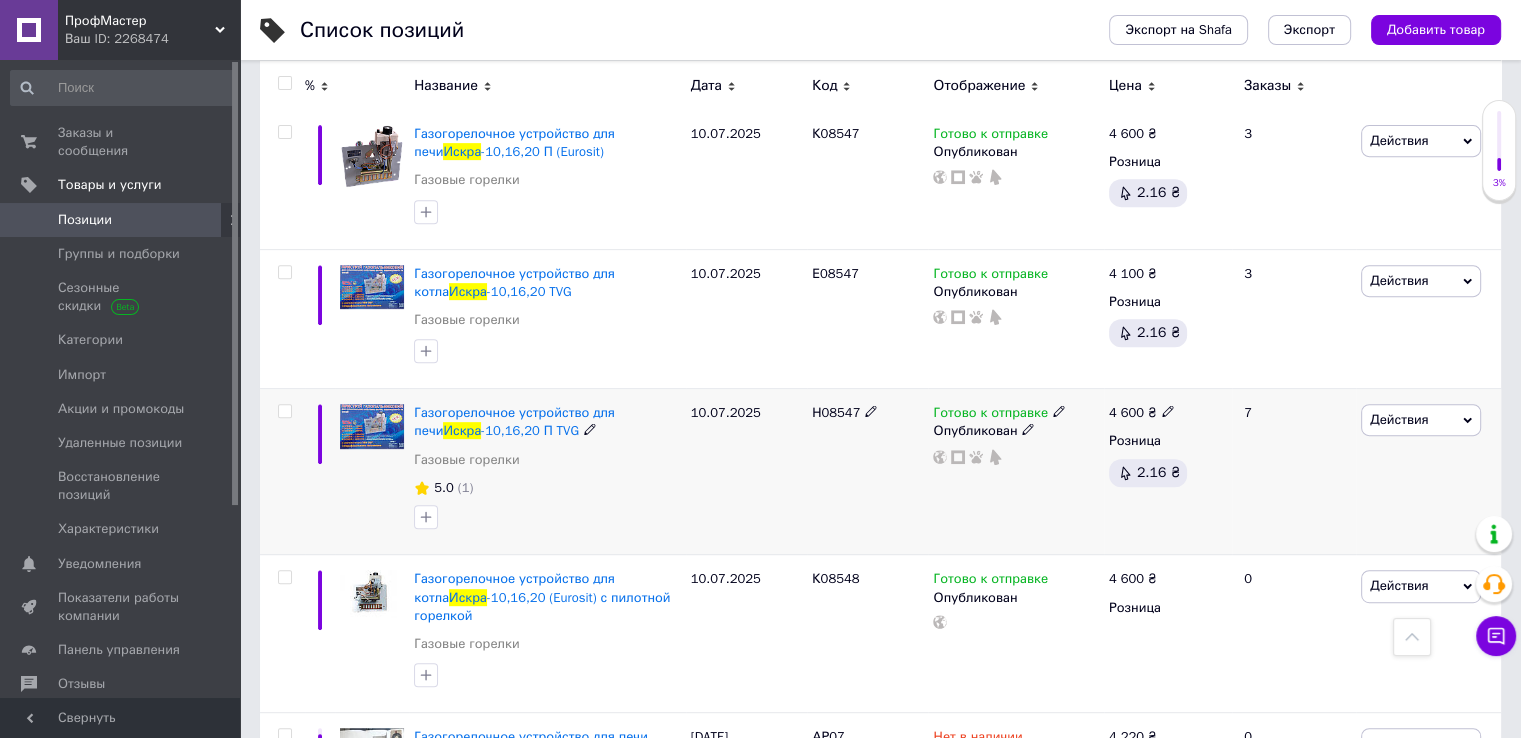 type on "искра" 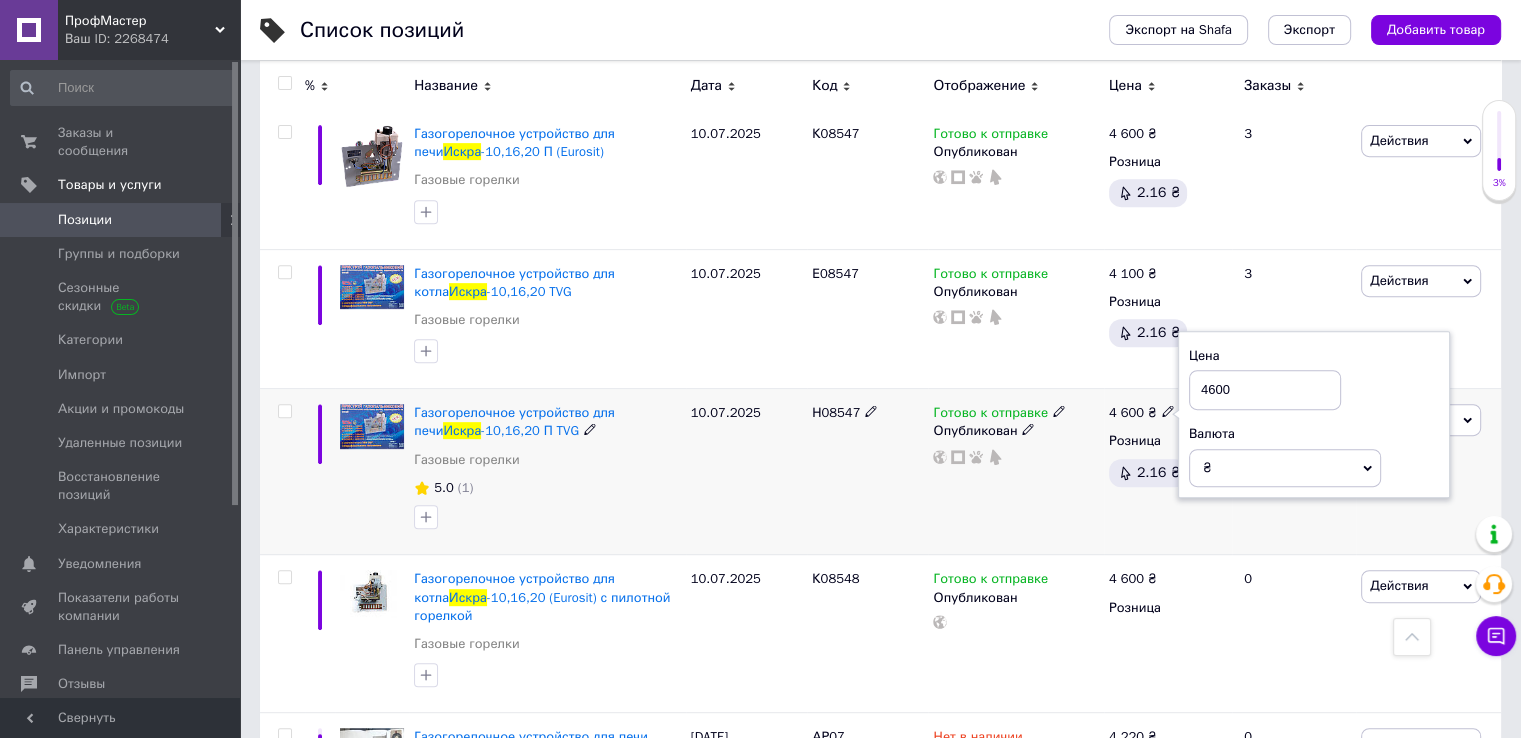 click on "4600" at bounding box center (1265, 390) 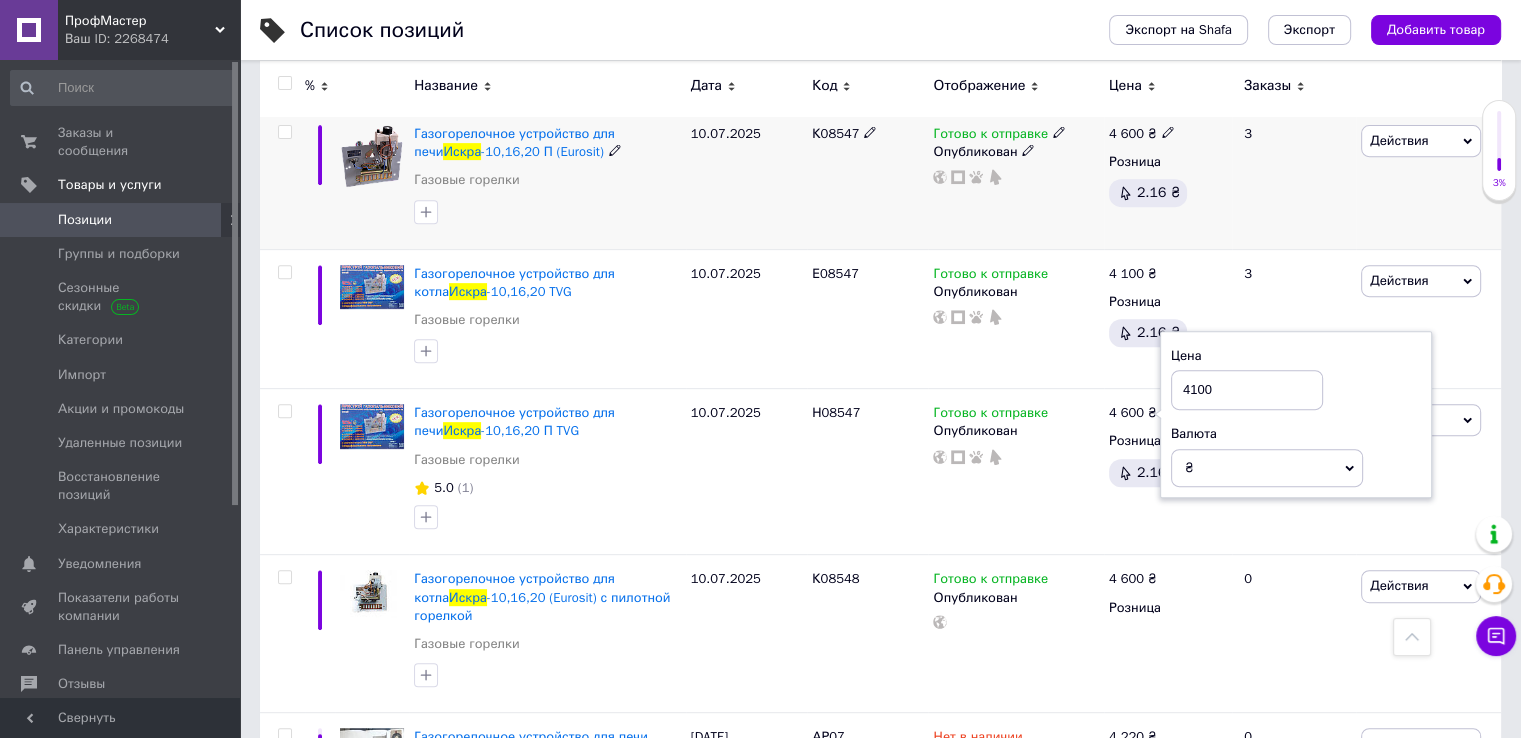 type on "4100" 